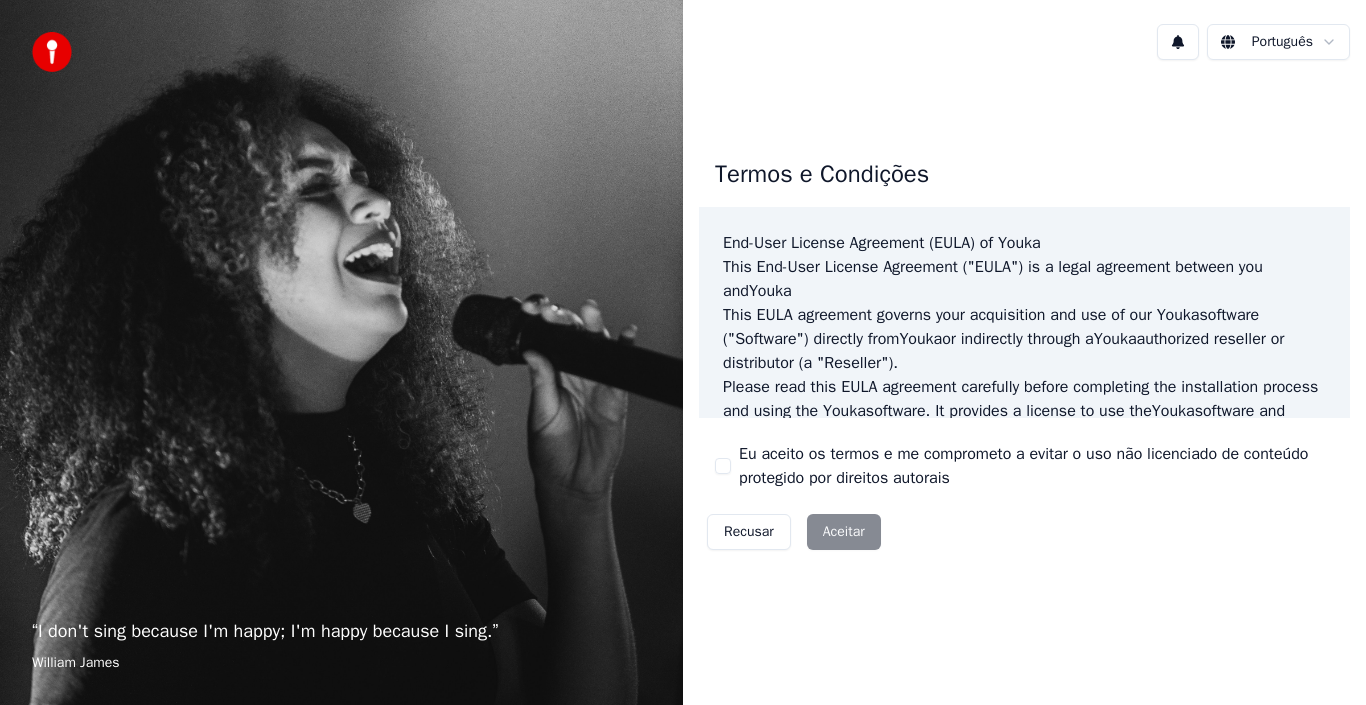 scroll, scrollTop: 0, scrollLeft: 0, axis: both 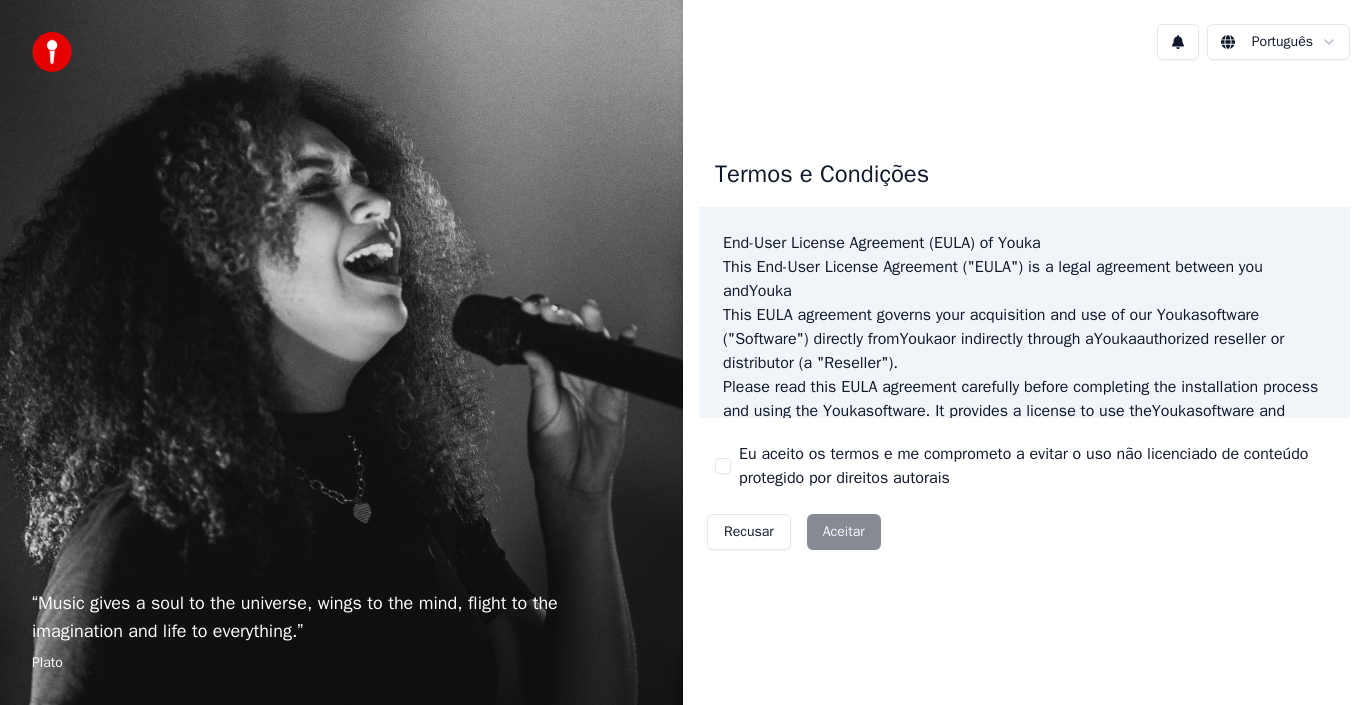 click on "Eu aceito os termos e me comprometo a evitar o uso não licenciado de conteúdo protegido por direitos autorais" at bounding box center (723, 466) 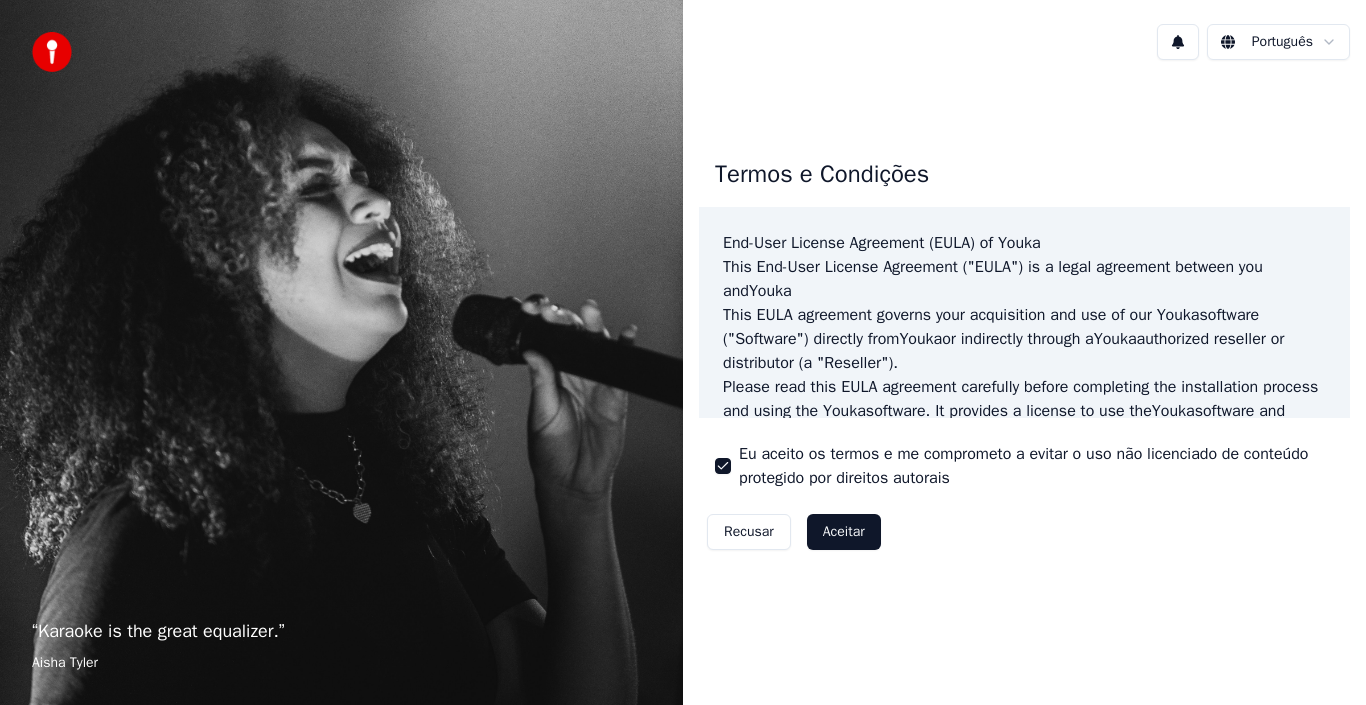 click on "Aceitar" at bounding box center [844, 532] 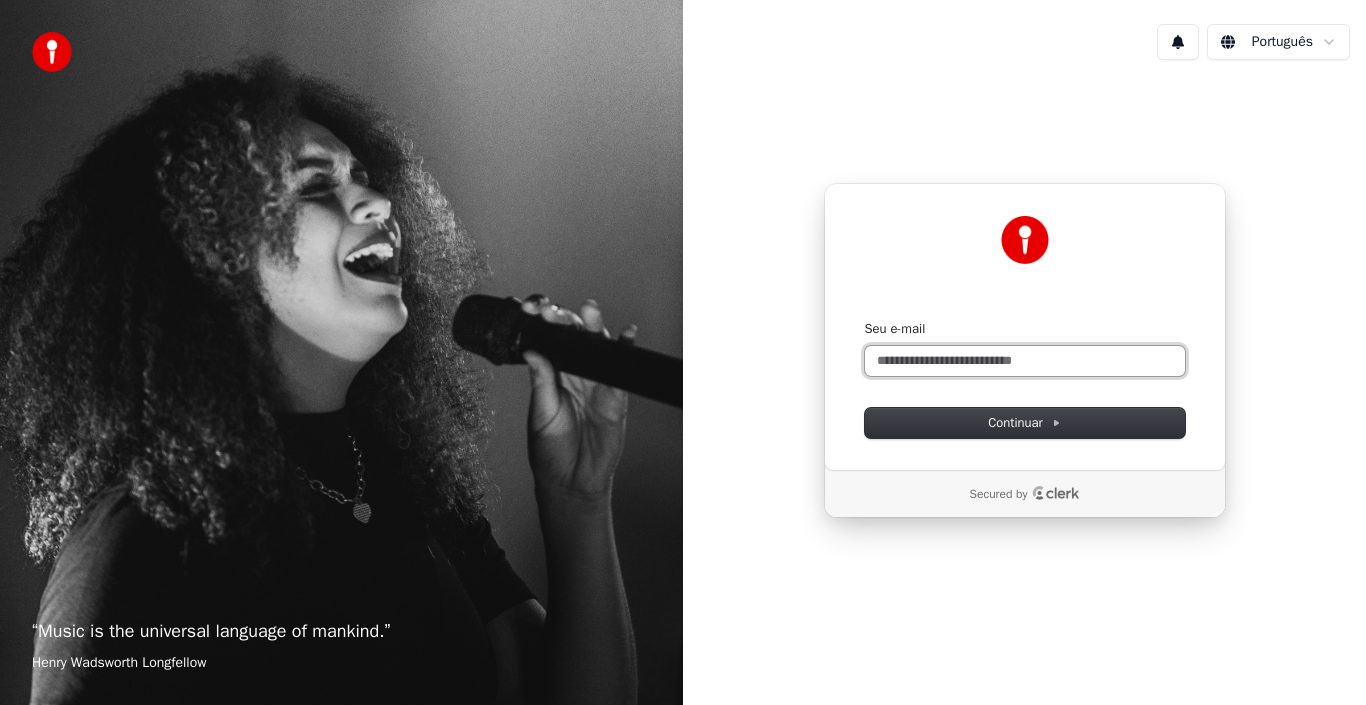 click on "Seu e-mail" at bounding box center (1025, 361) 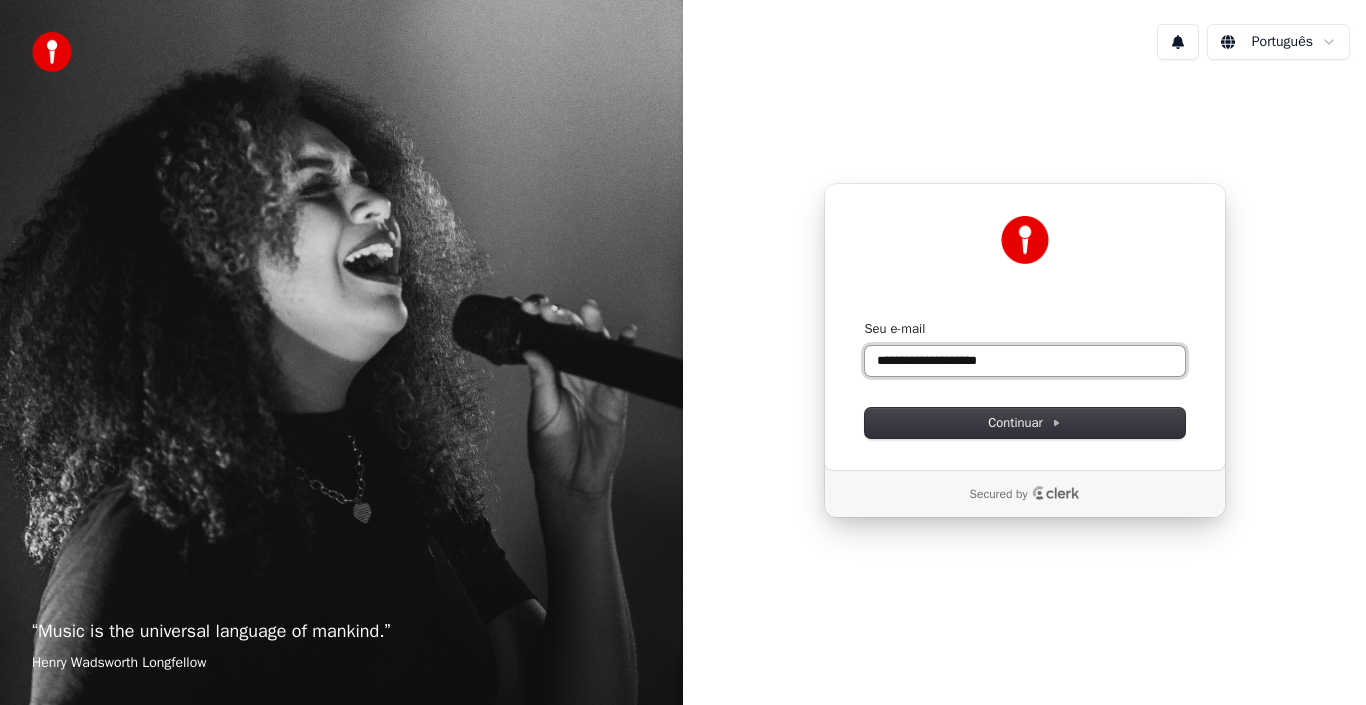drag, startPoint x: 1040, startPoint y: 361, endPoint x: 846, endPoint y: 364, distance: 194.0232 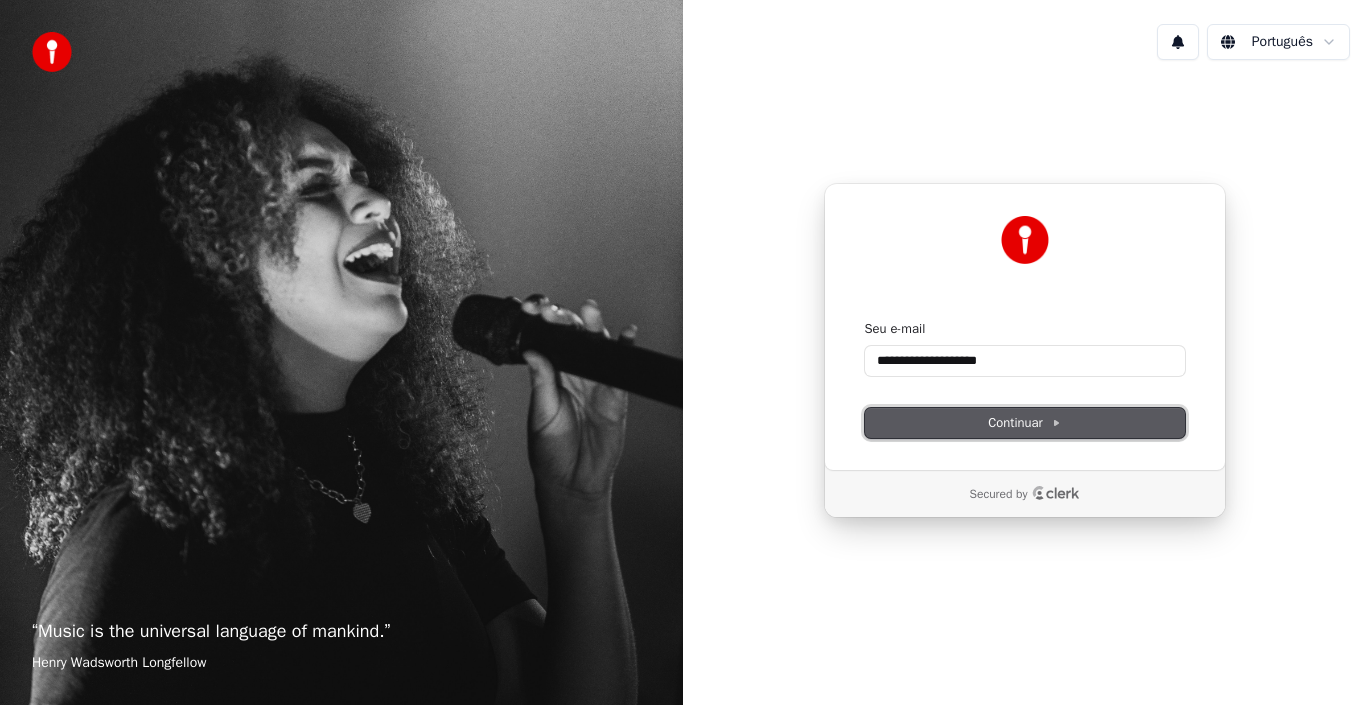 click on "Continuar" at bounding box center (1024, 423) 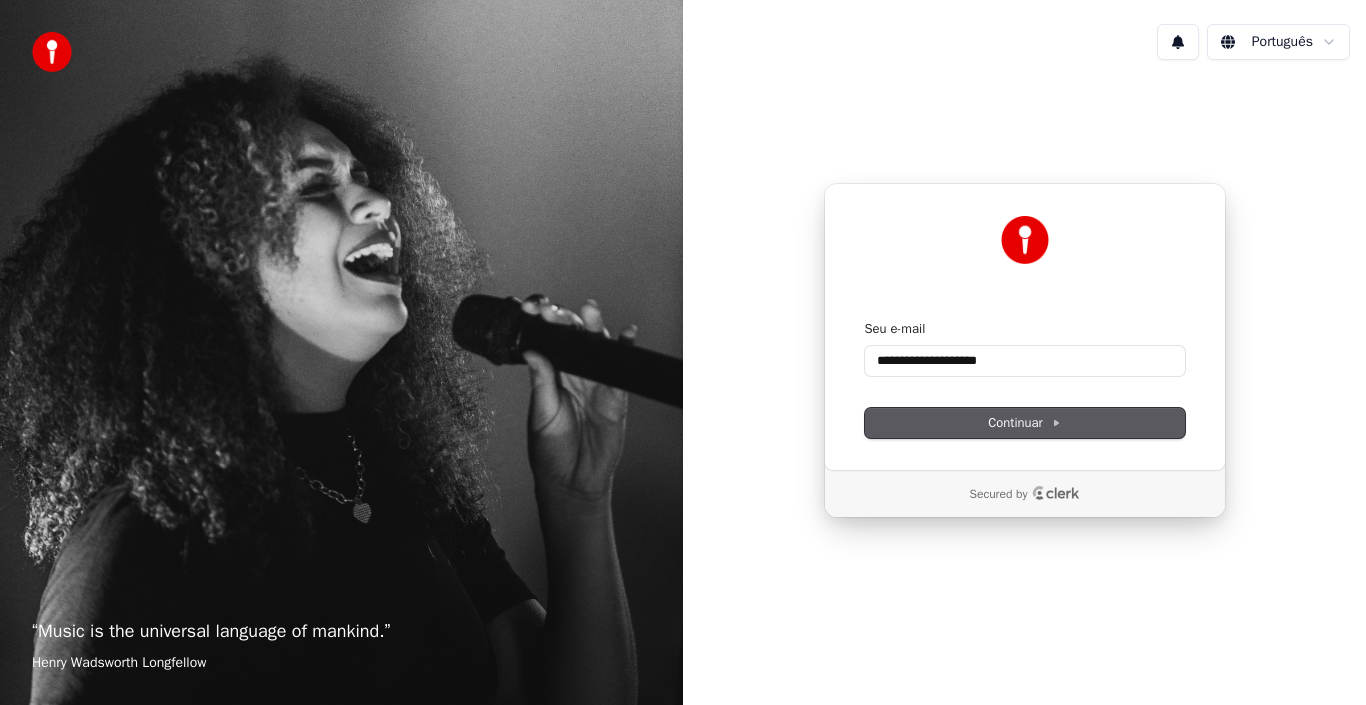 type on "**********" 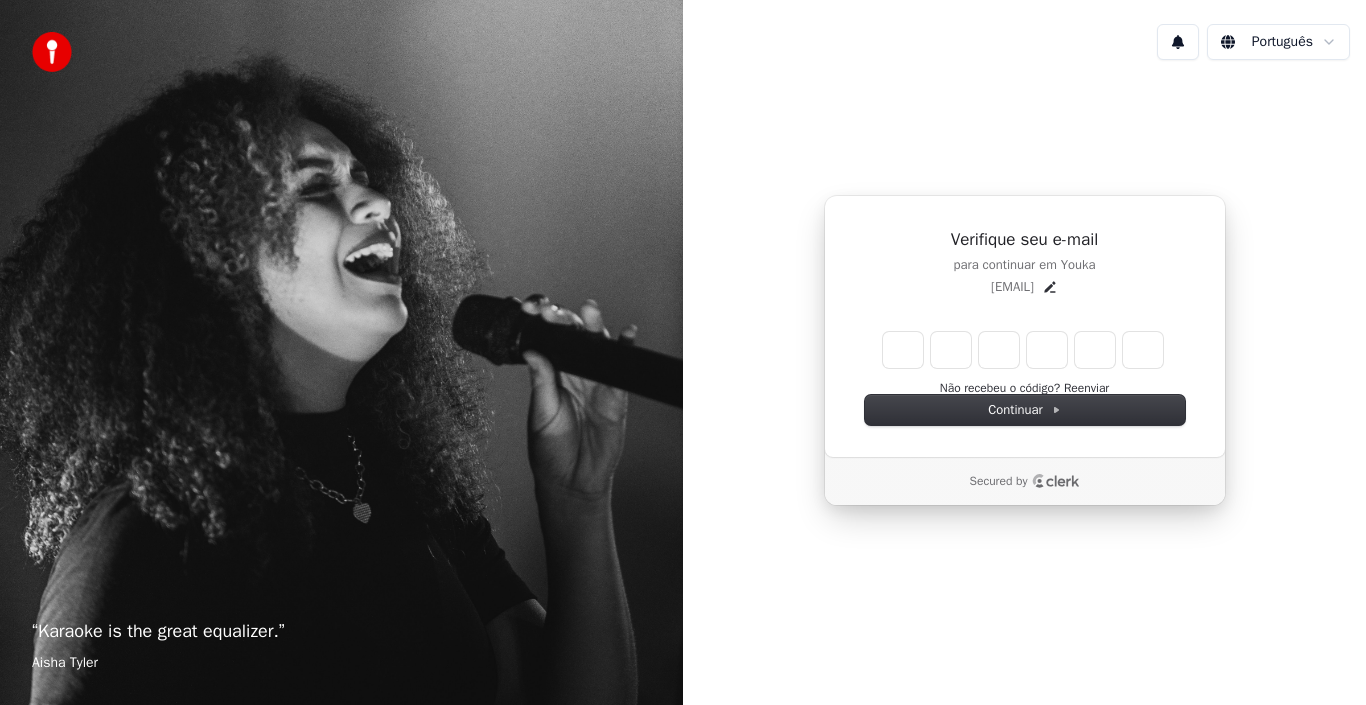 type on "*" 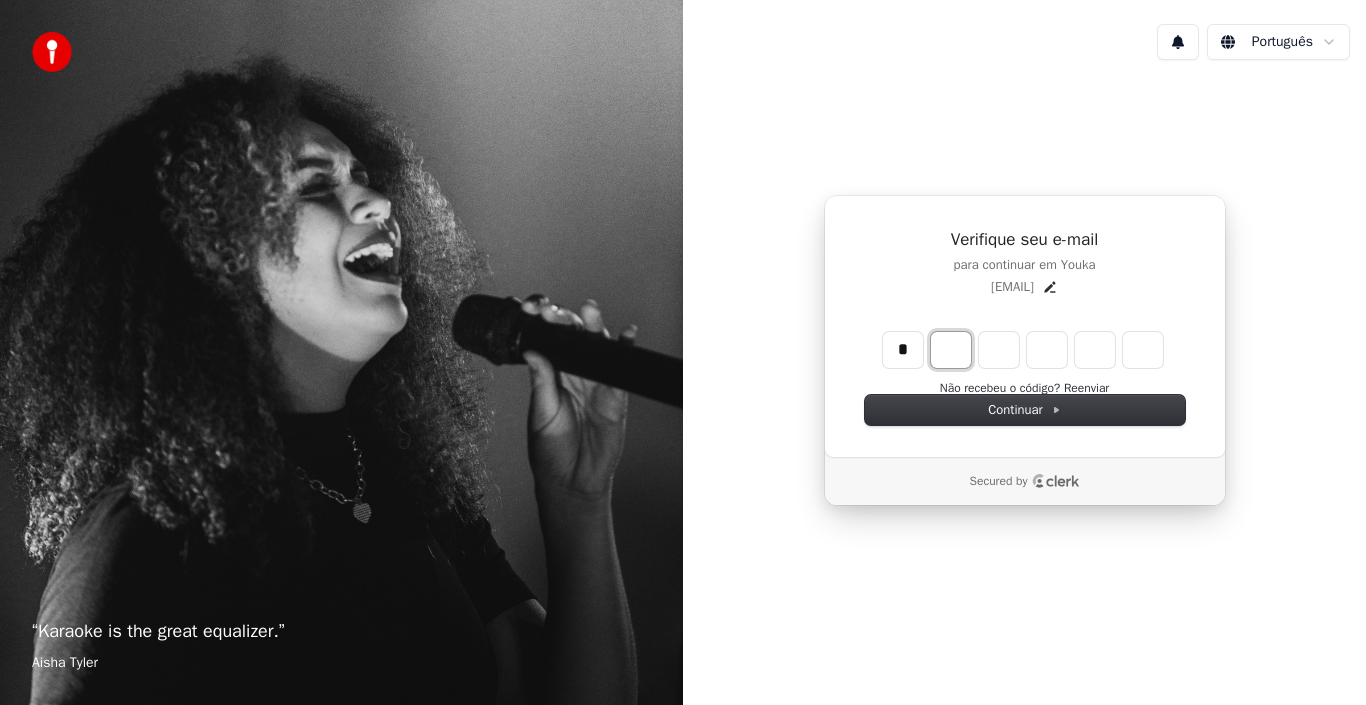type on "*" 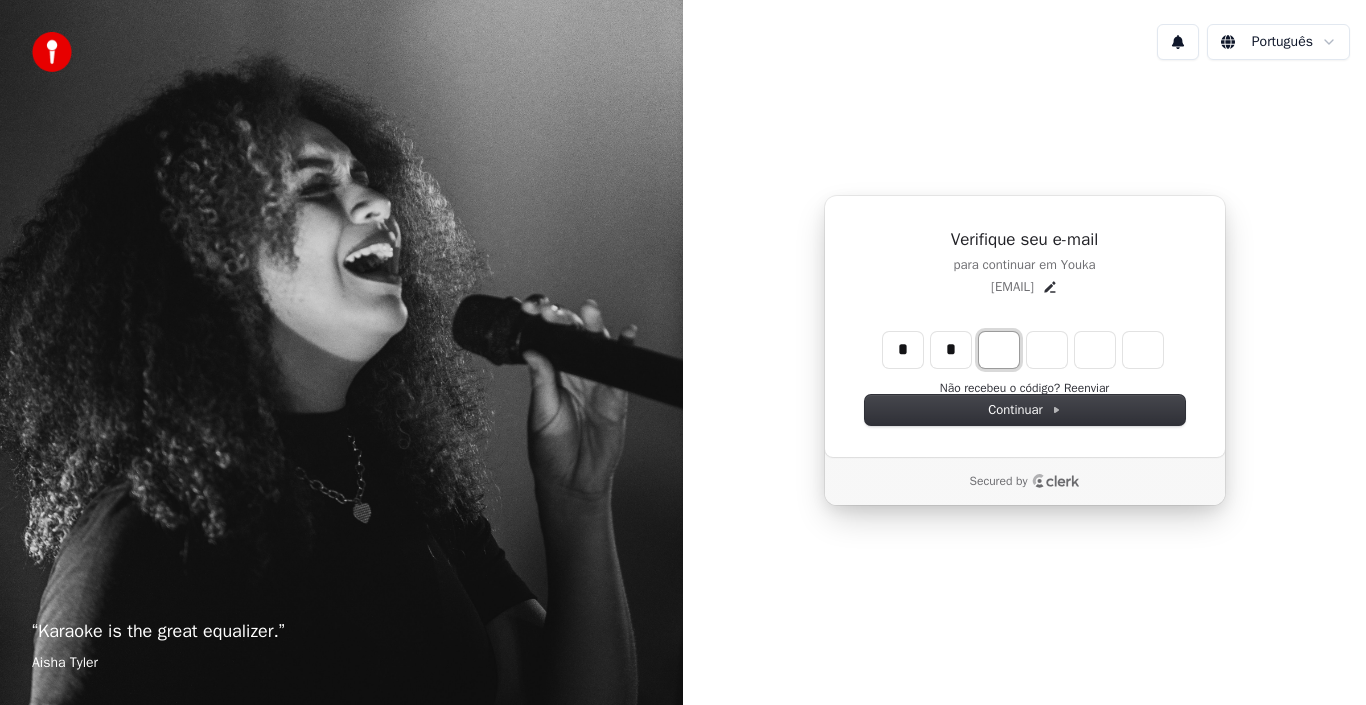 type on "**" 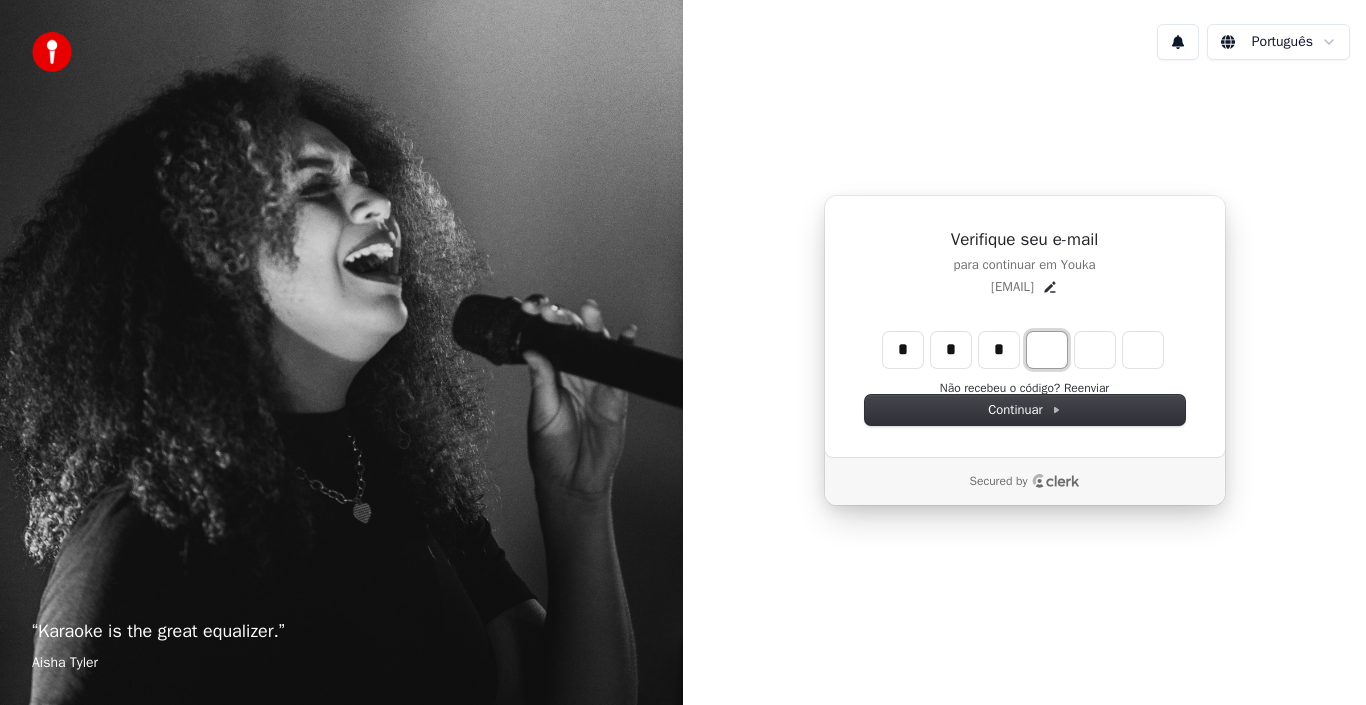 type on "***" 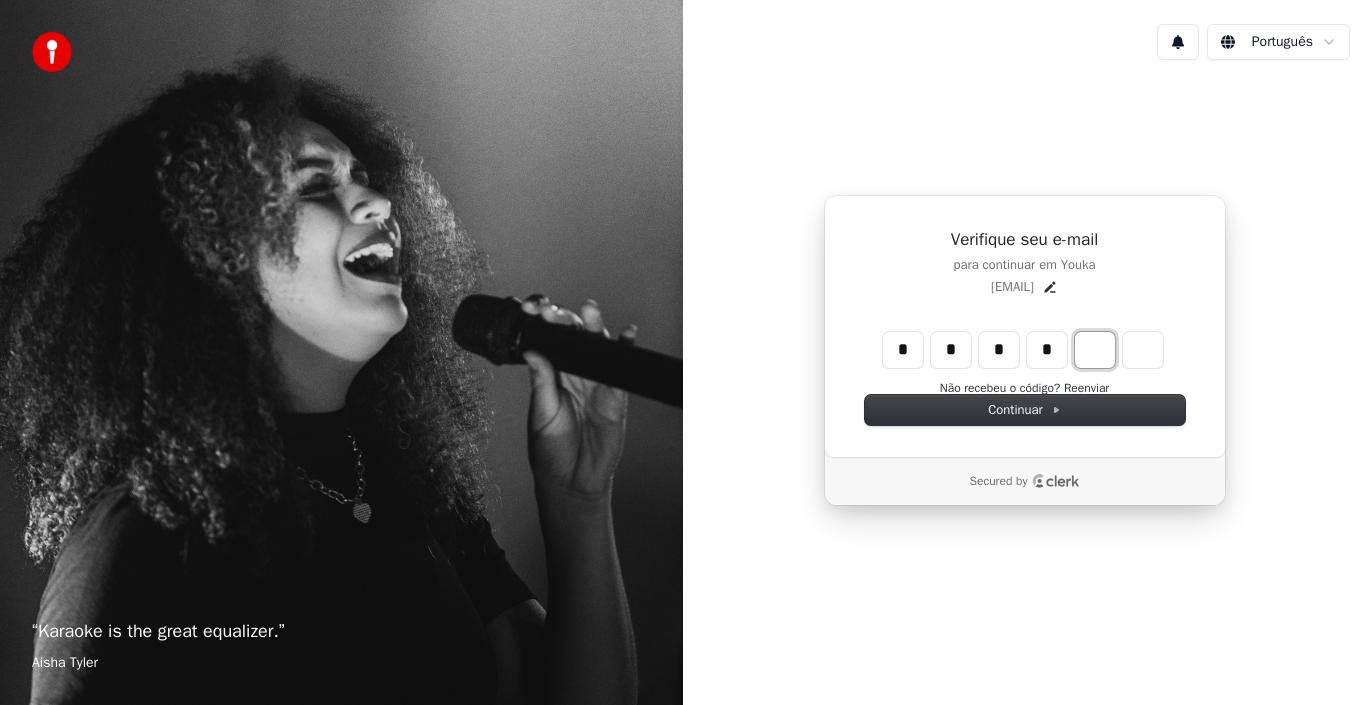 type on "****" 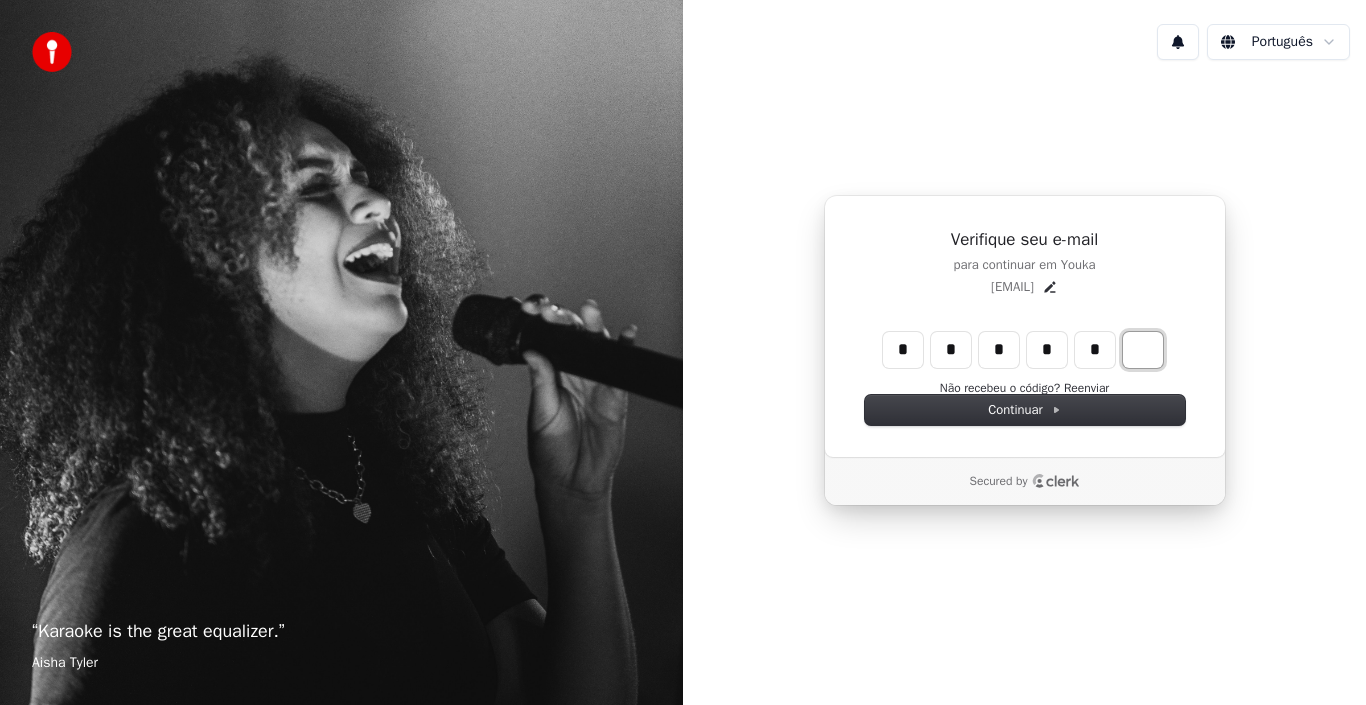 type on "******" 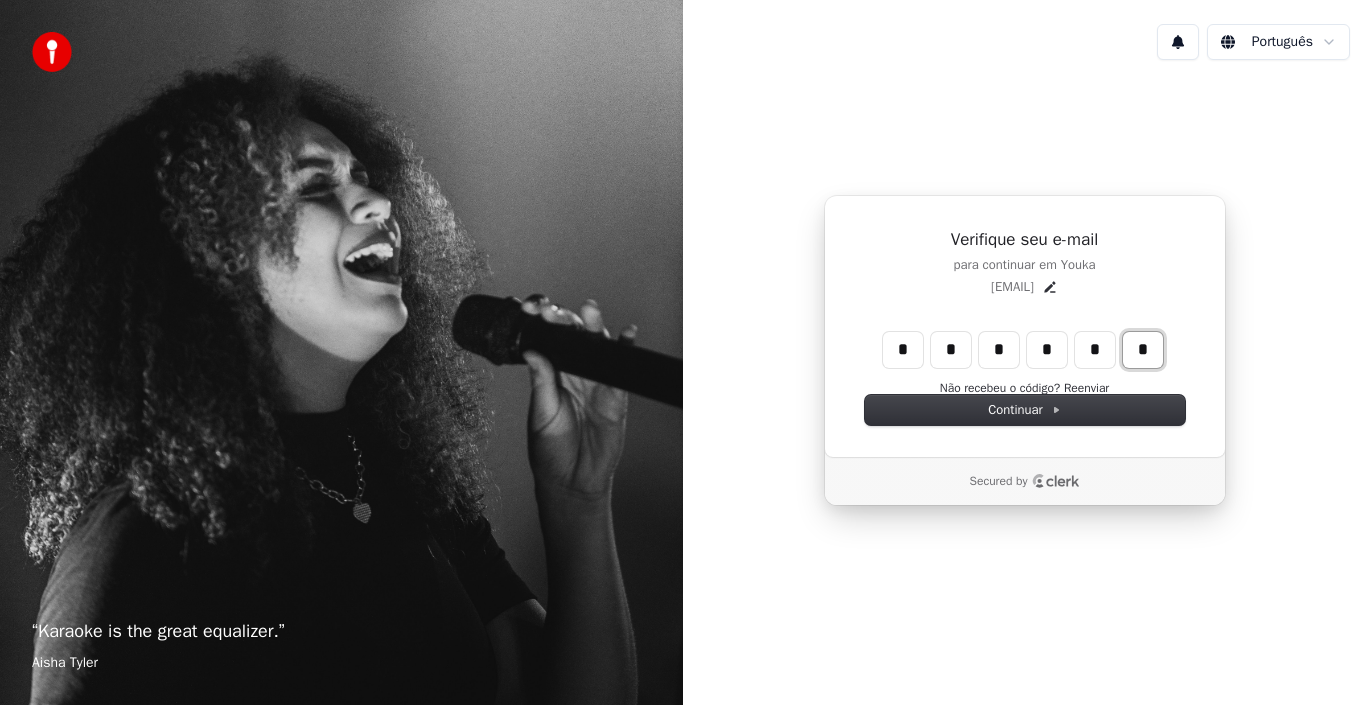 type on "*" 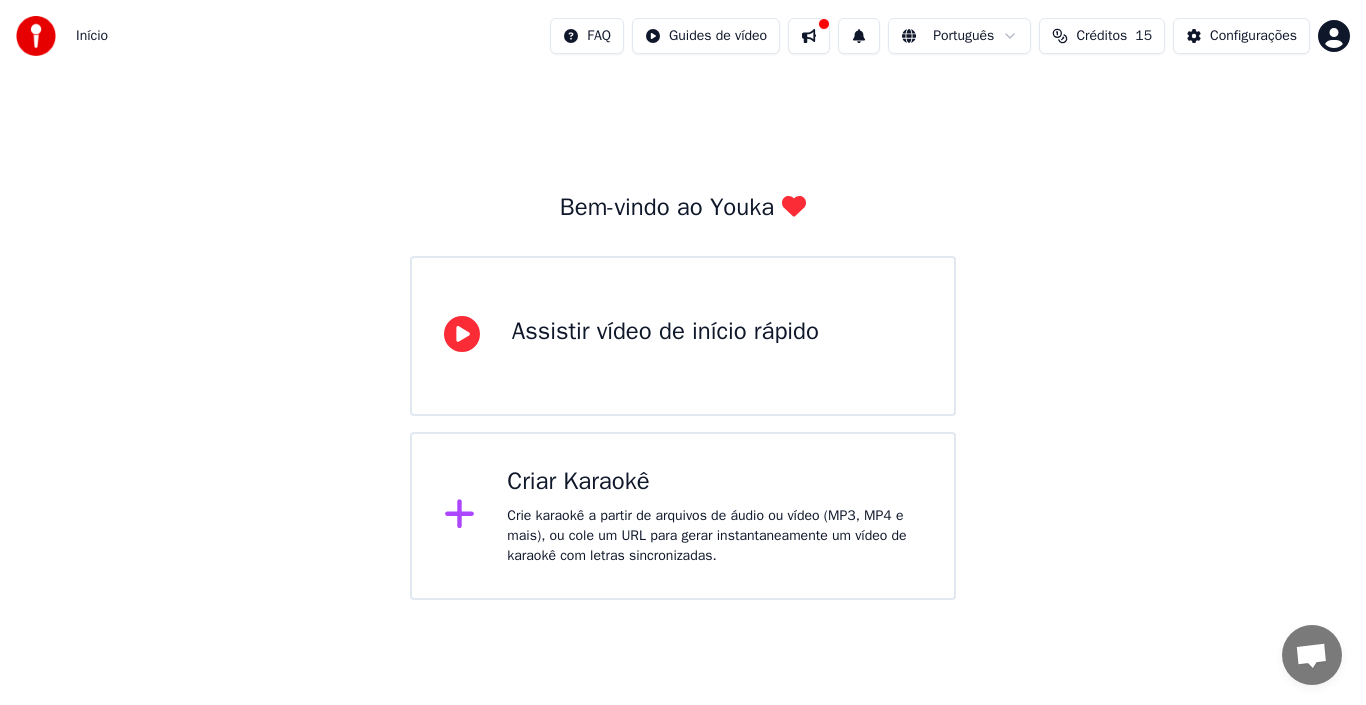click on "Crie karaokê a partir de arquivos de áudio ou vídeo (MP3, MP4 e mais), ou cole um URL para gerar instantaneamente um vídeo de karaokê com letras sincronizadas." at bounding box center (714, 536) 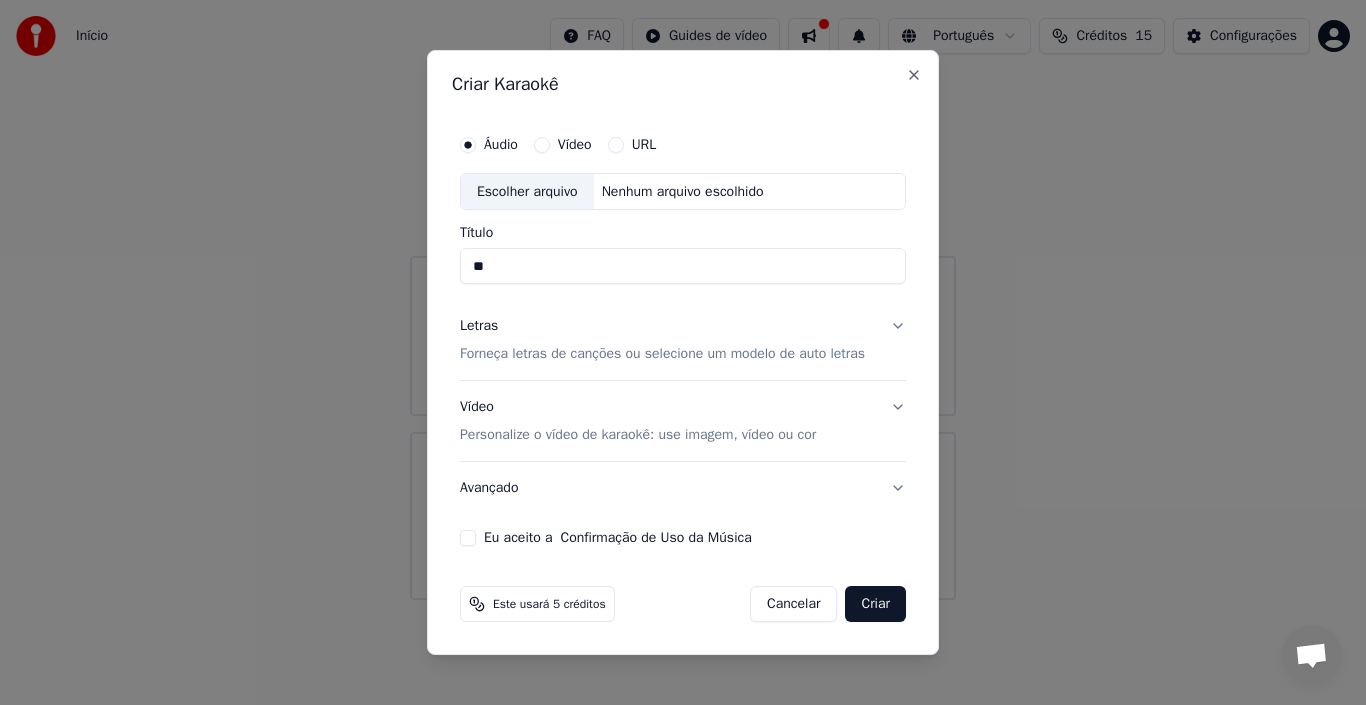 type on "*" 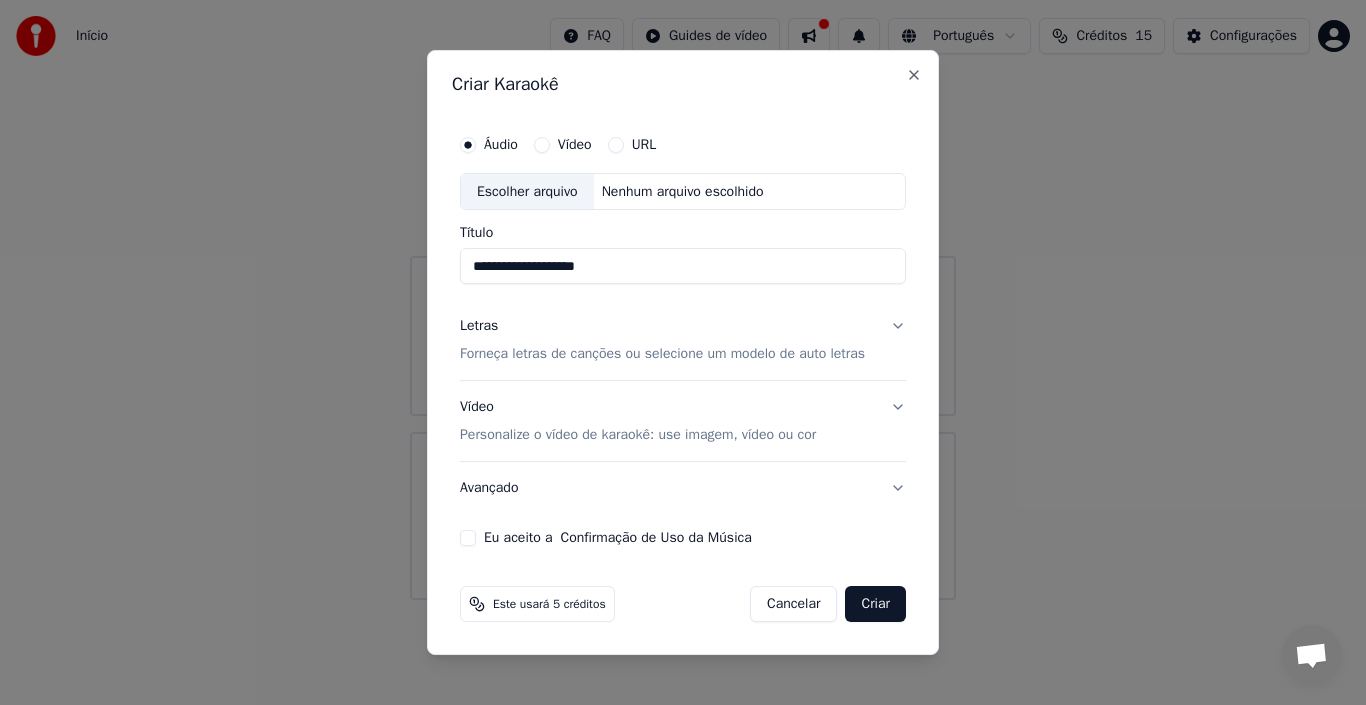 type on "**********" 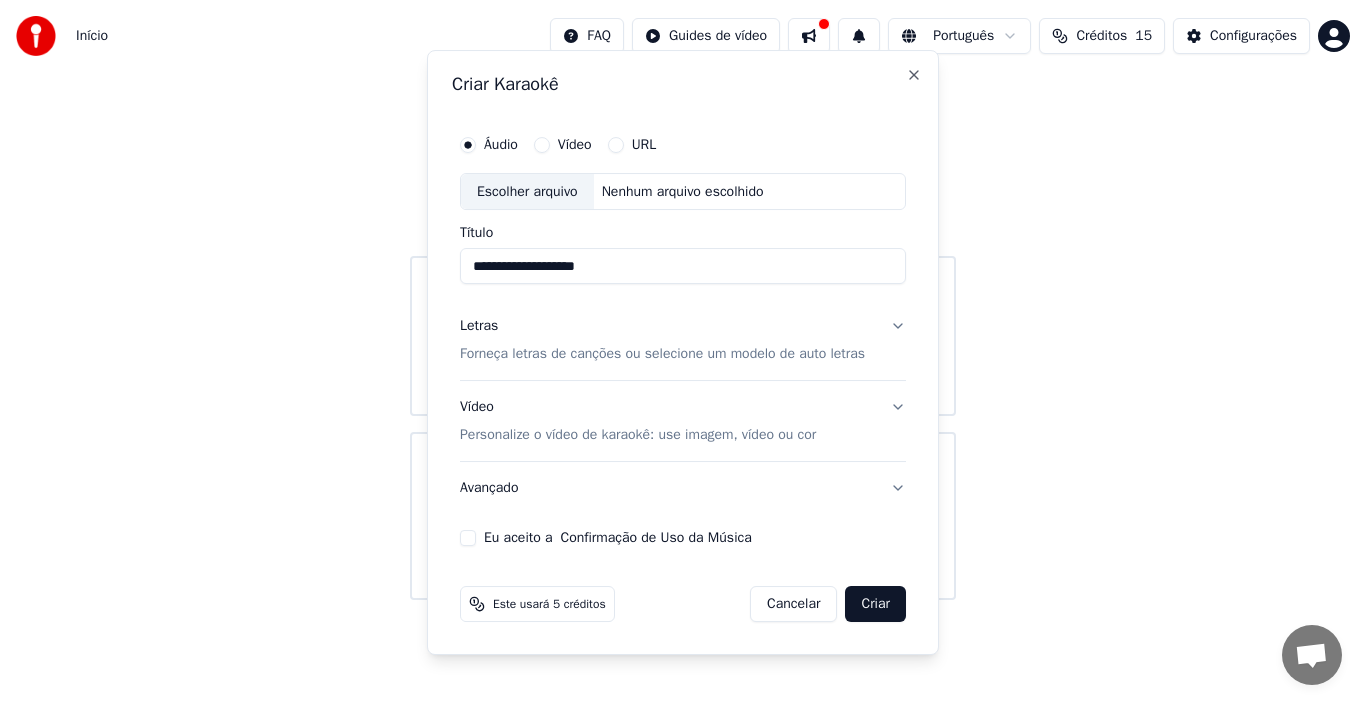 type 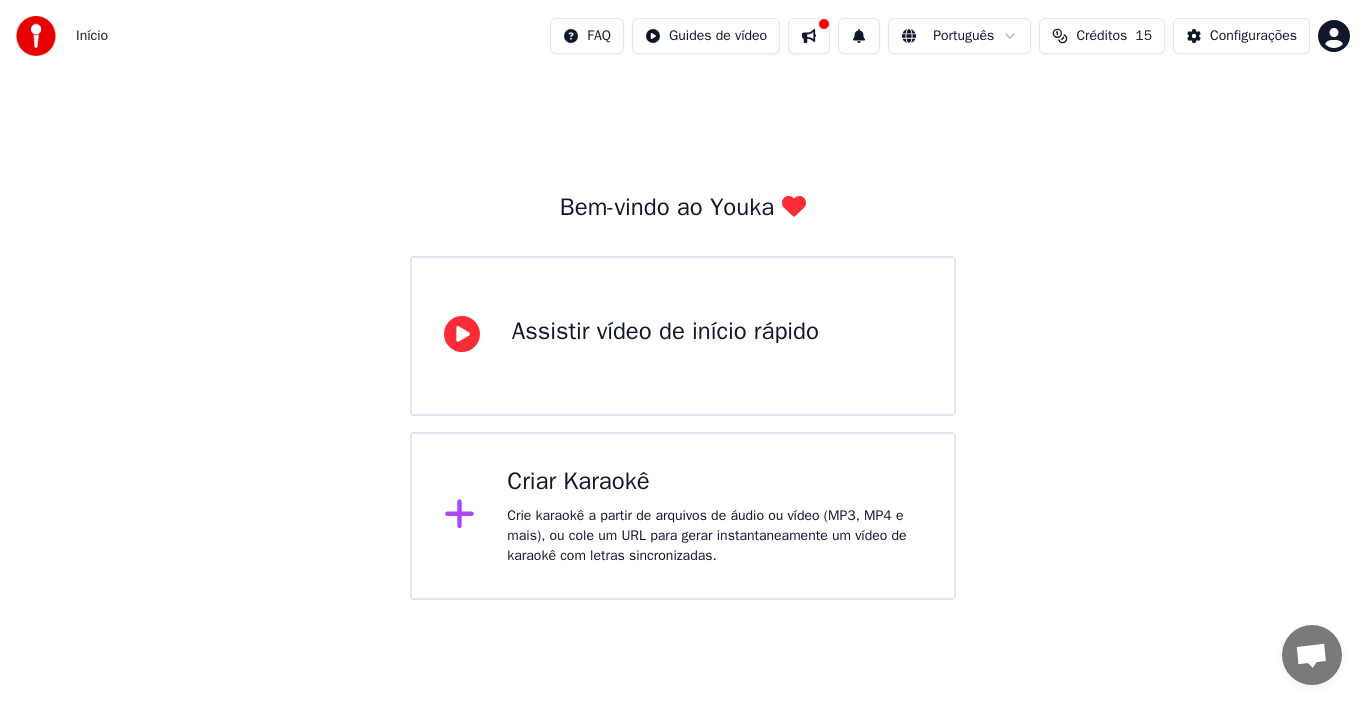 click on "Criar Karaokê Crie karaokê a partir de arquivos de áudio ou vídeo (MP3, MP4 e mais), ou cole um URL para gerar instantaneamente um vídeo de karaokê com letras sincronizadas." at bounding box center (714, 516) 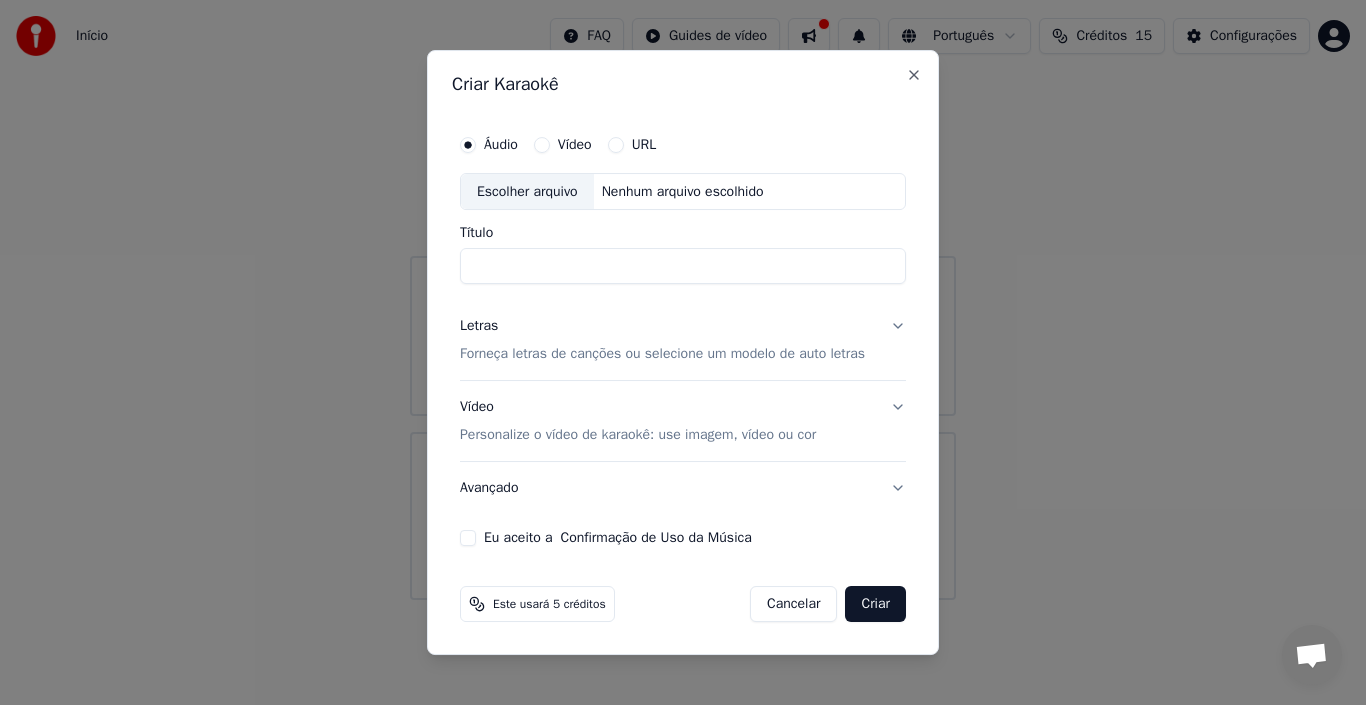 click on "Letras Forneça letras de canções ou selecione um modelo de auto letras" at bounding box center [683, 341] 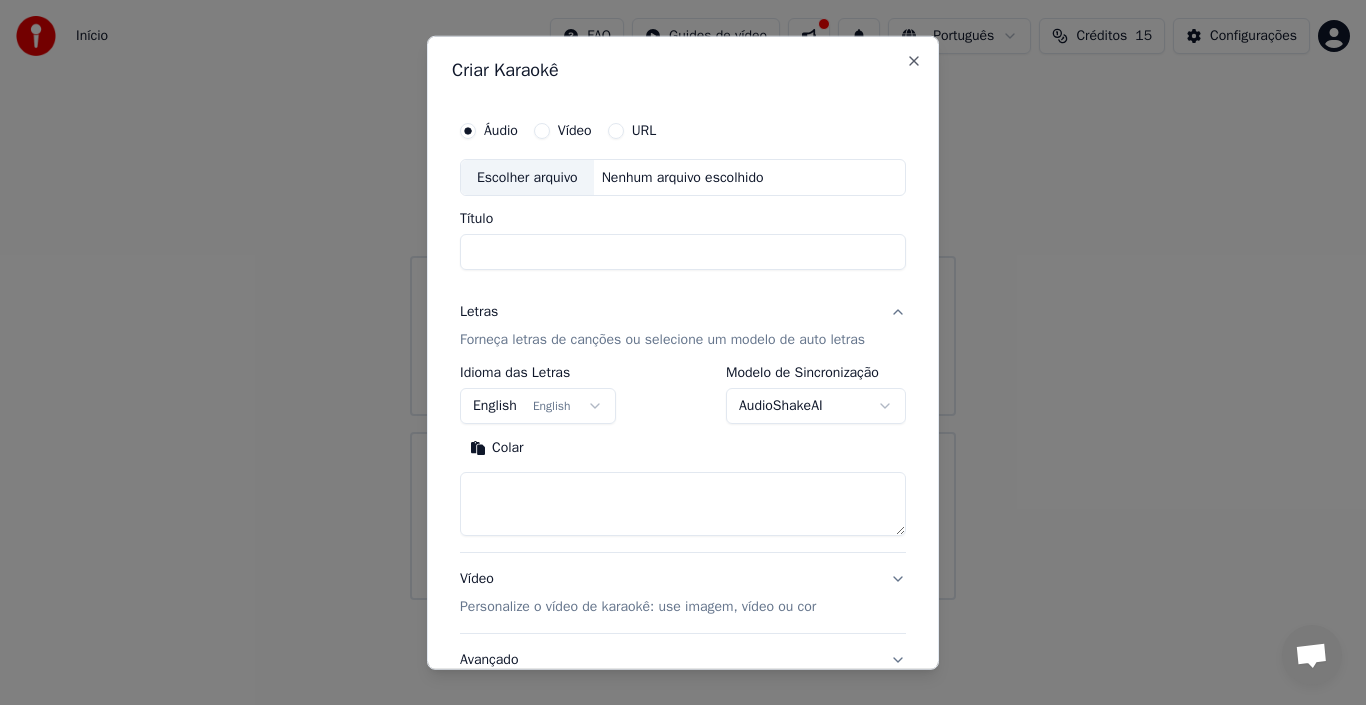 click on "English English" at bounding box center [538, 406] 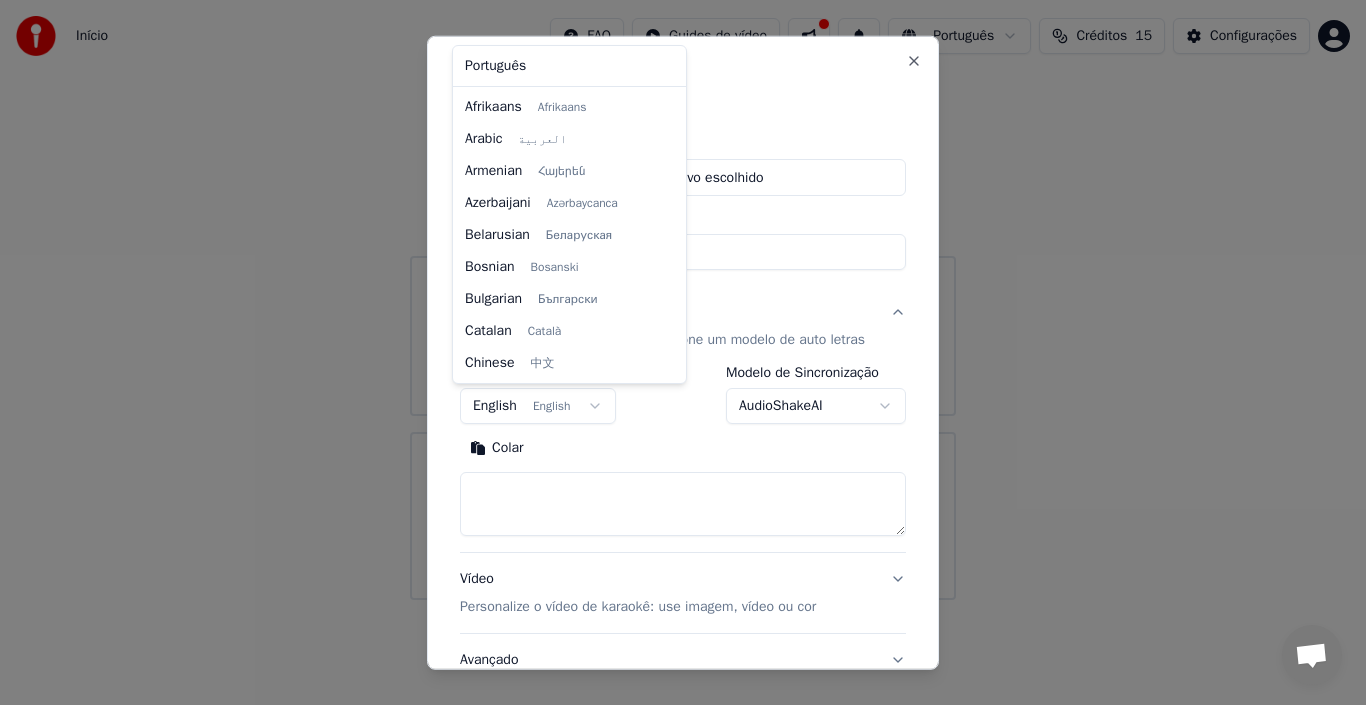 scroll, scrollTop: 160, scrollLeft: 0, axis: vertical 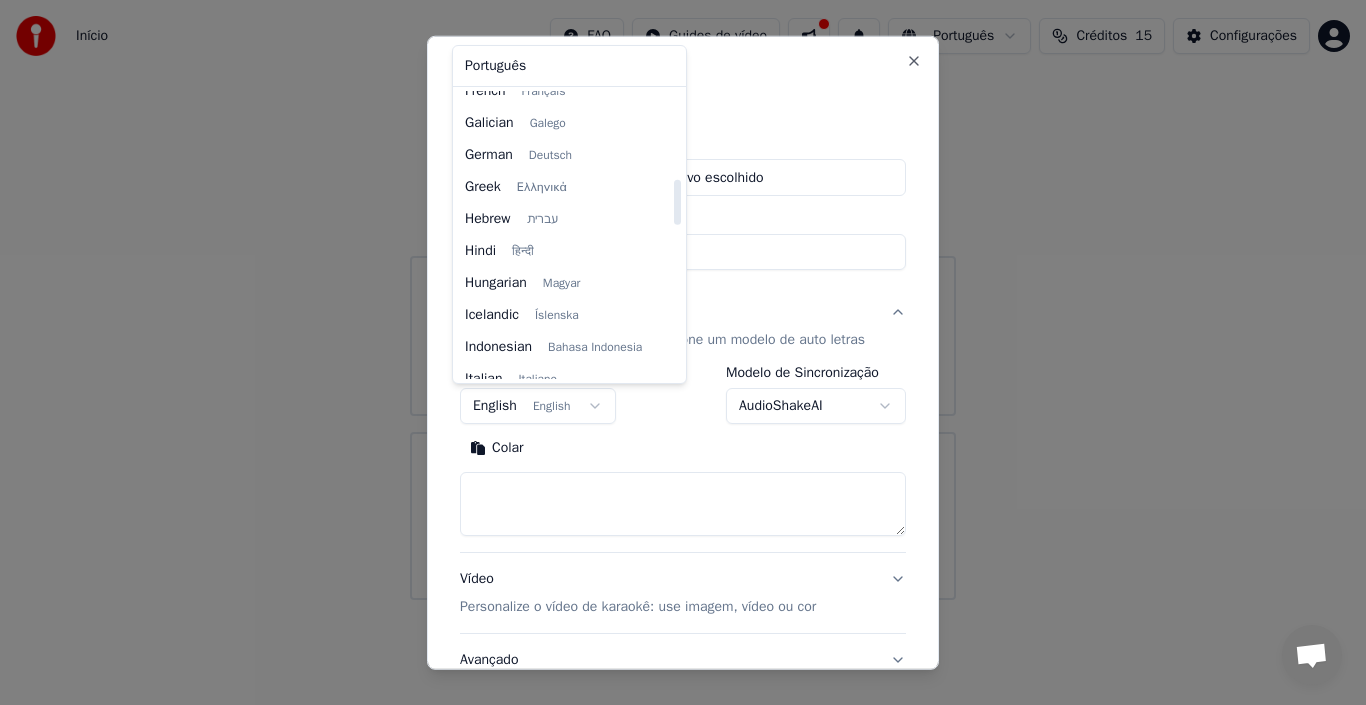 click at bounding box center (683, 352) 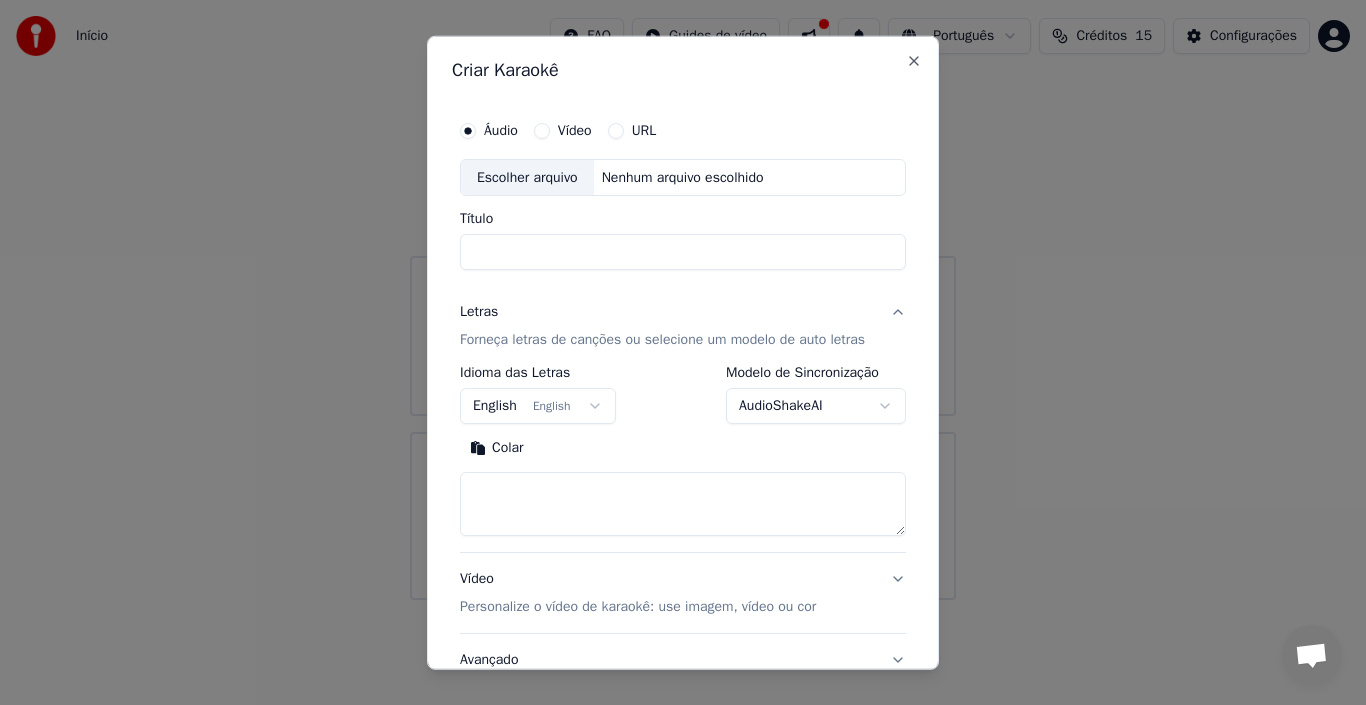click on "**********" at bounding box center [683, 300] 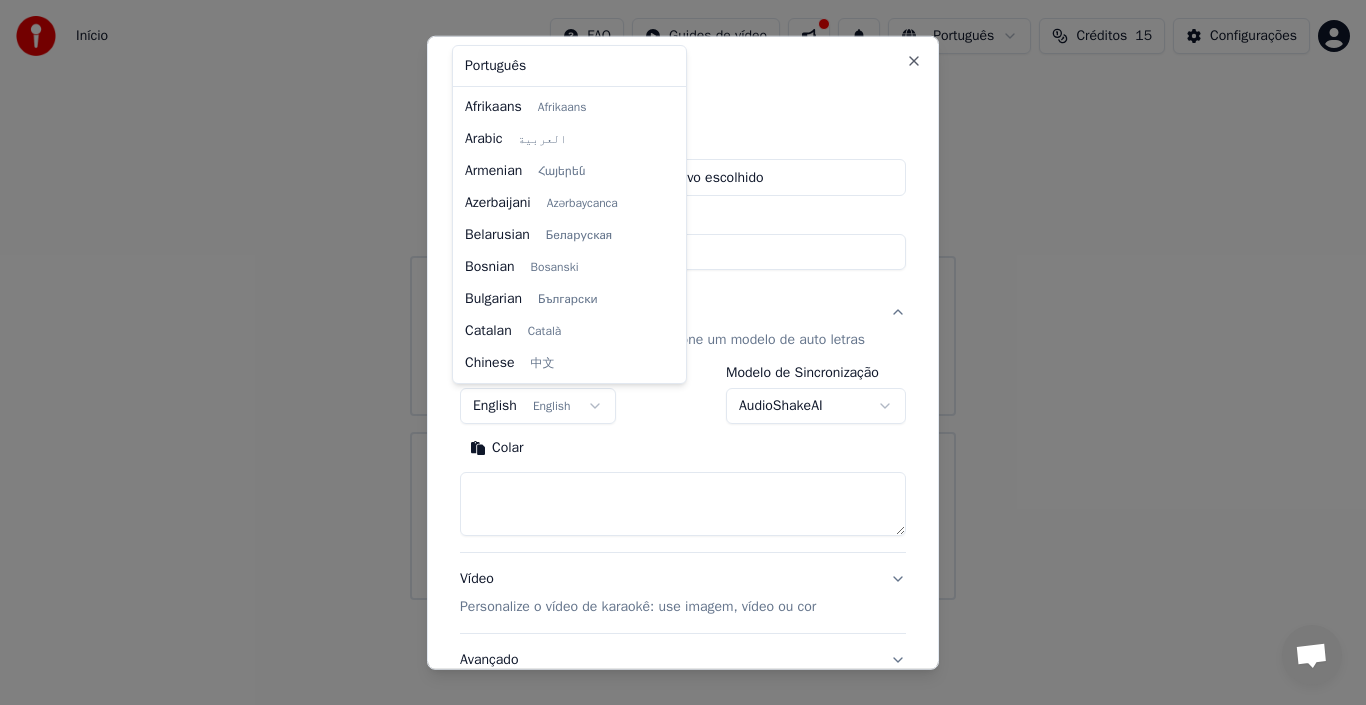 scroll, scrollTop: 160, scrollLeft: 0, axis: vertical 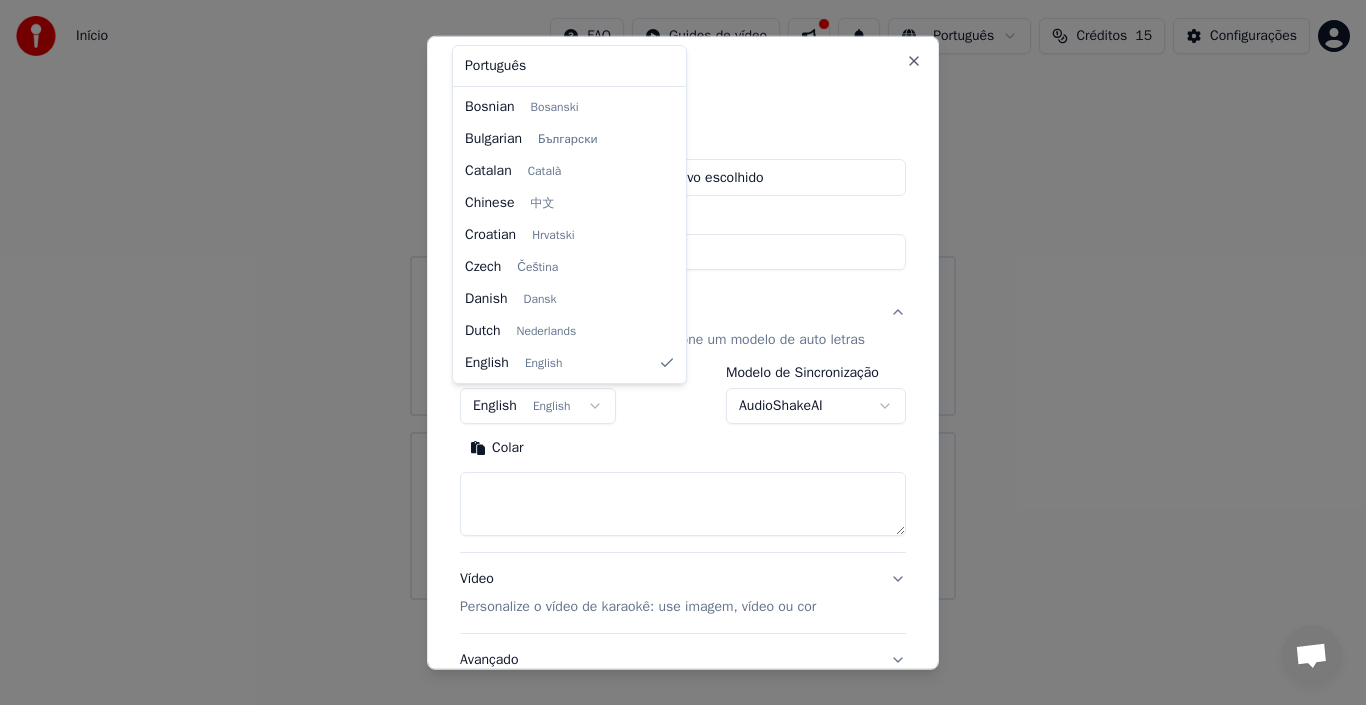 select on "**" 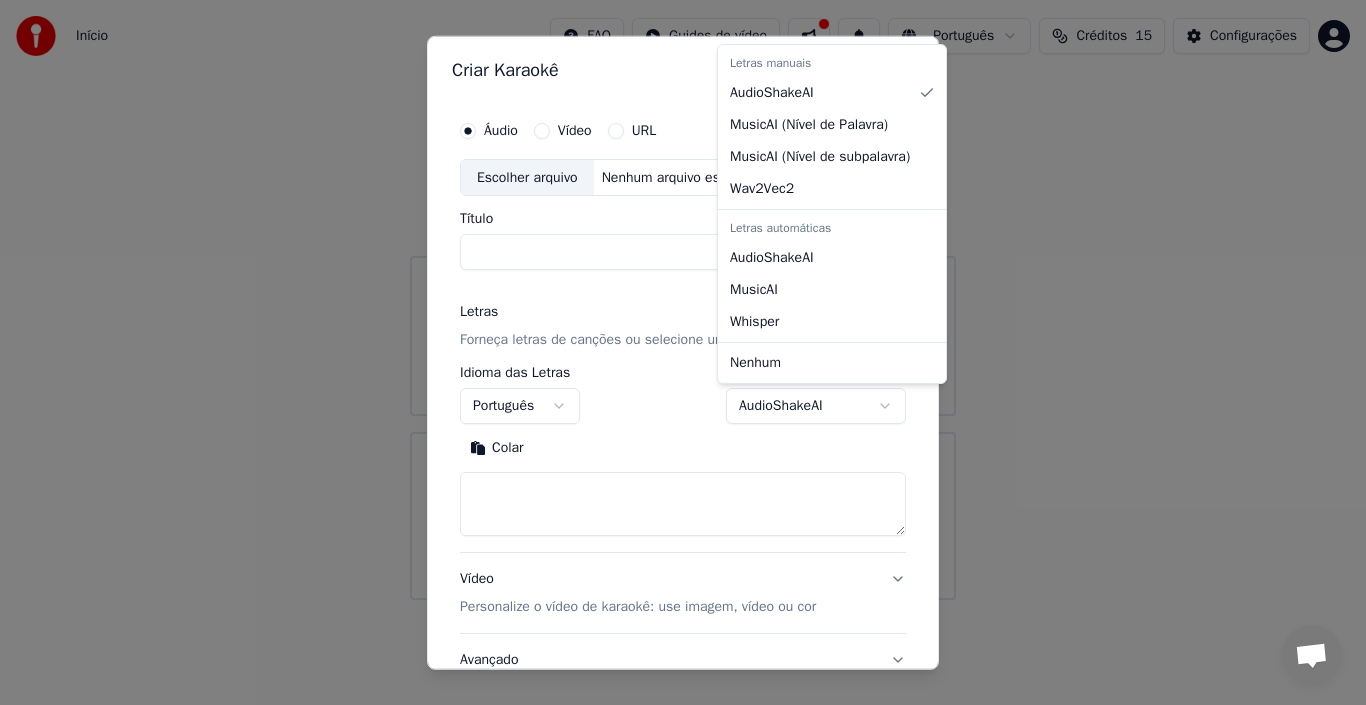 click on "**********" at bounding box center (683, 300) 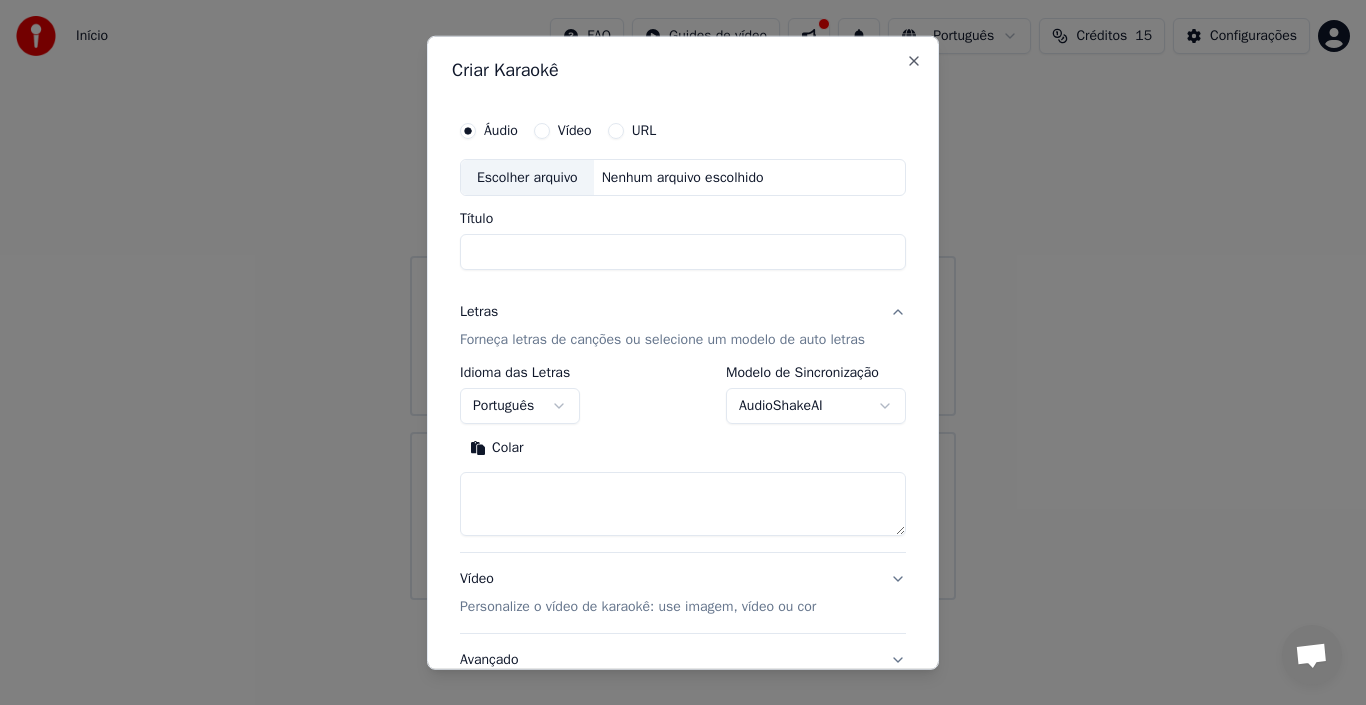 click on "**********" at bounding box center [683, 300] 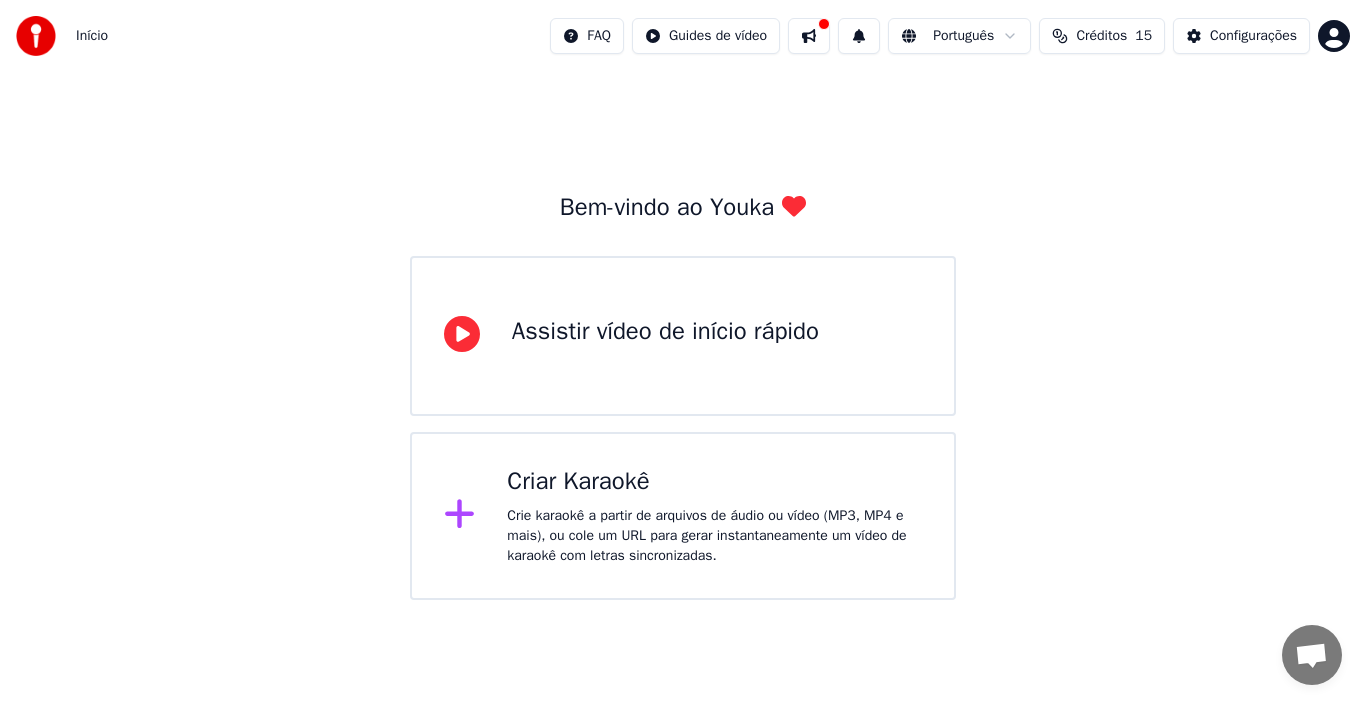 click on "Criar Karaokê" at bounding box center [714, 482] 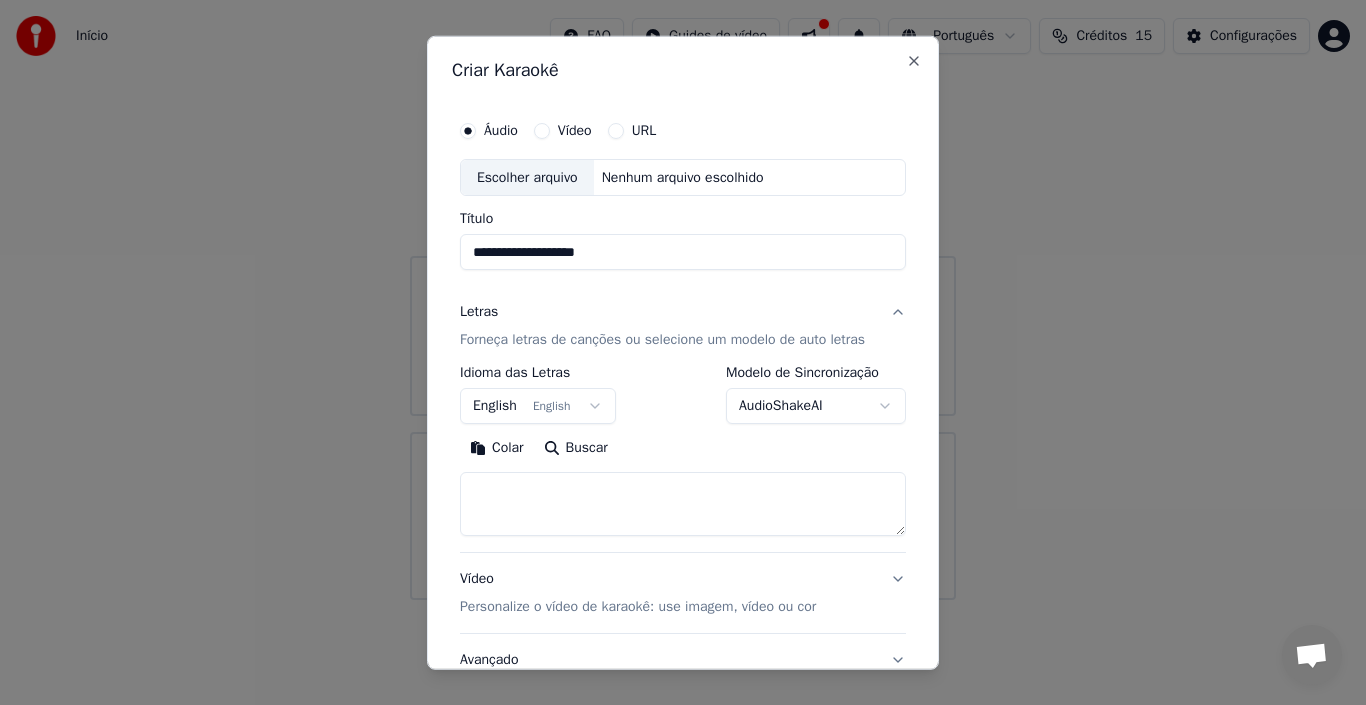 type on "**********" 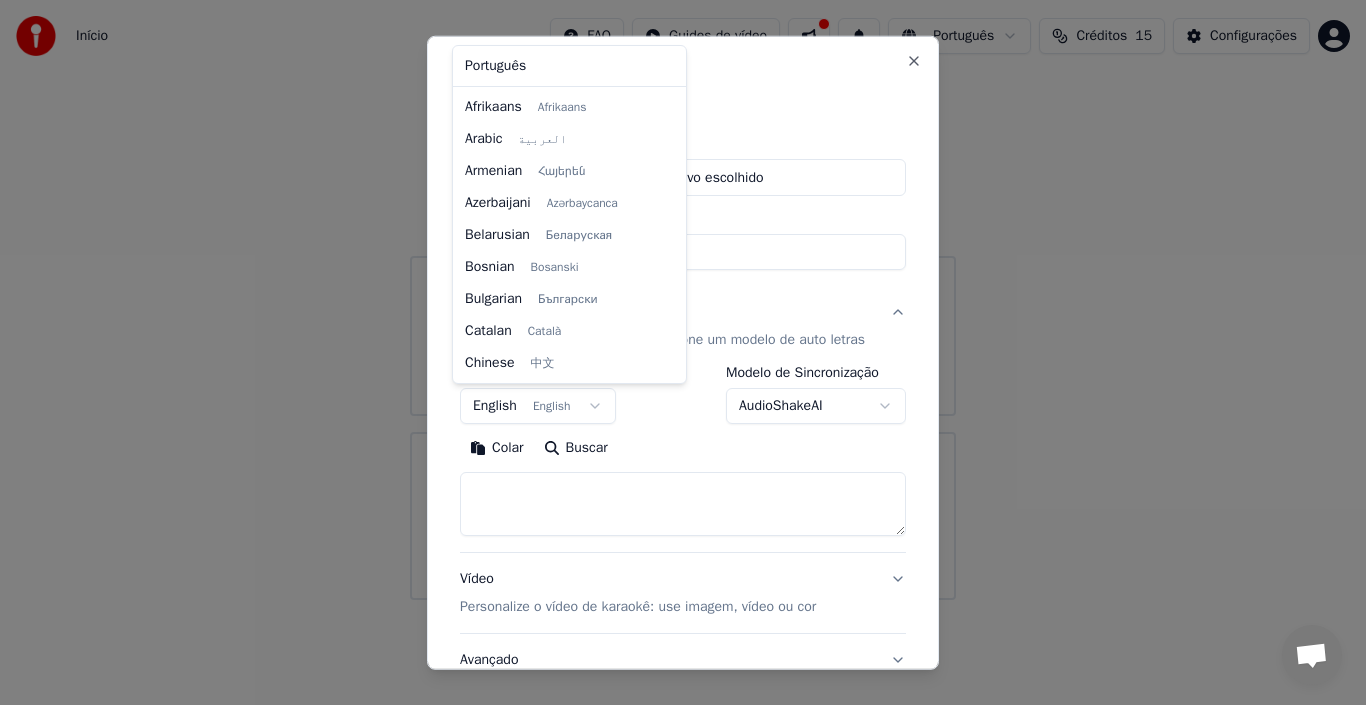 click on "**********" at bounding box center (683, 300) 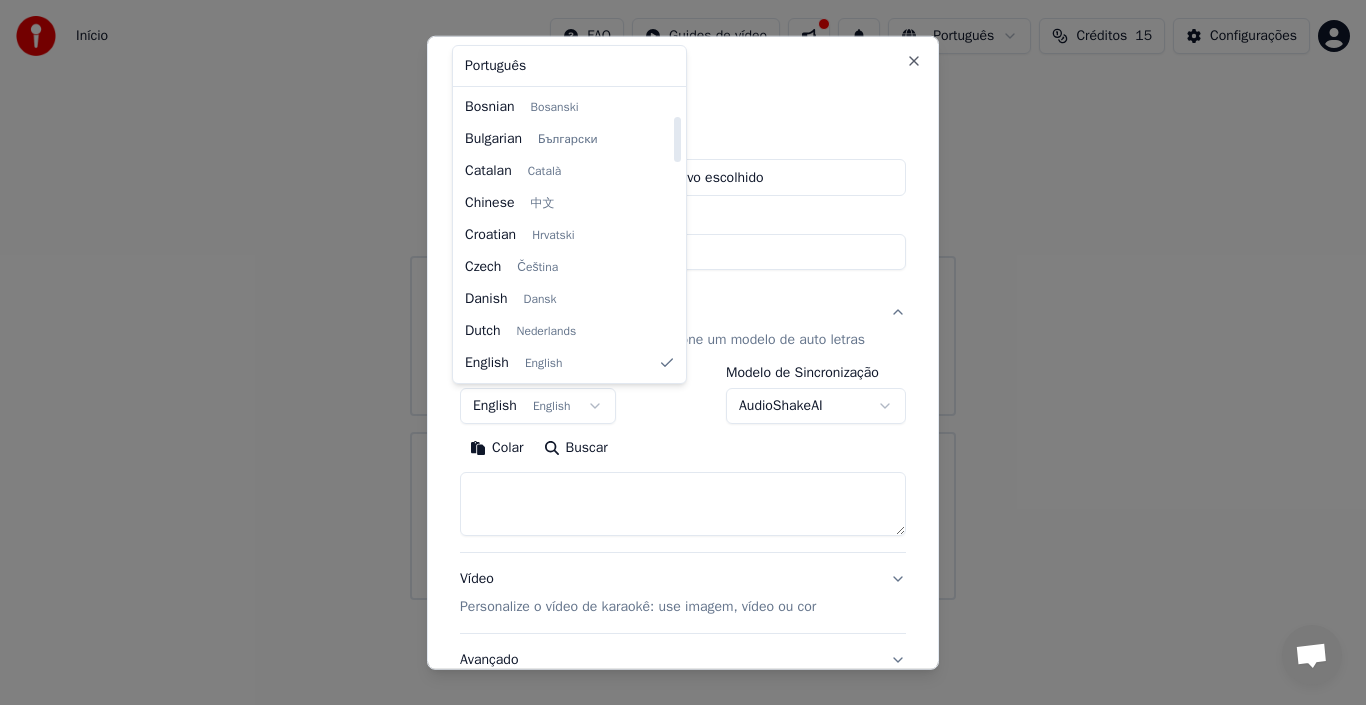 select on "**" 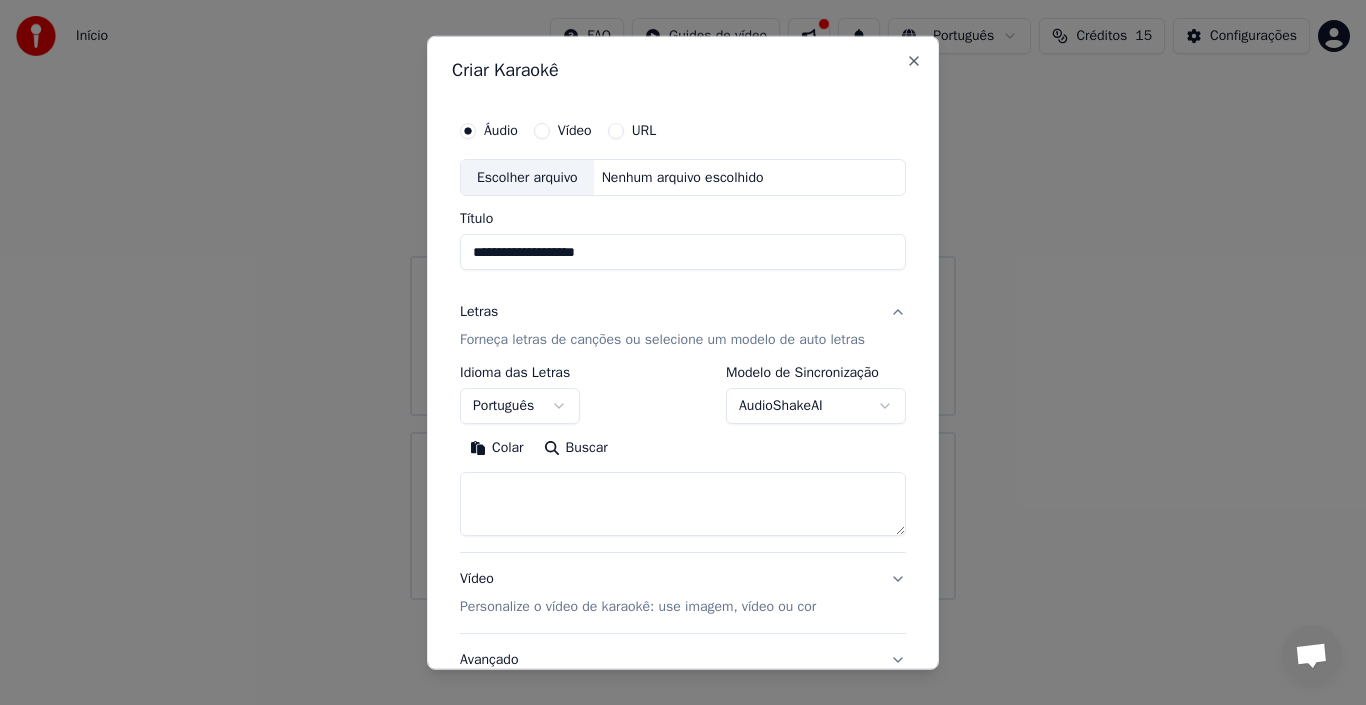 click on "Buscar" at bounding box center (576, 448) 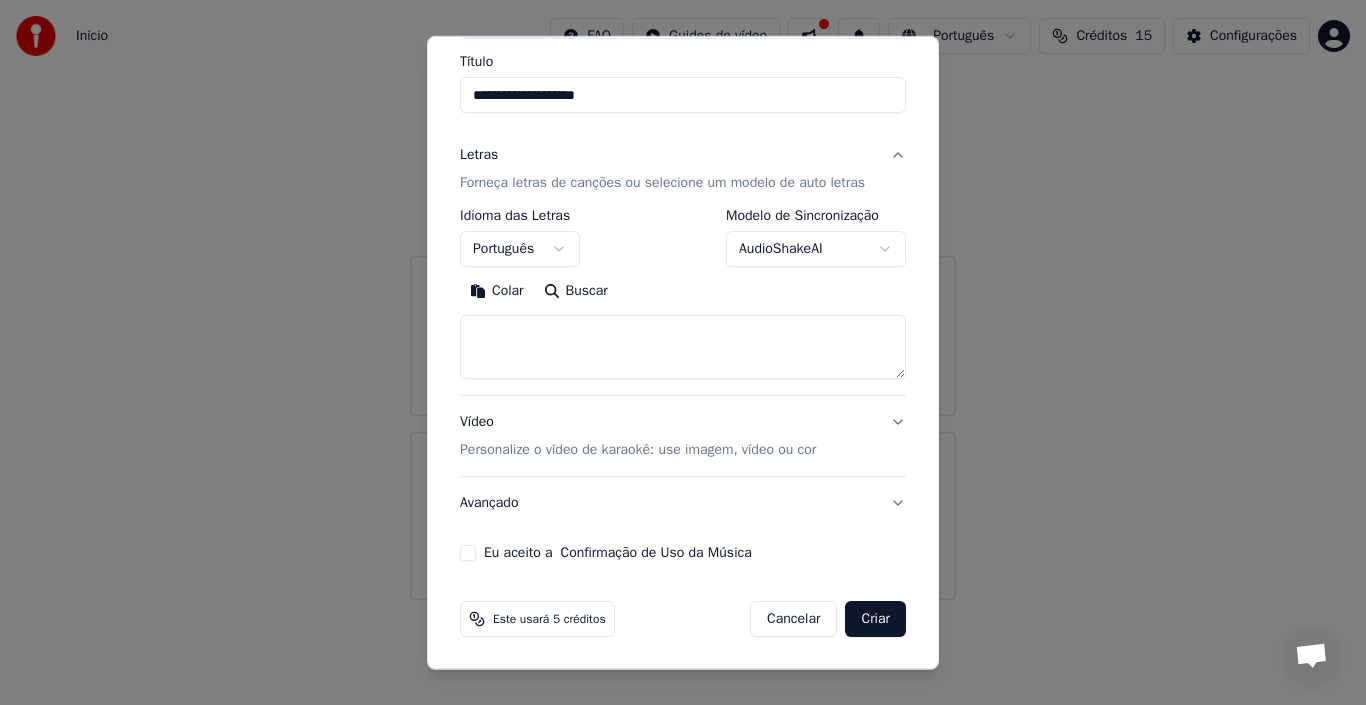 scroll, scrollTop: 57, scrollLeft: 0, axis: vertical 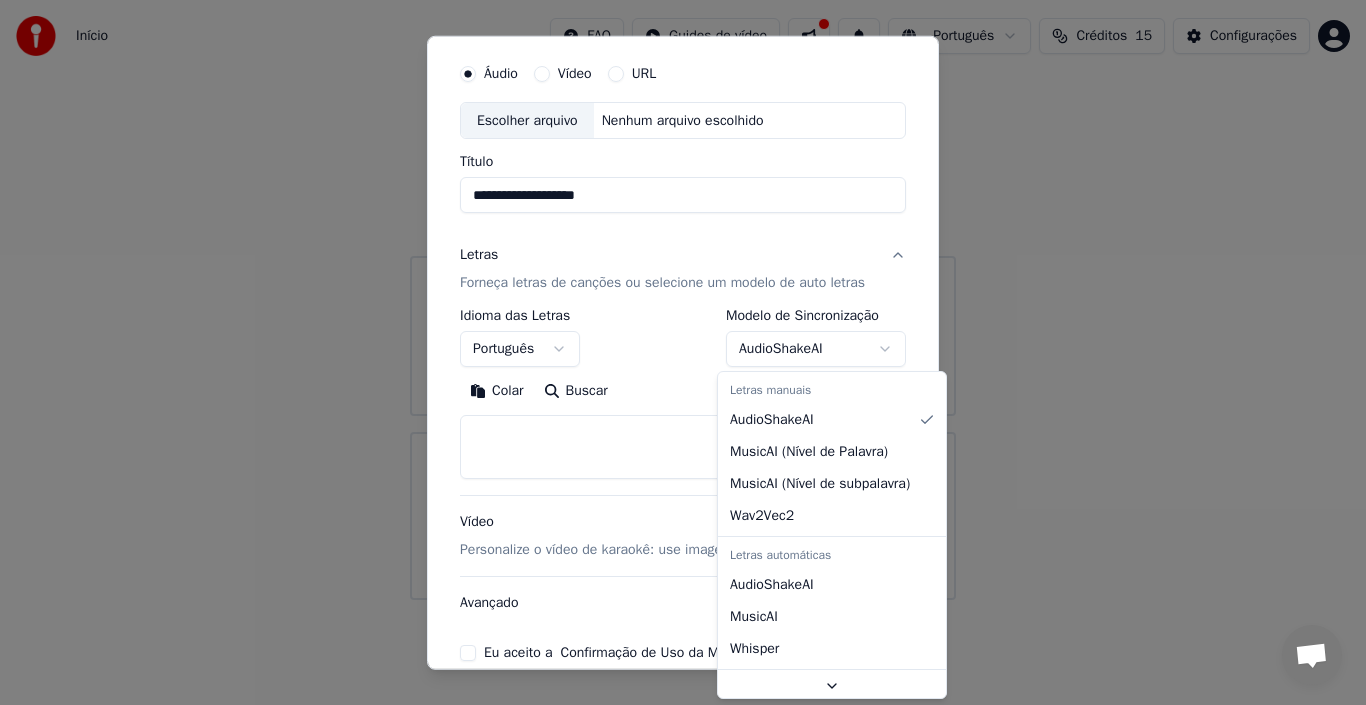 click on "**********" at bounding box center [683, 300] 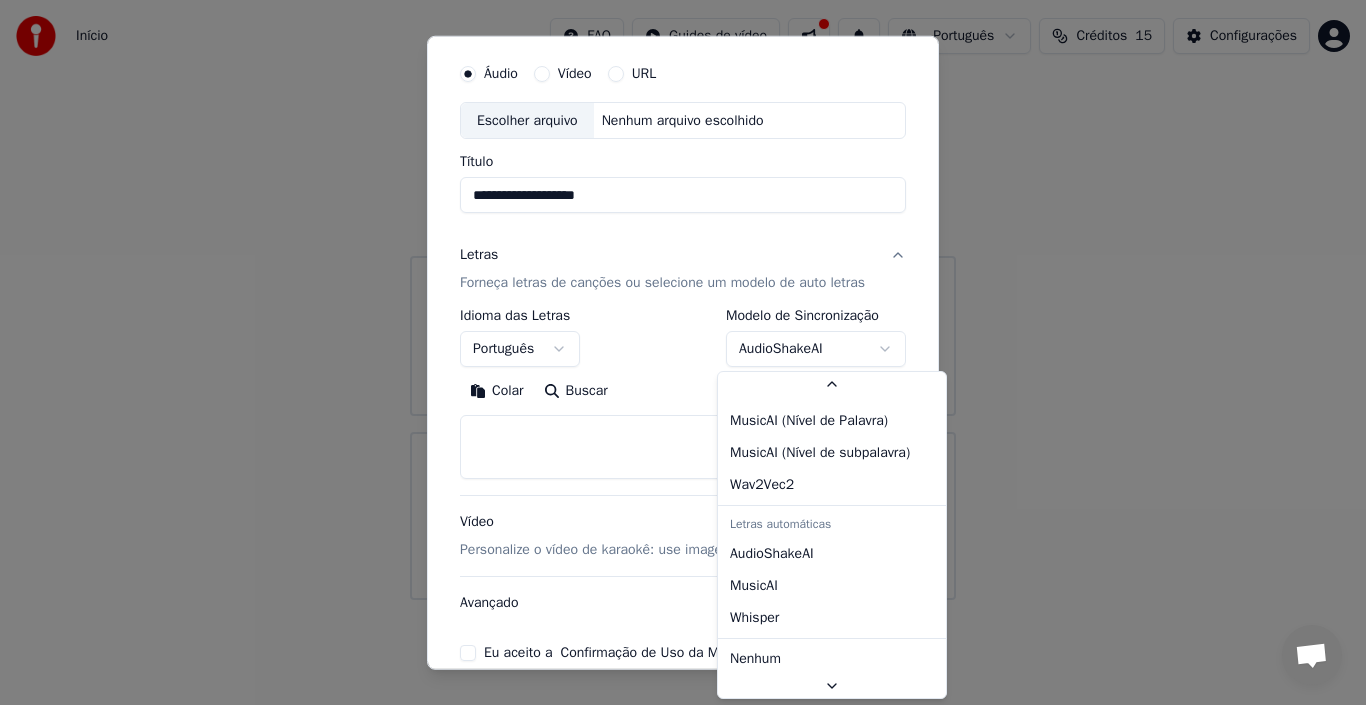 scroll, scrollTop: 36, scrollLeft: 0, axis: vertical 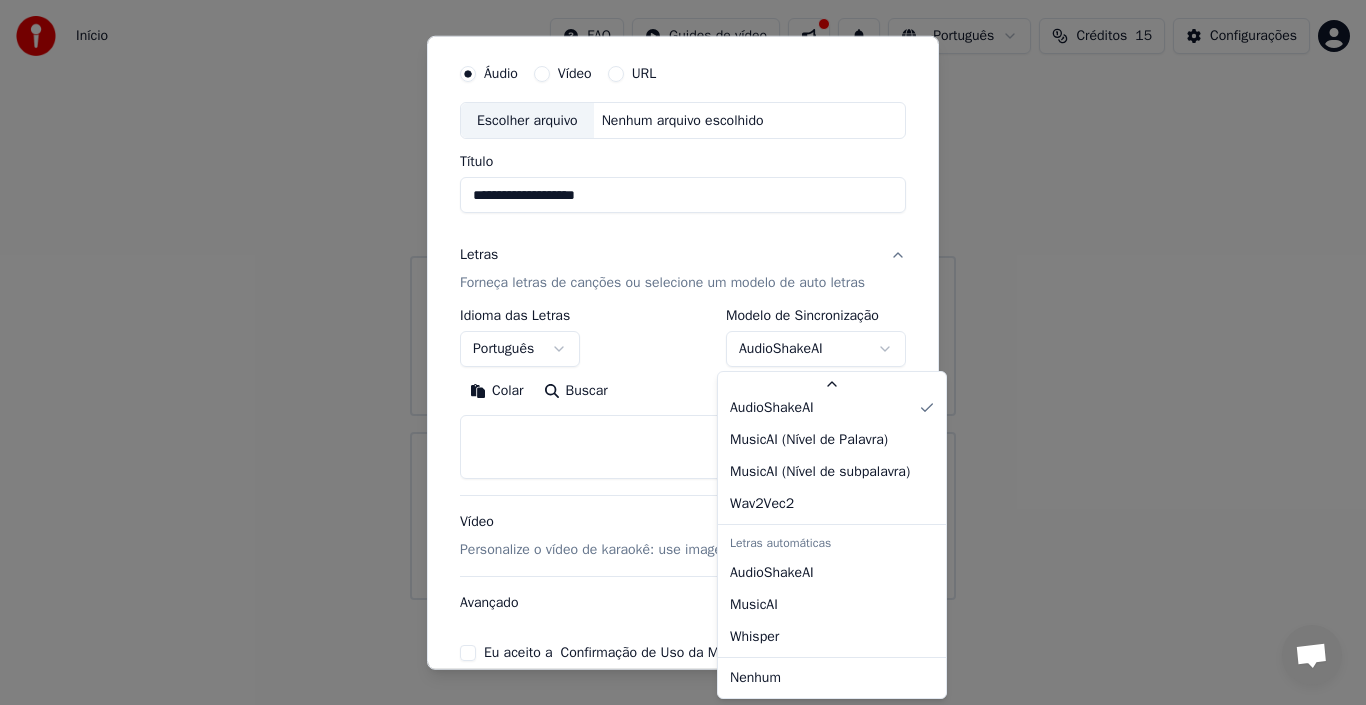select on "**********" 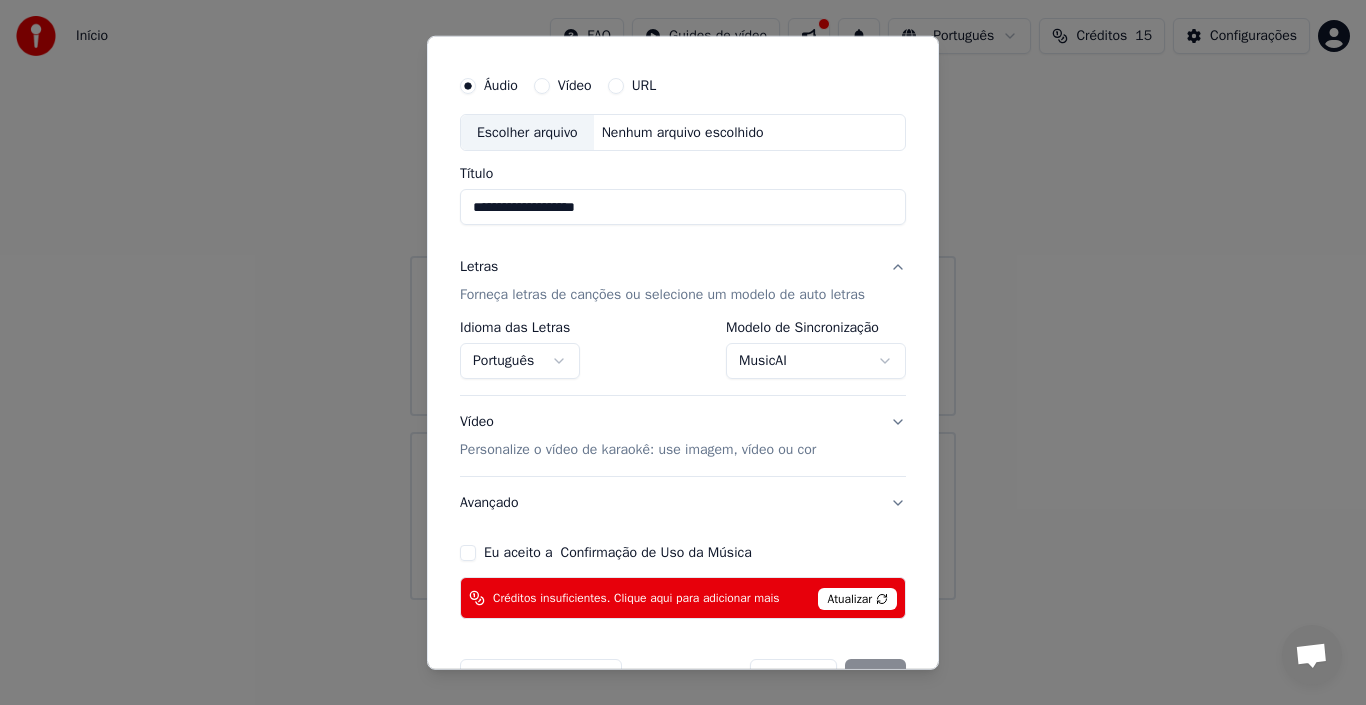 click on "Atualizar" at bounding box center (857, 599) 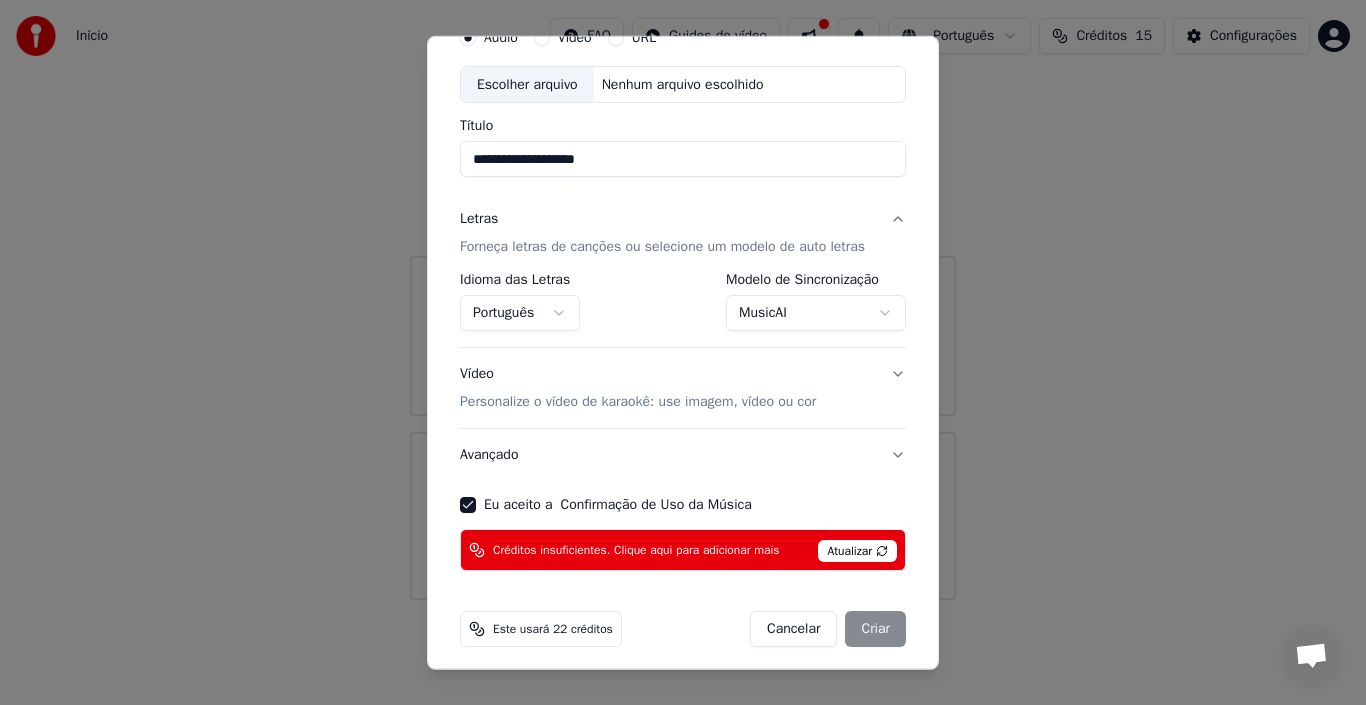 scroll, scrollTop: 103, scrollLeft: 0, axis: vertical 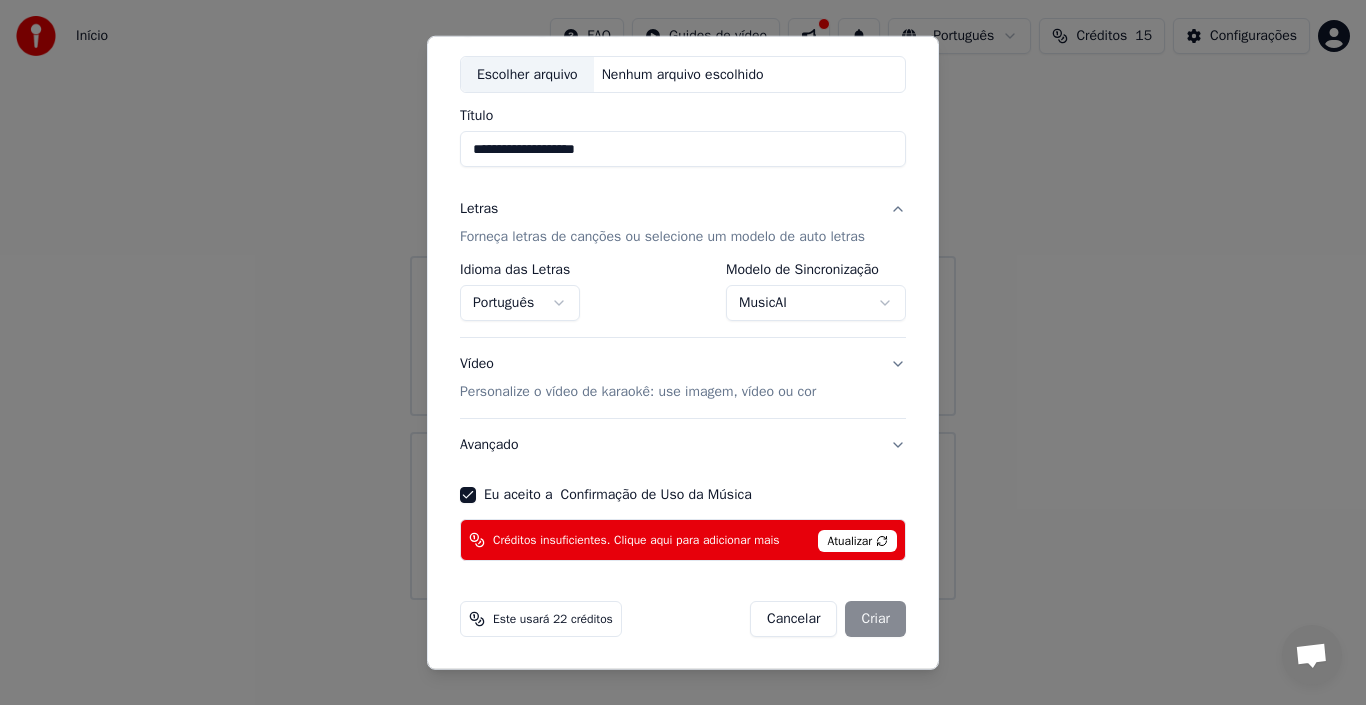 click on "Cancelar Criar" at bounding box center [828, 619] 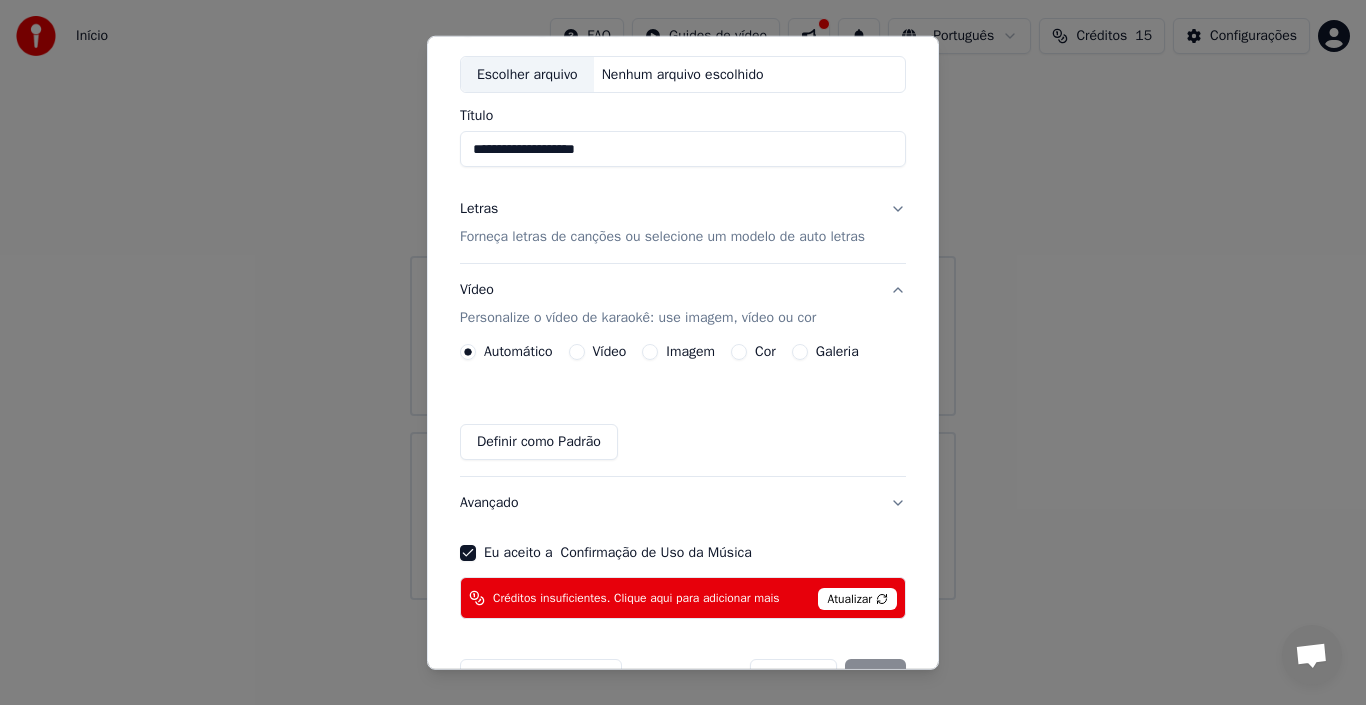 click on "Vídeo" at bounding box center [577, 352] 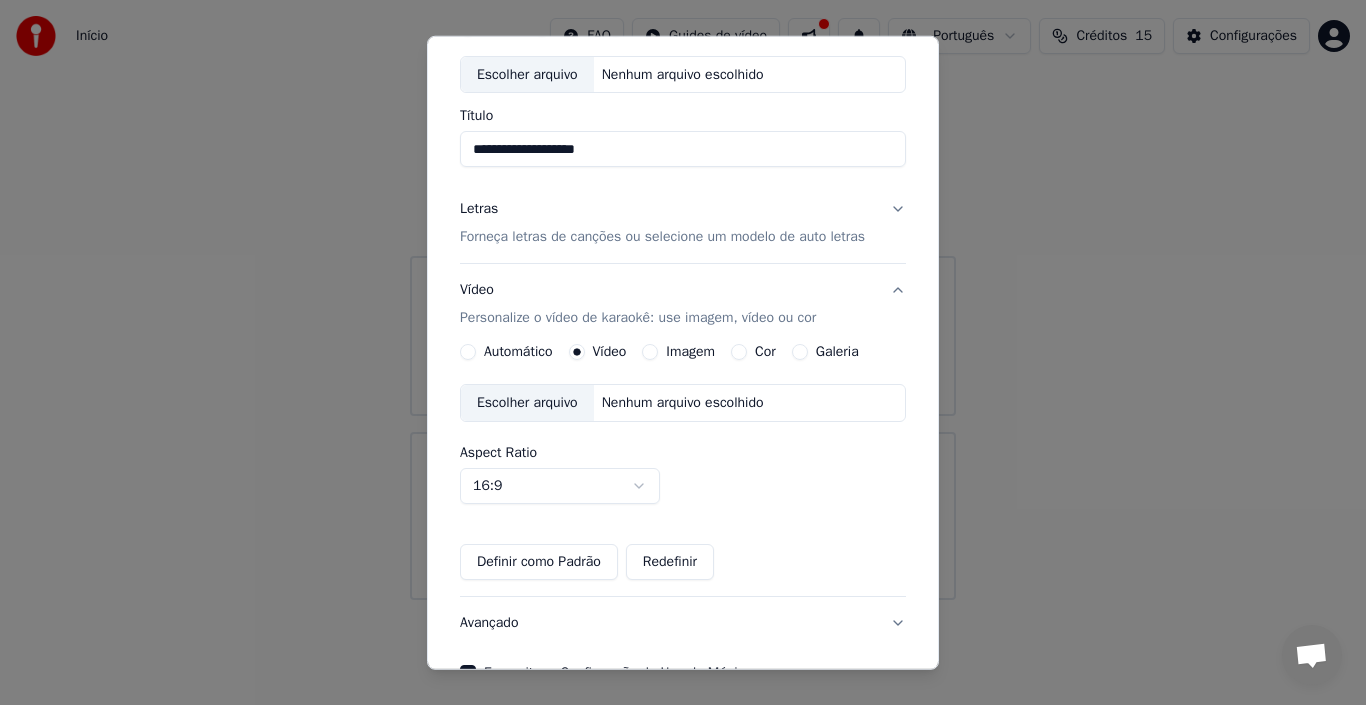 click on "Automático Vídeo Imagem Cor Galeria" at bounding box center [659, 352] 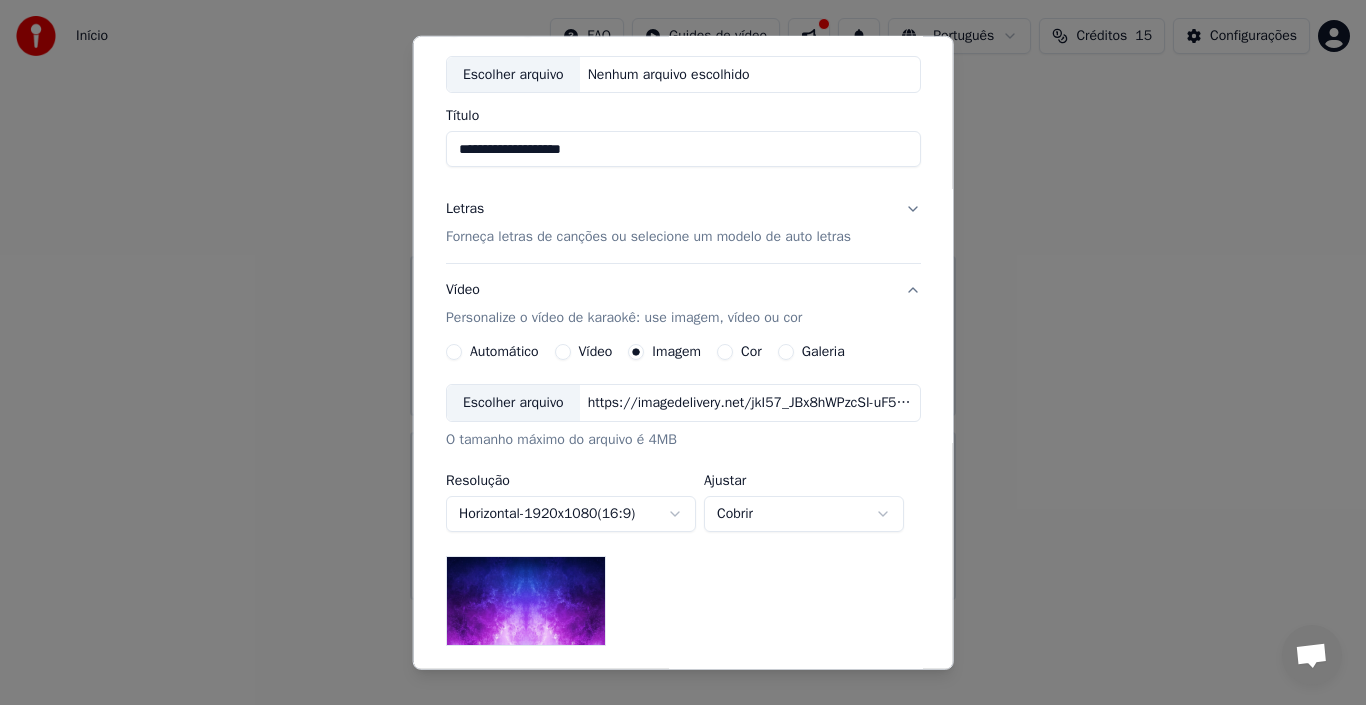 click on "Cor" at bounding box center [725, 352] 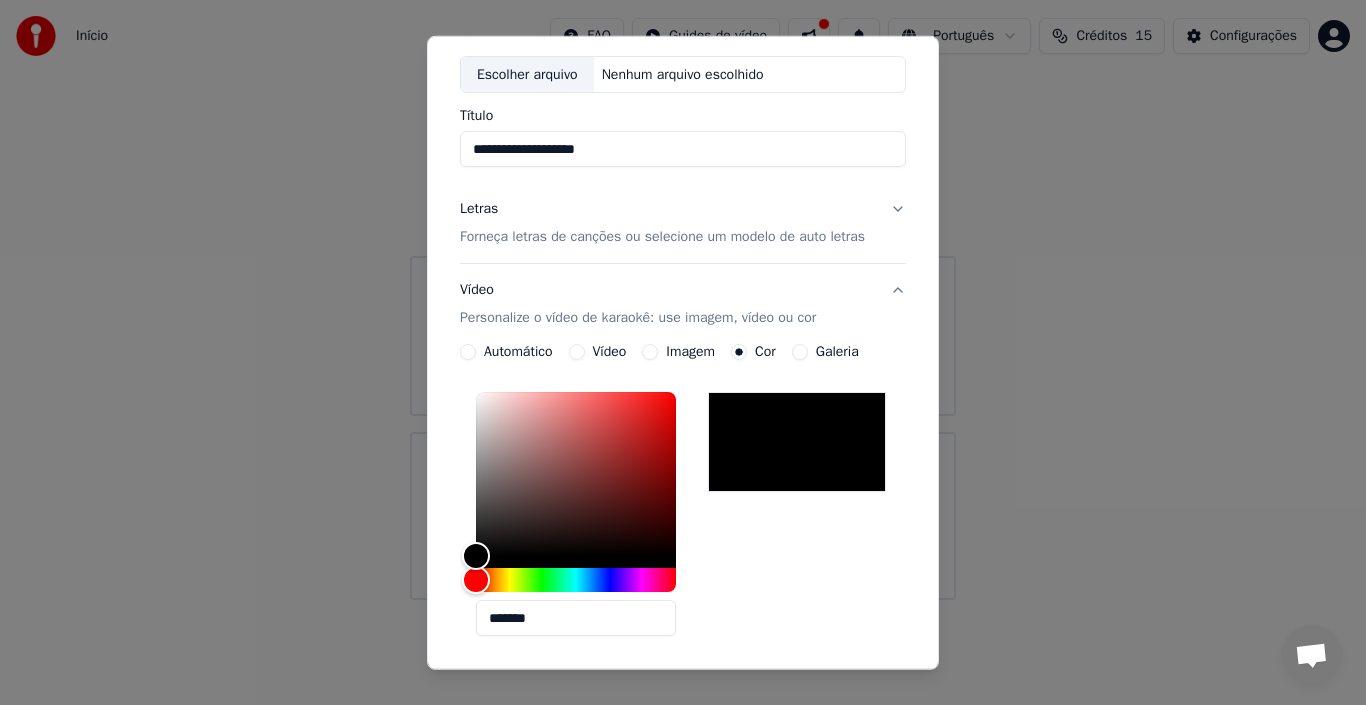 click on "Automático Vídeo Imagem Cor Galeria" at bounding box center [659, 352] 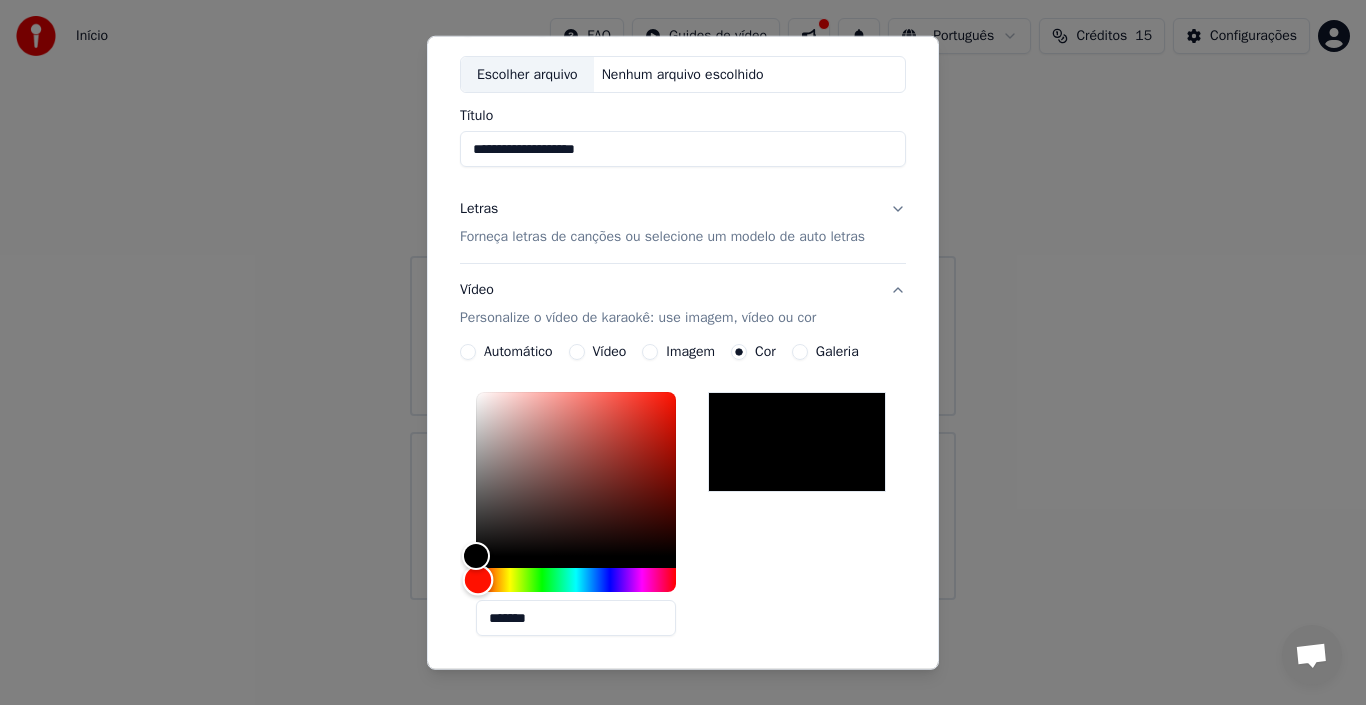 drag, startPoint x: 472, startPoint y: 579, endPoint x: 470, endPoint y: 593, distance: 14.142136 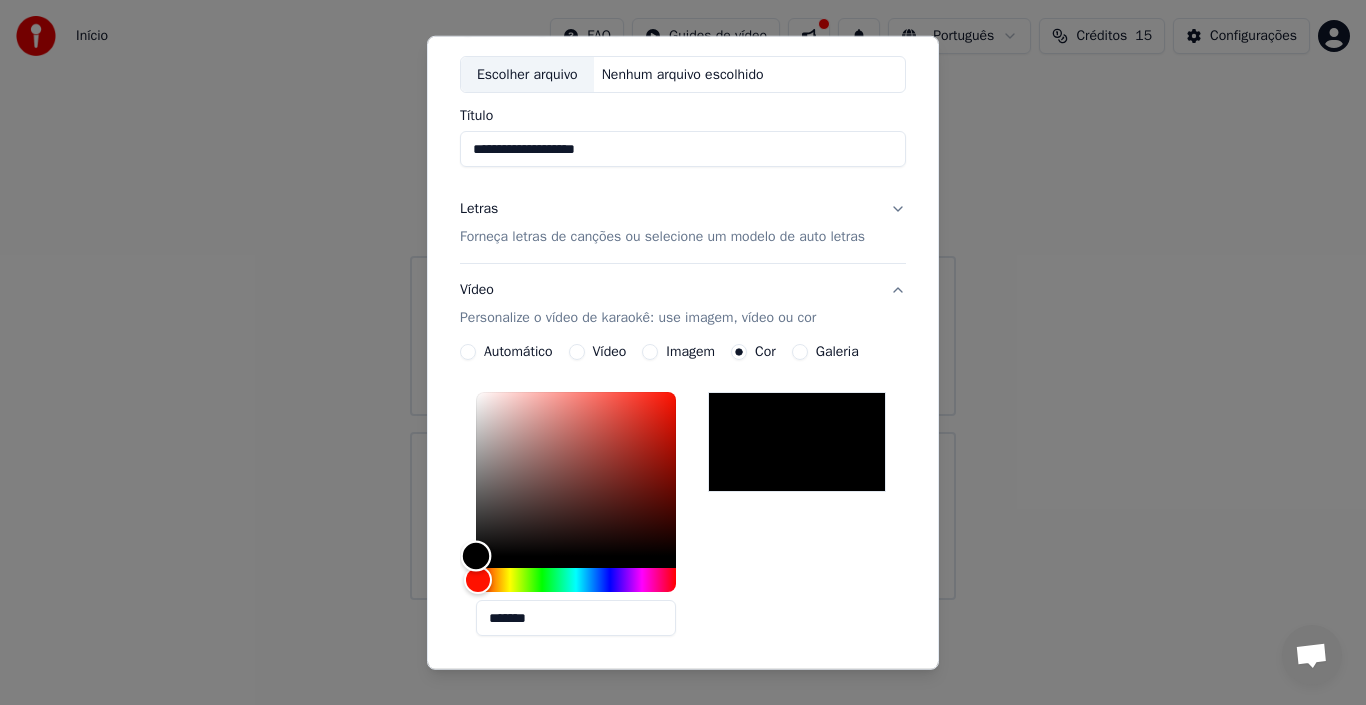 type on "*******" 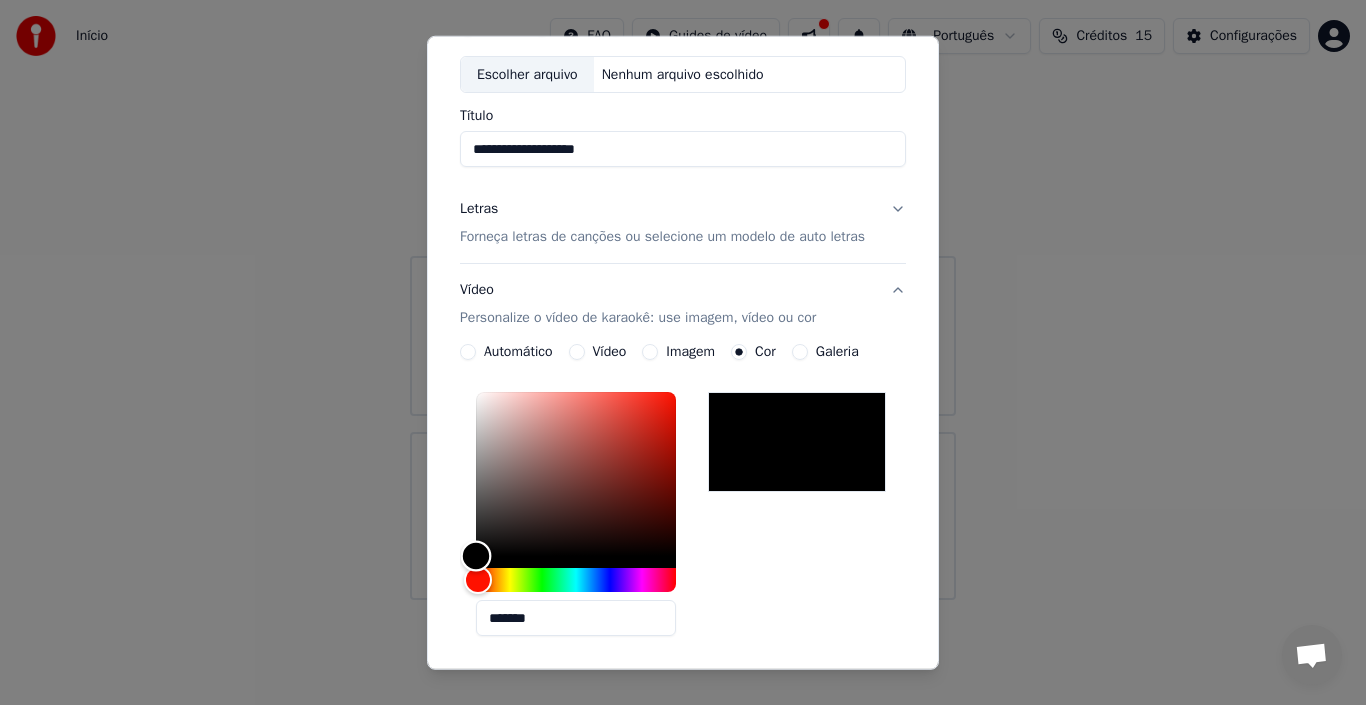drag, startPoint x: 465, startPoint y: 546, endPoint x: 399, endPoint y: 567, distance: 69.260376 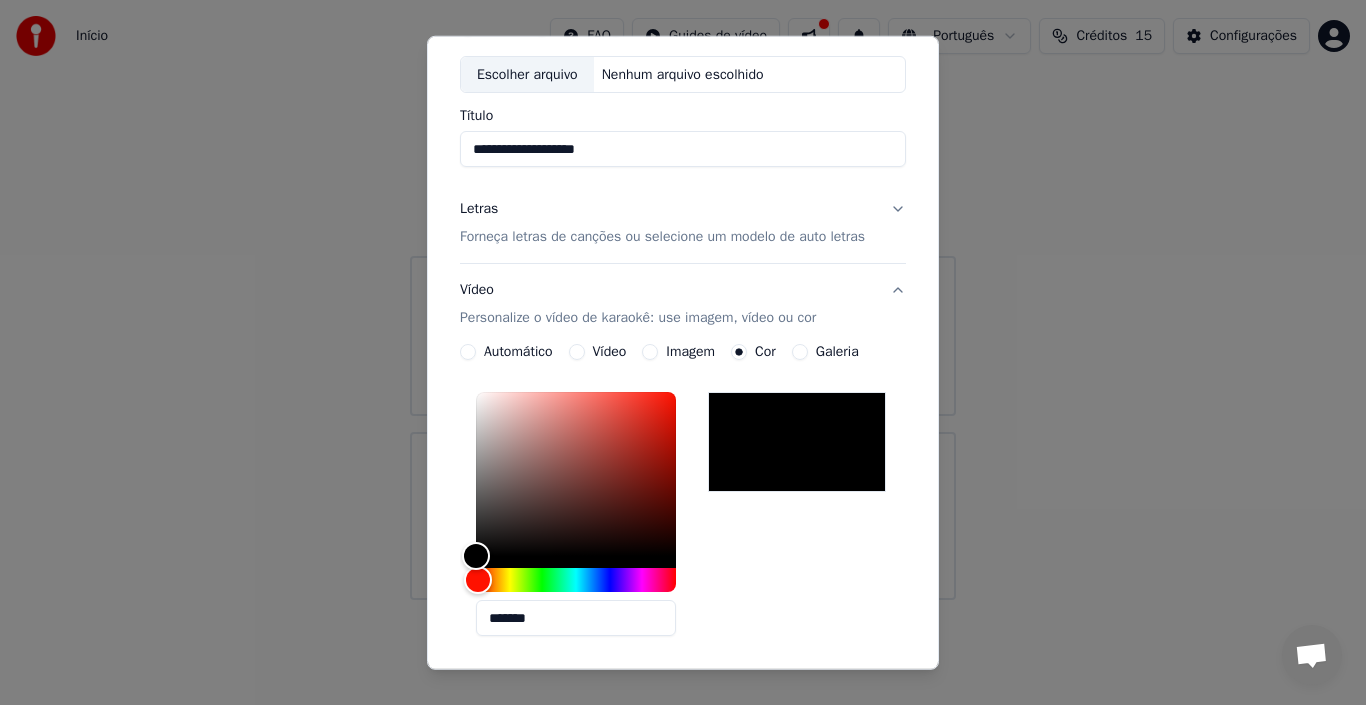 click on "Imagem" at bounding box center [650, 352] 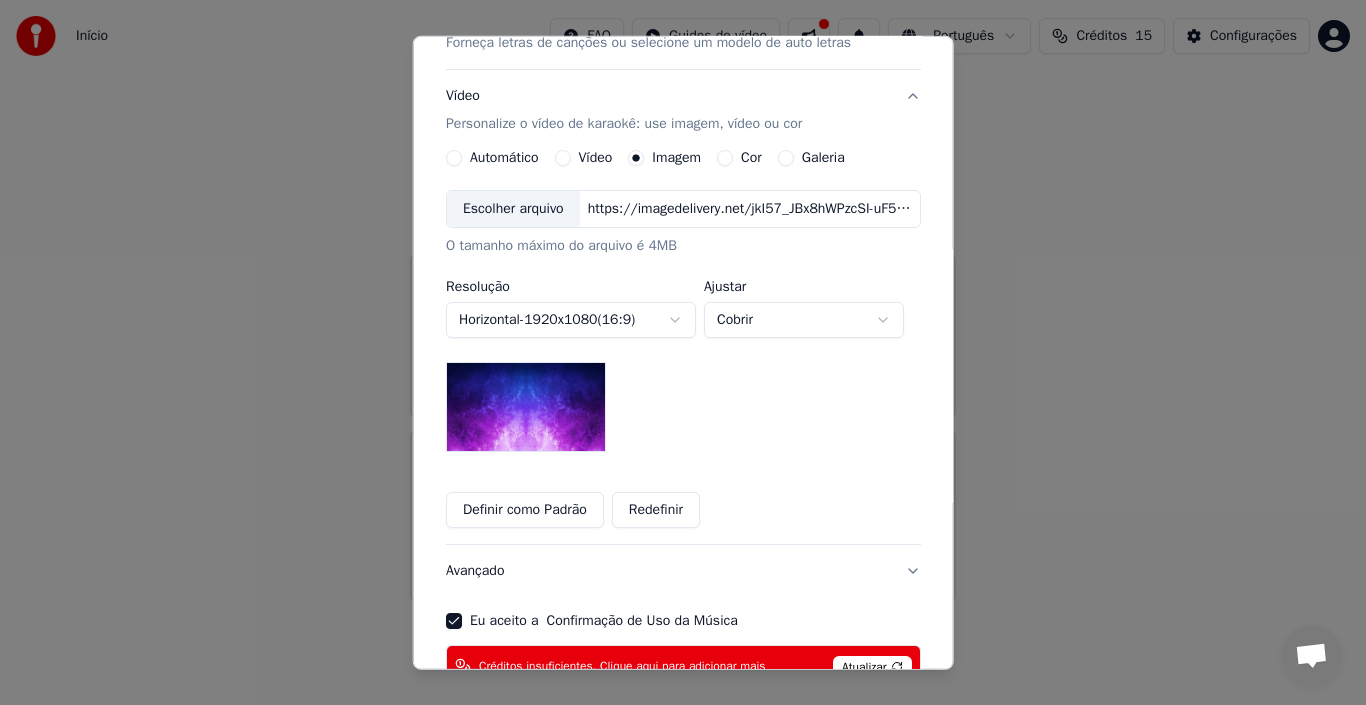 scroll, scrollTop: 303, scrollLeft: 0, axis: vertical 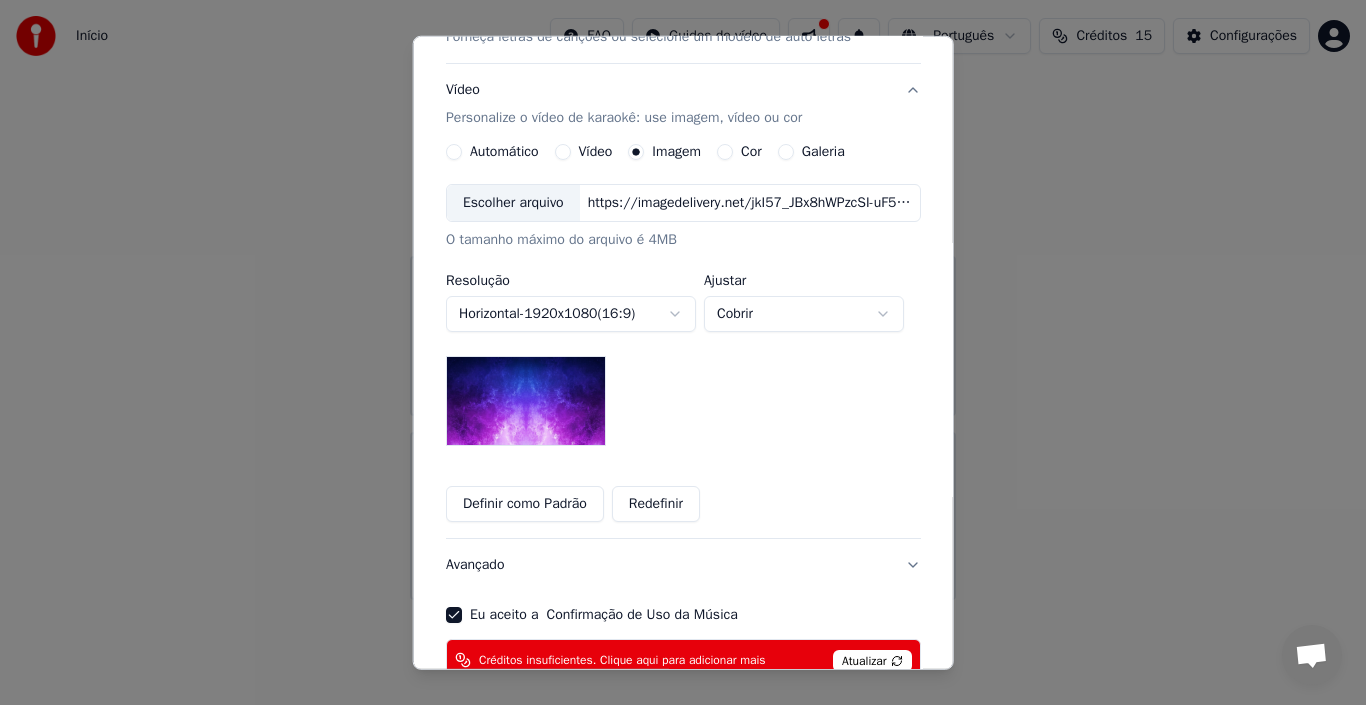 click at bounding box center [526, 401] 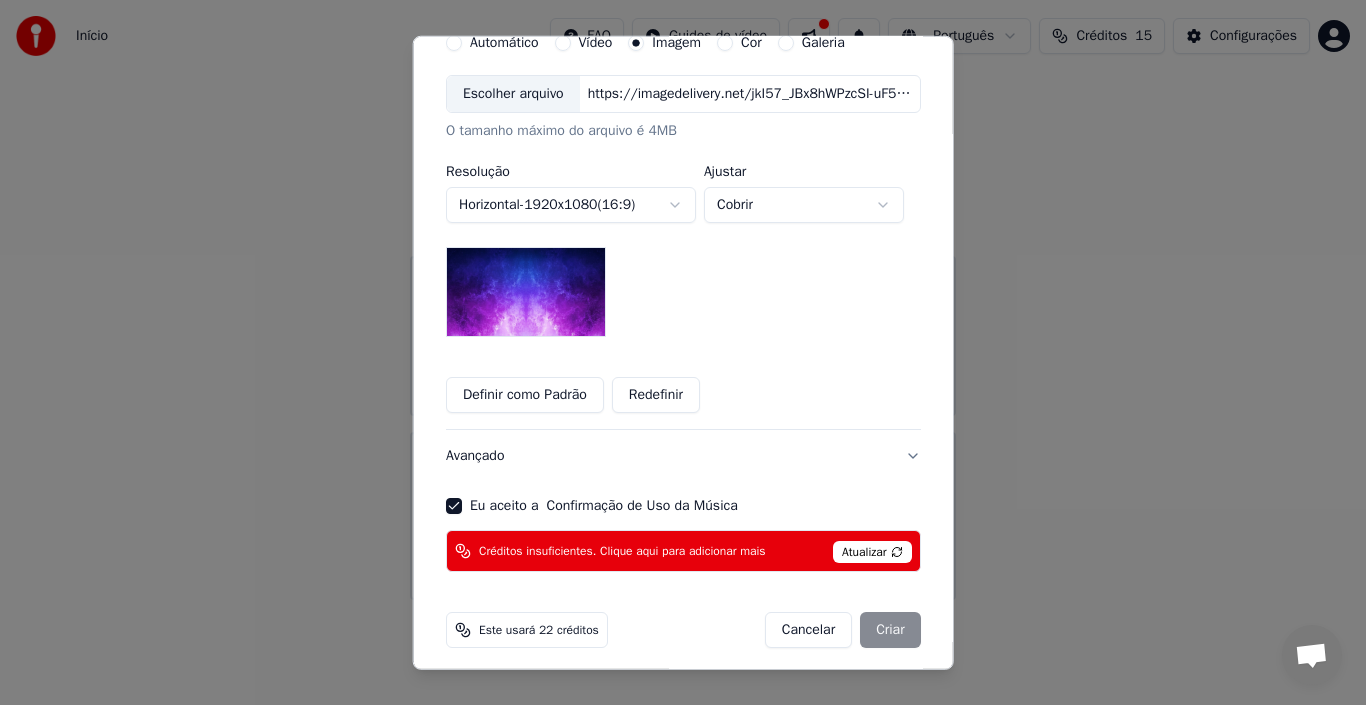 scroll, scrollTop: 423, scrollLeft: 0, axis: vertical 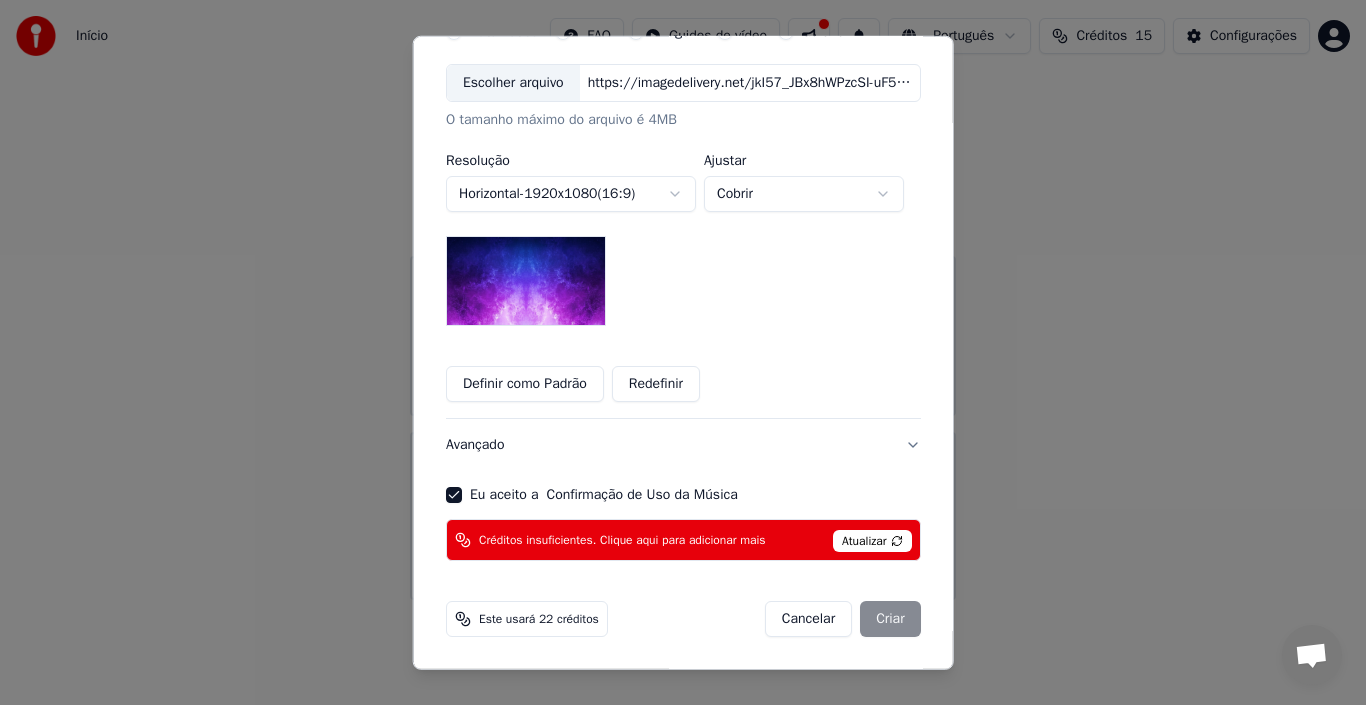 click on "Cancelar Criar" at bounding box center [842, 619] 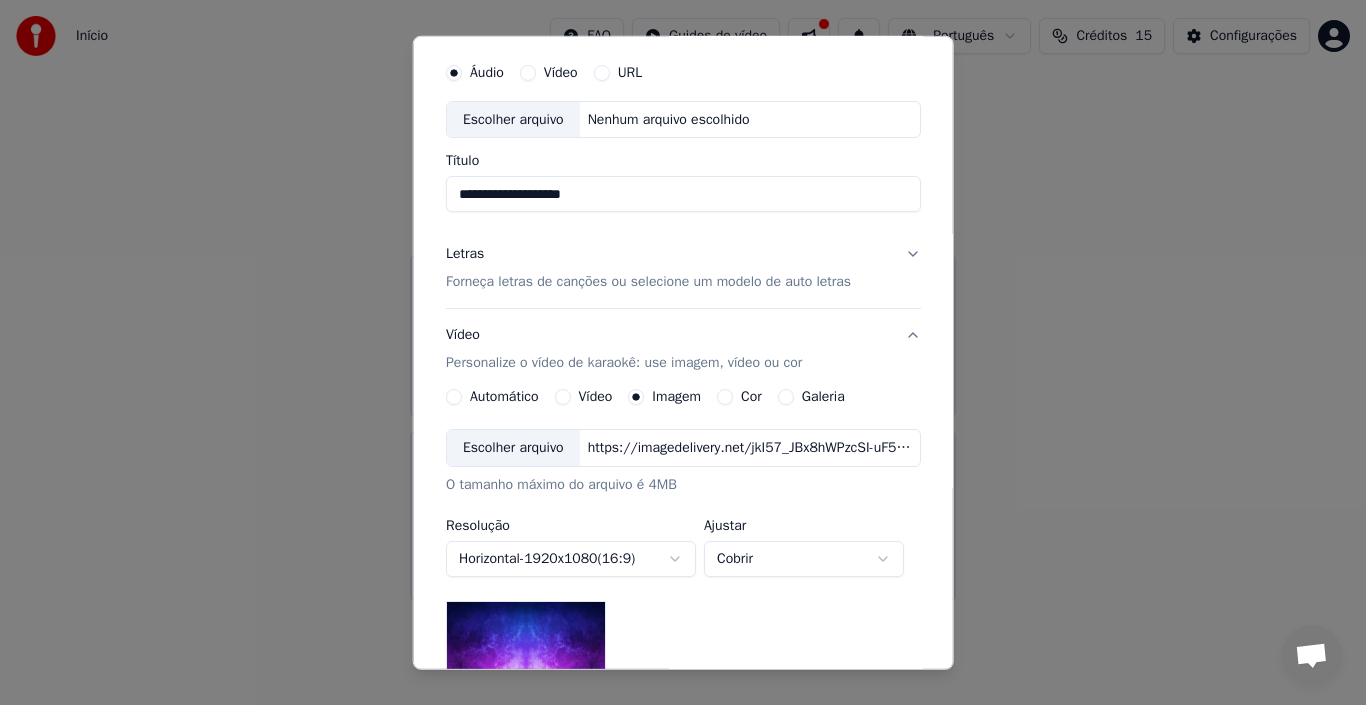 scroll, scrollTop: 23, scrollLeft: 0, axis: vertical 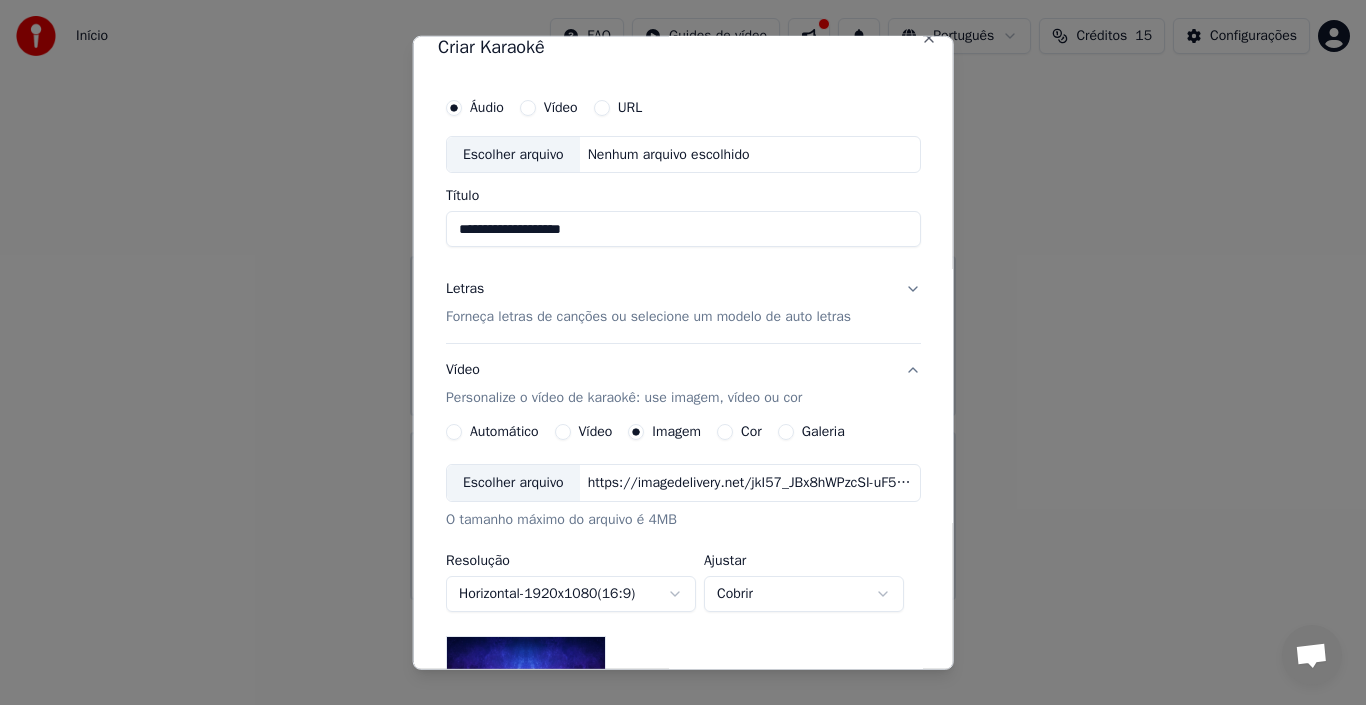 click on "Vídeo" at bounding box center (528, 107) 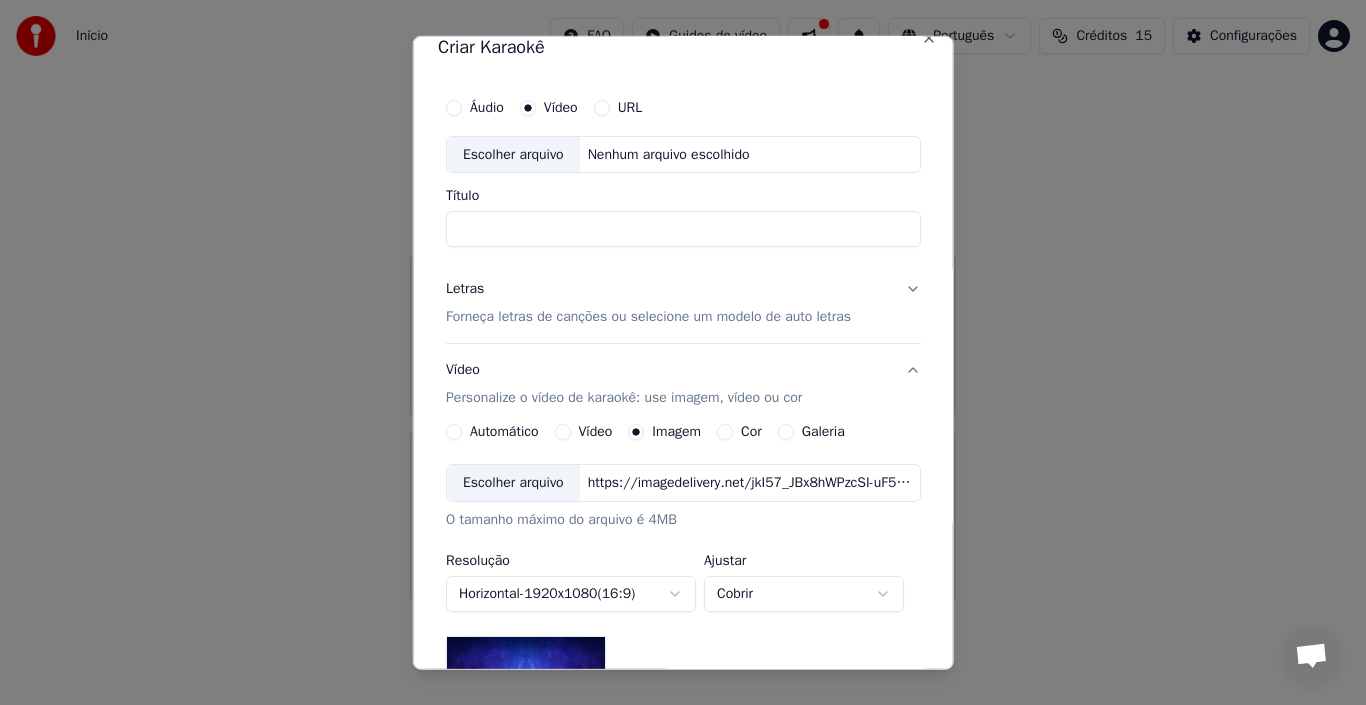 click on "Áudio" at bounding box center [454, 107] 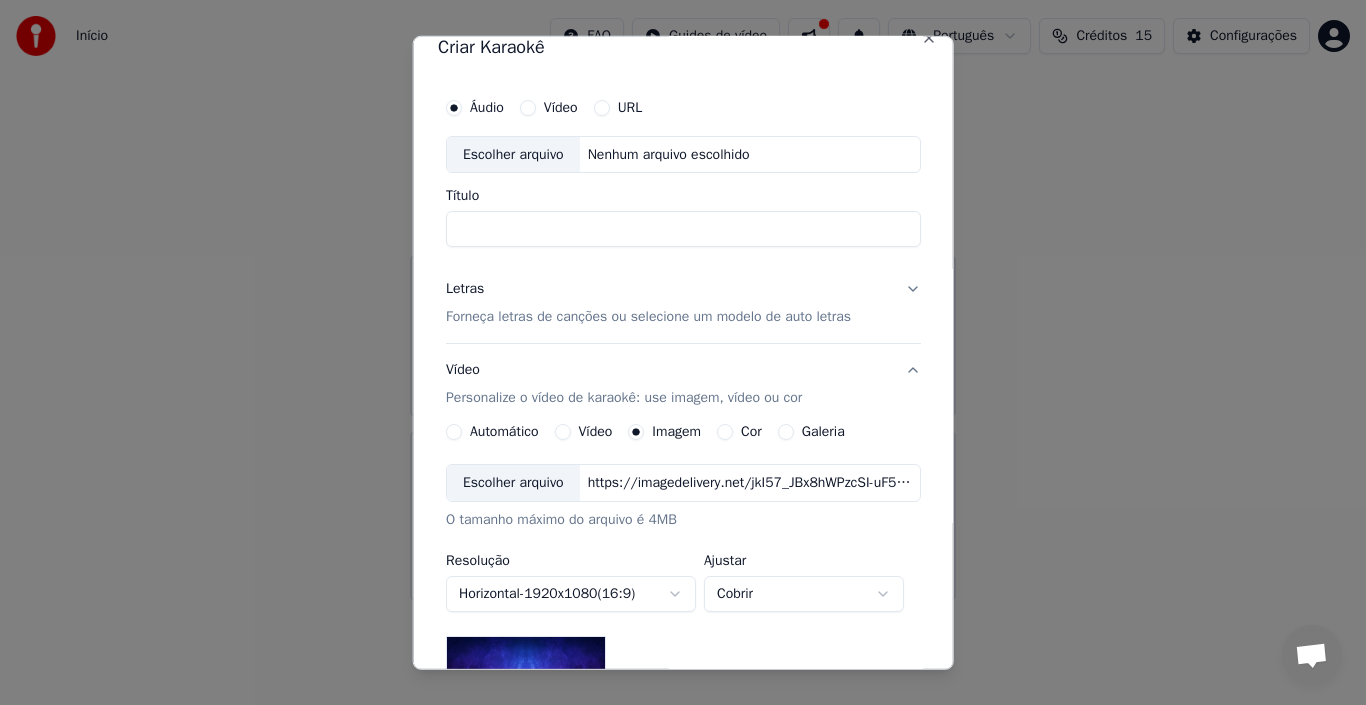 click on "Escolher arquivo" at bounding box center [513, 154] 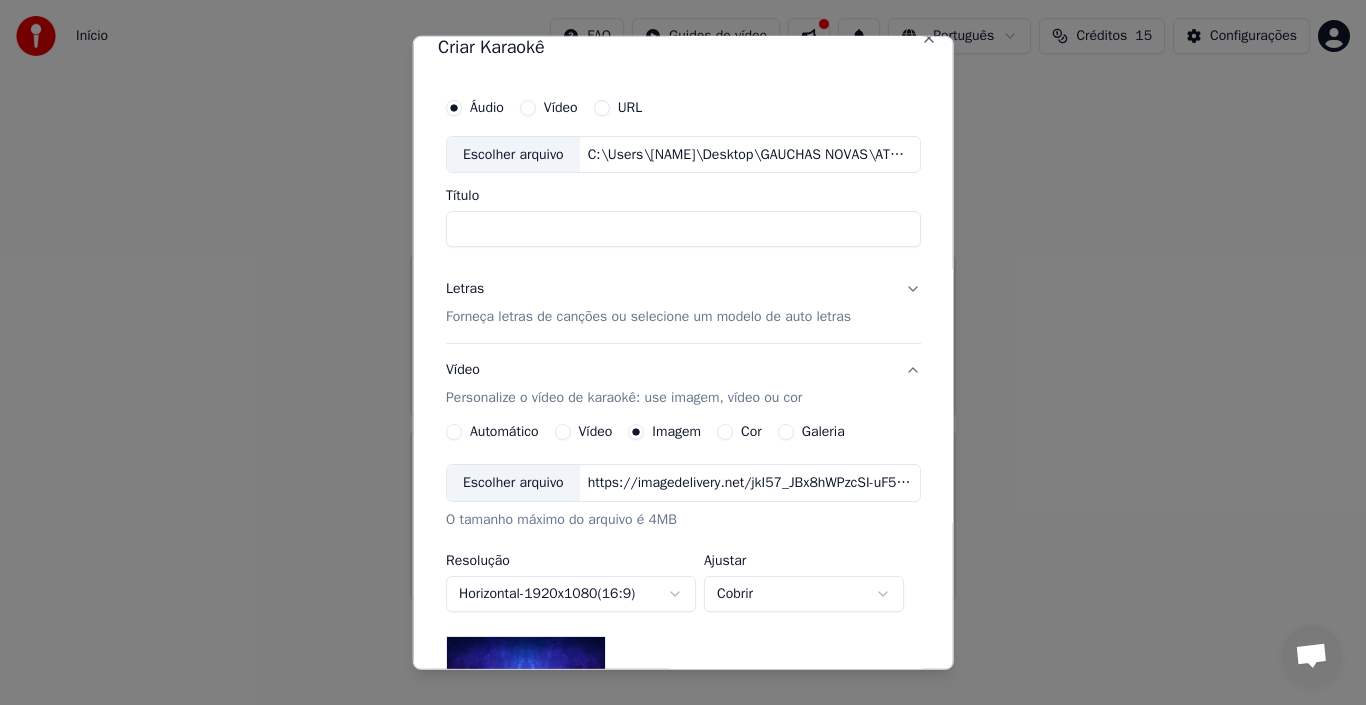 type on "**********" 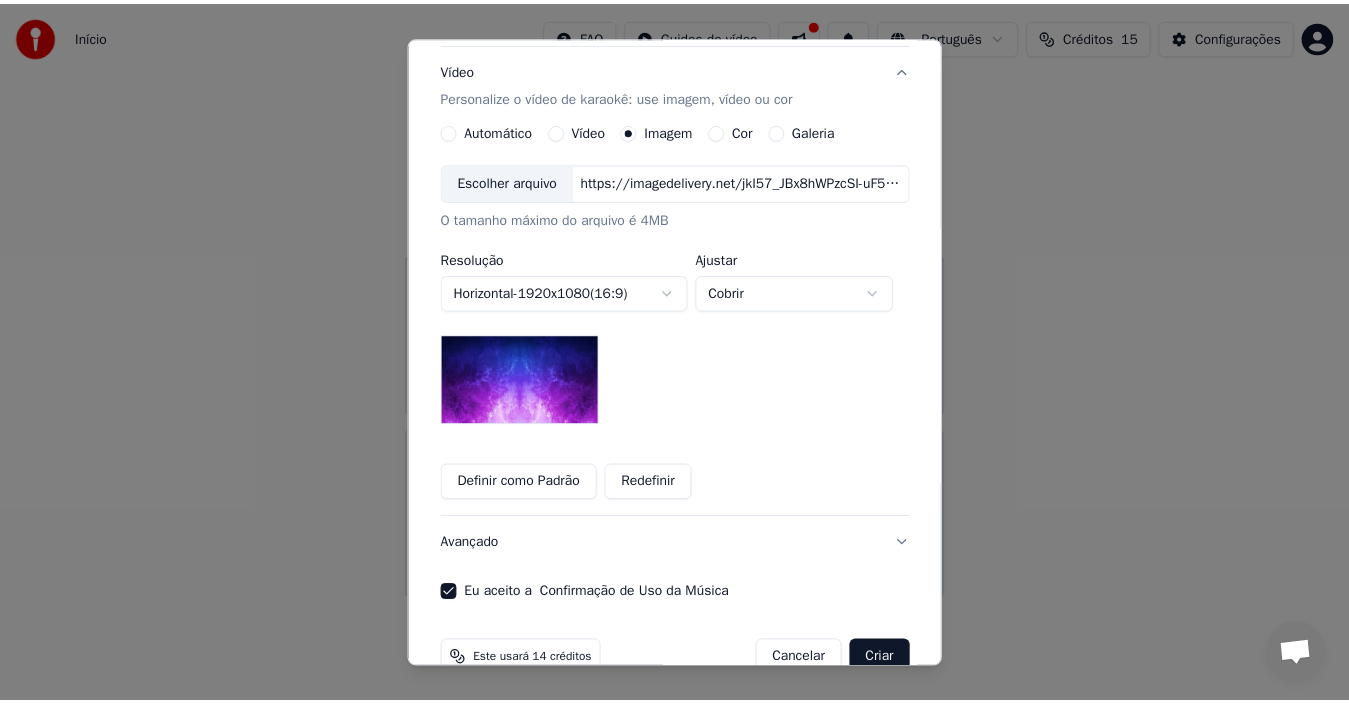 scroll, scrollTop: 365, scrollLeft: 0, axis: vertical 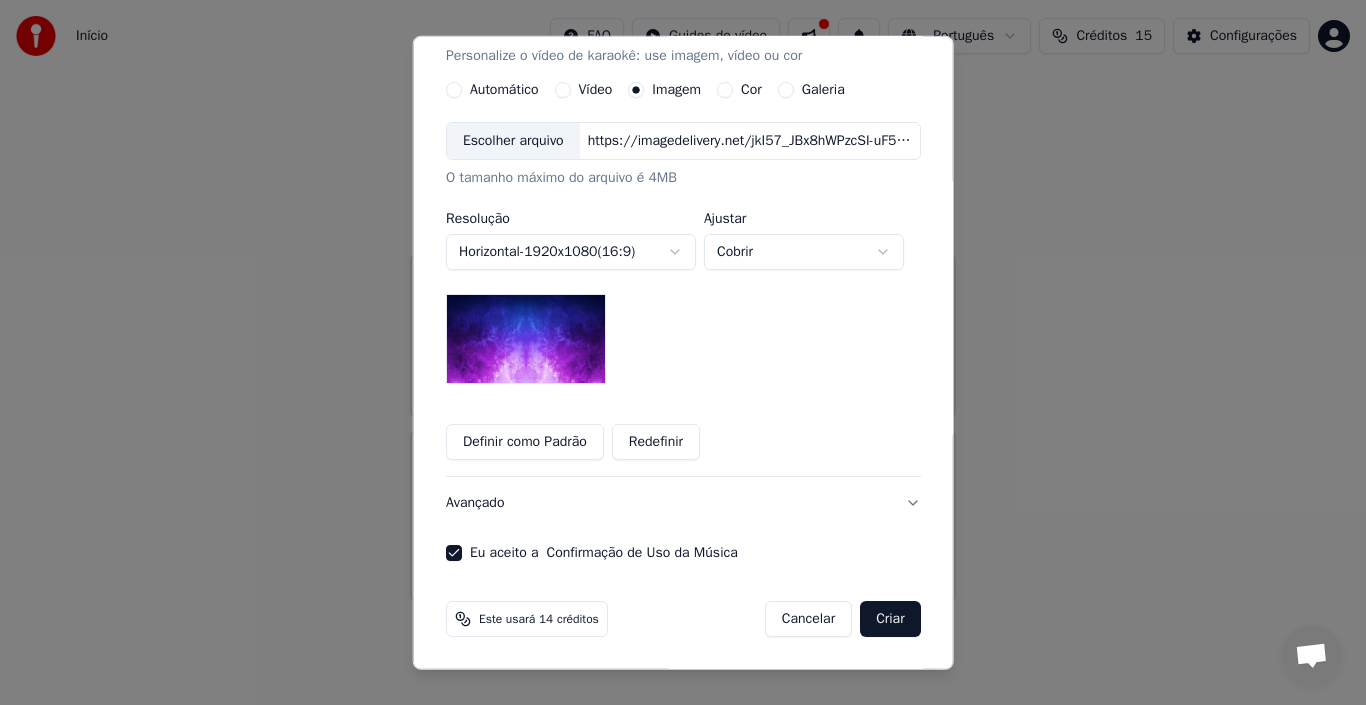 click on "Criar" at bounding box center (890, 619) 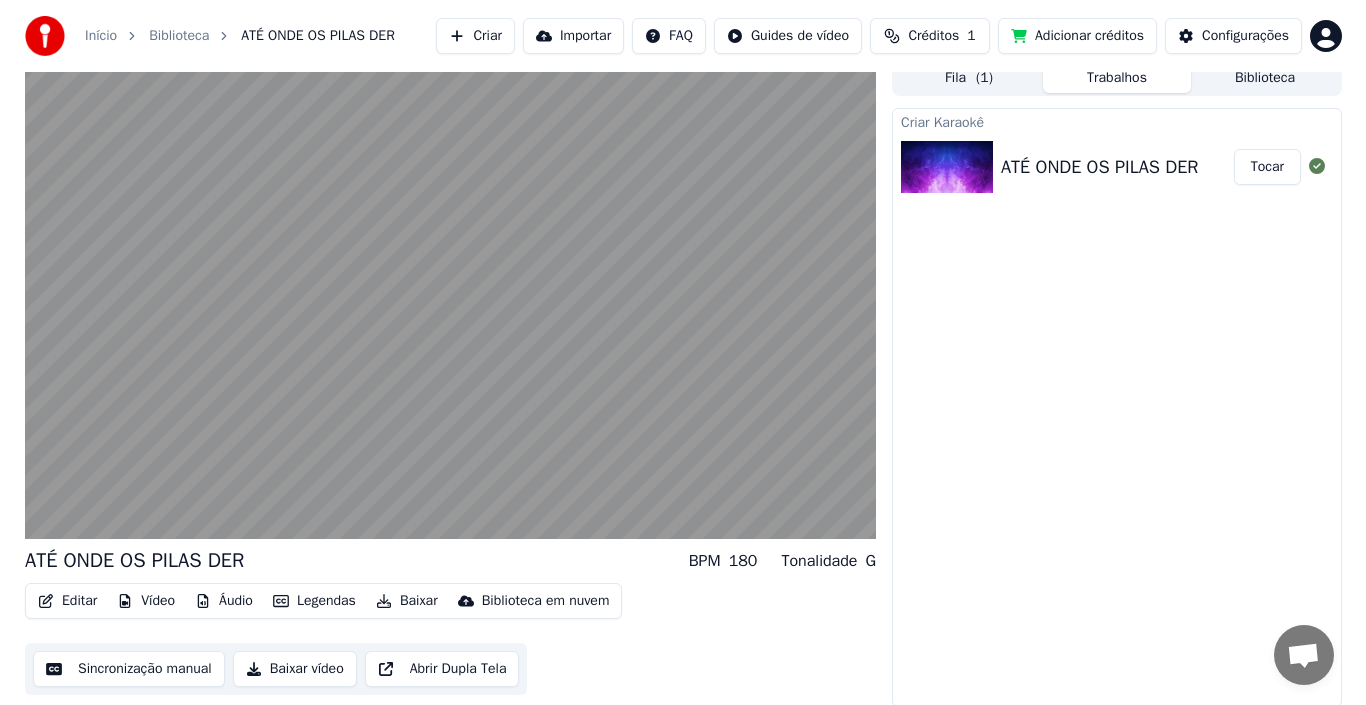 scroll, scrollTop: 14, scrollLeft: 0, axis: vertical 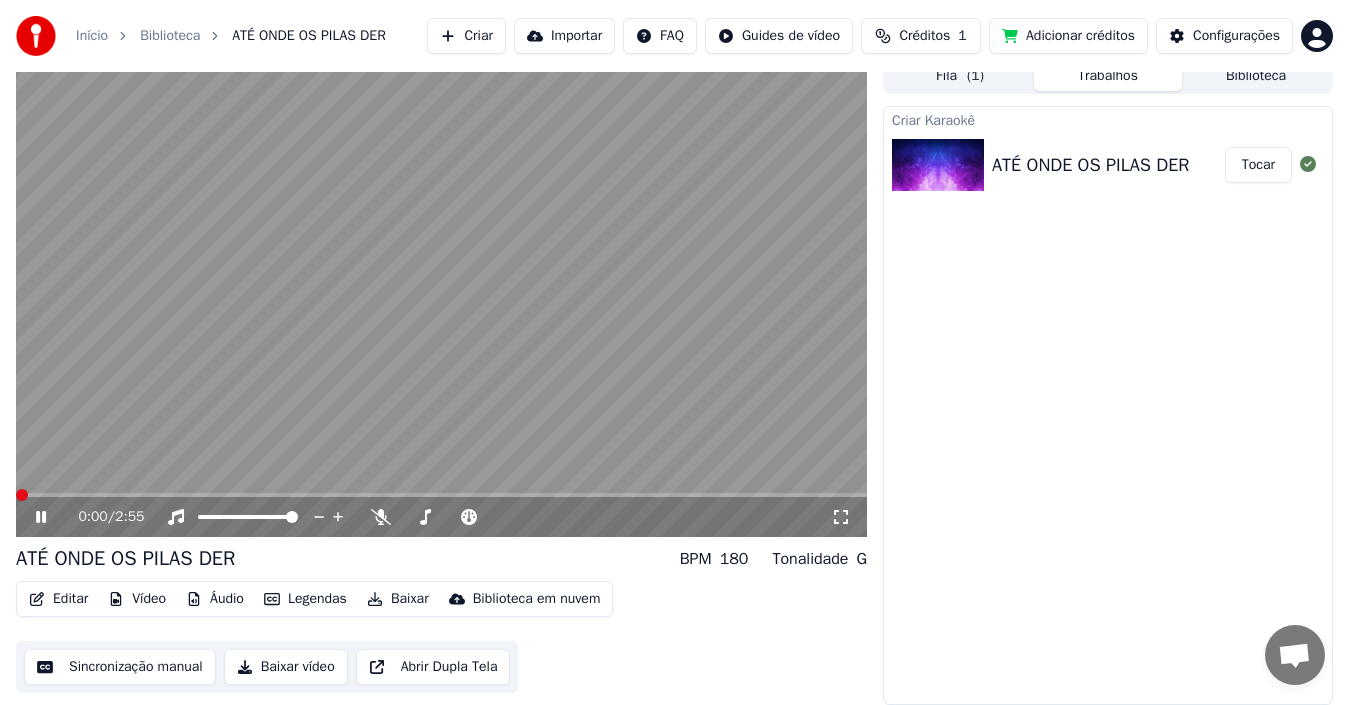 click at bounding box center (22, 495) 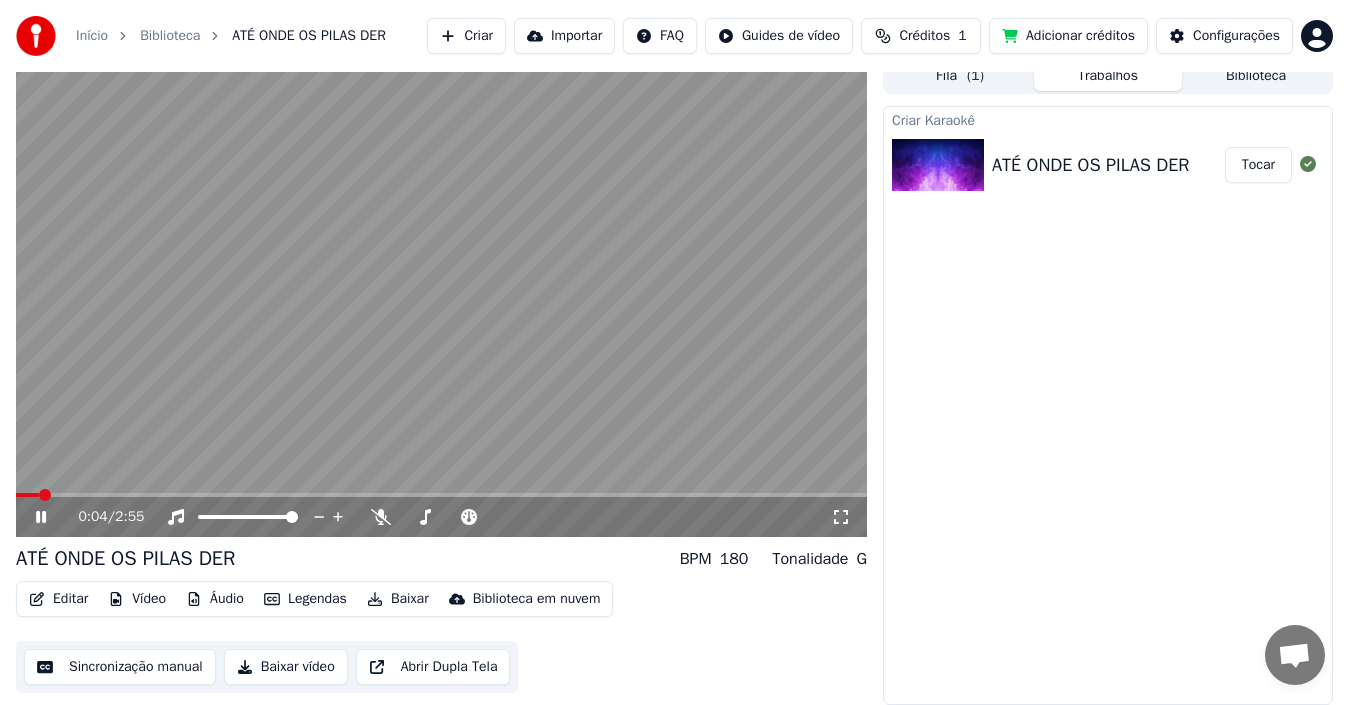 click 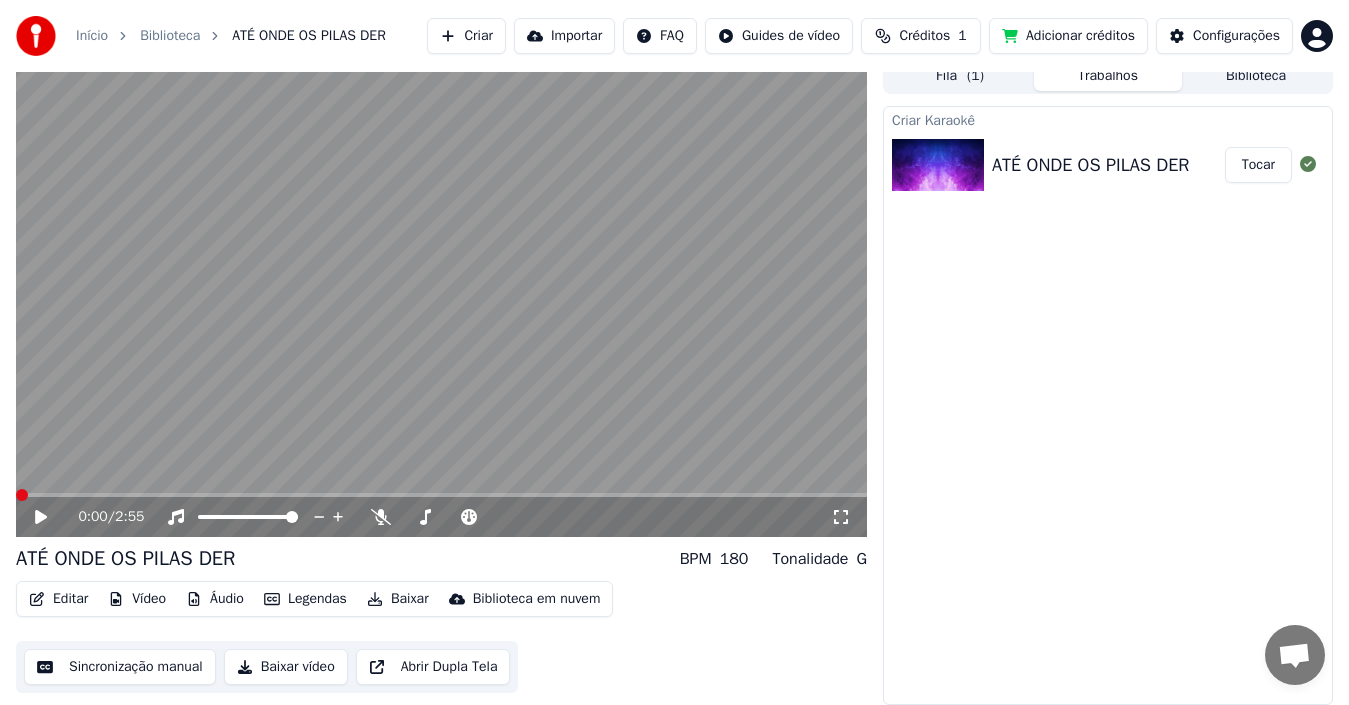 click at bounding box center [22, 495] 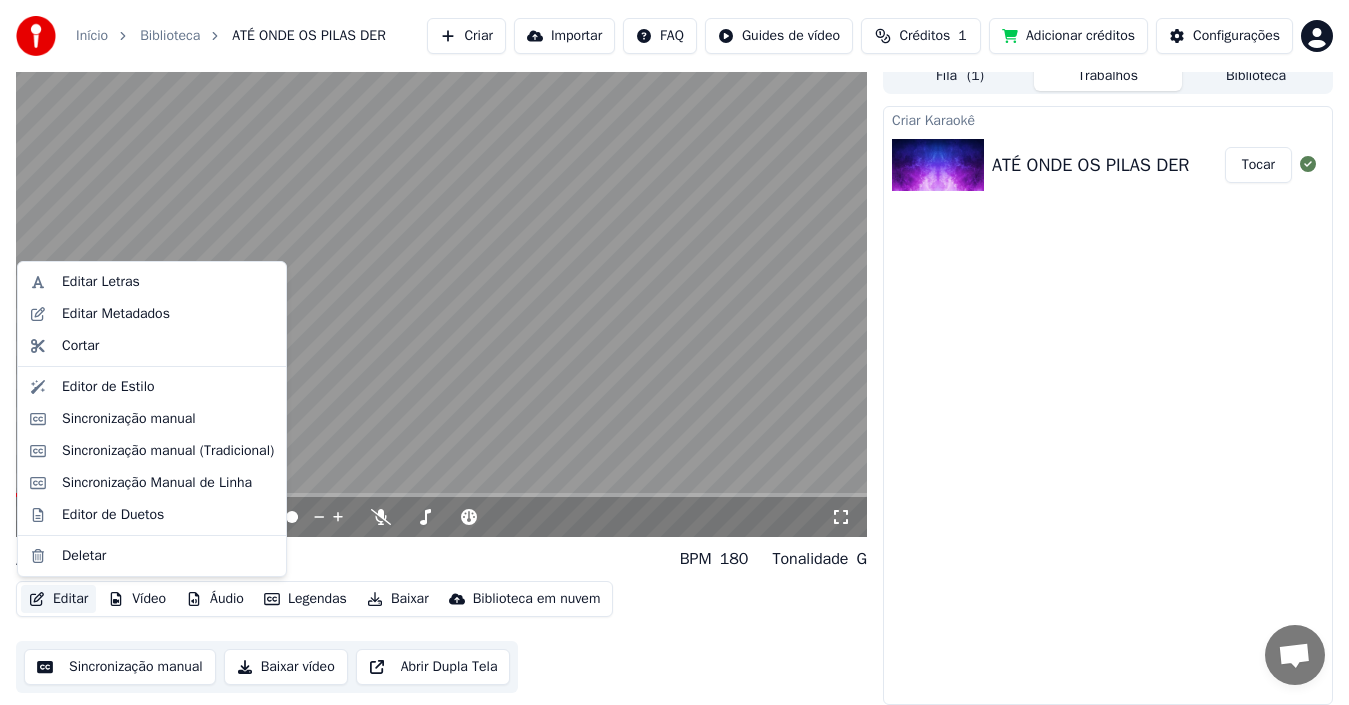 click on "Editar" at bounding box center [58, 599] 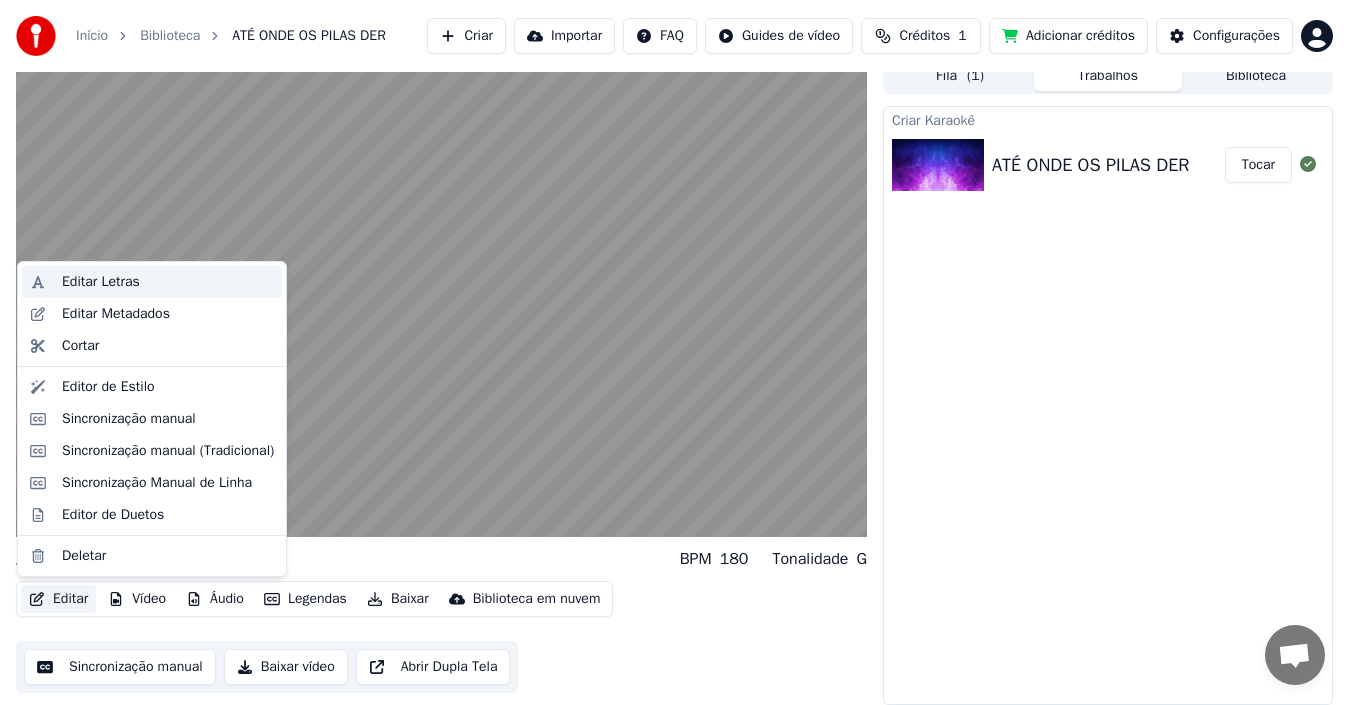 click on "Editar Letras" at bounding box center [101, 282] 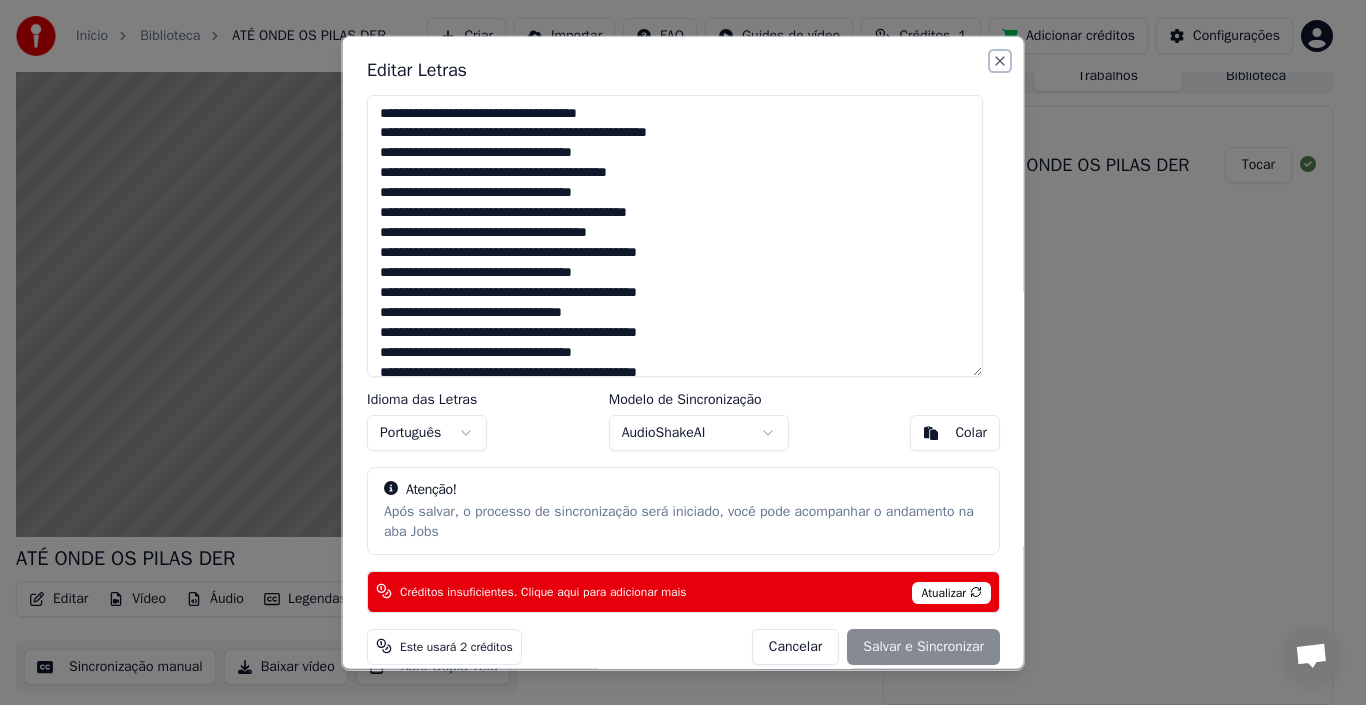 click on "Close" at bounding box center (1000, 60) 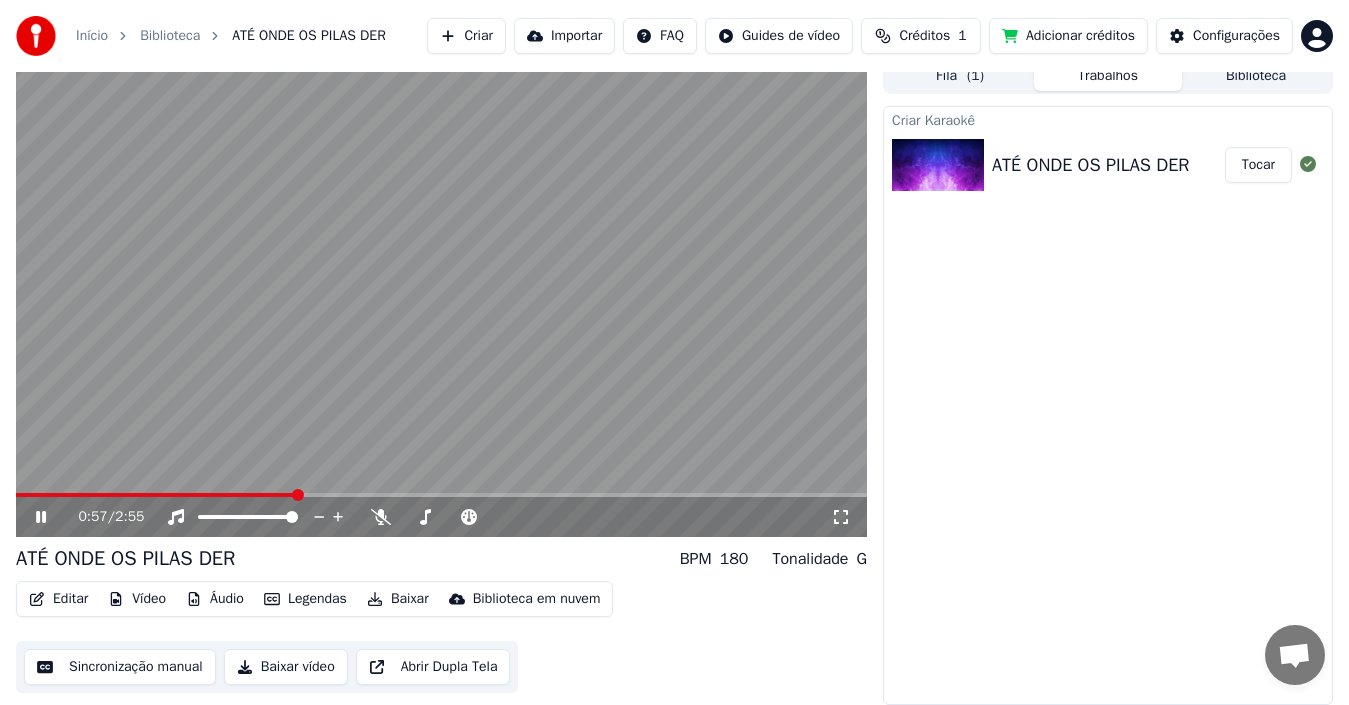 click 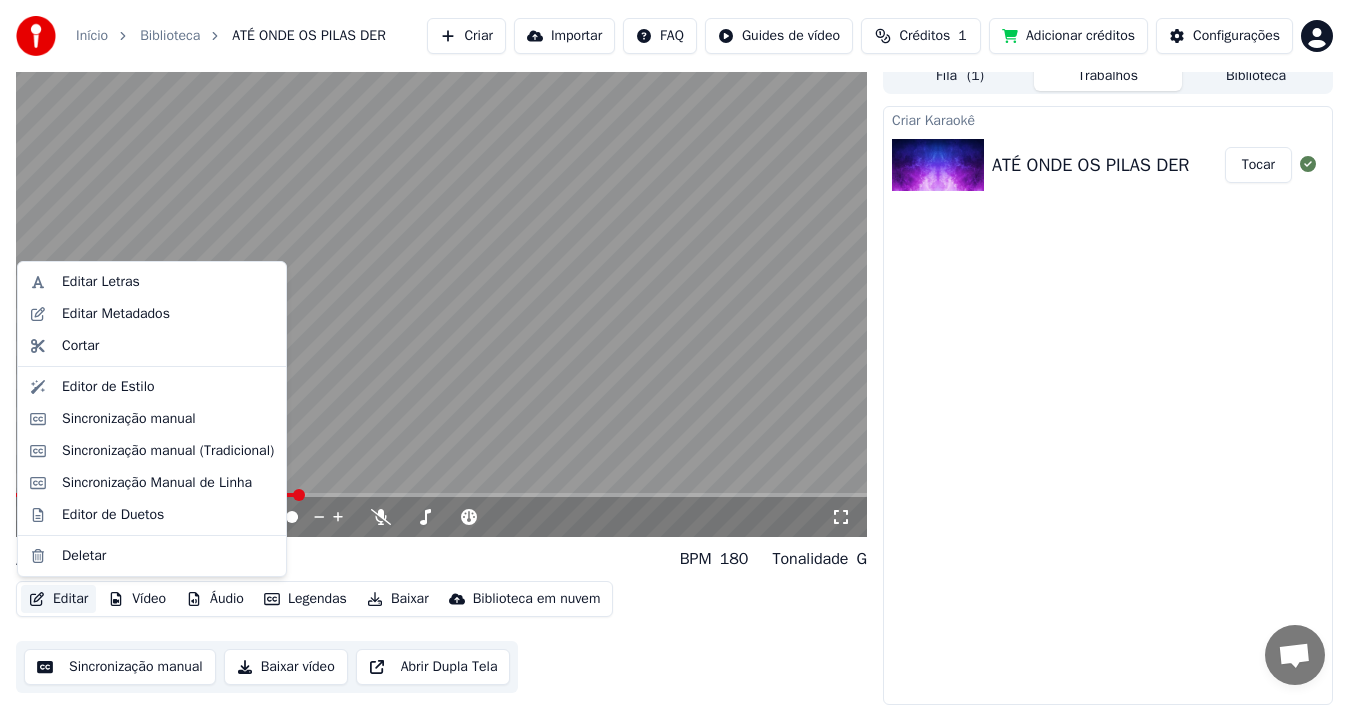 click on "Editar" at bounding box center (58, 599) 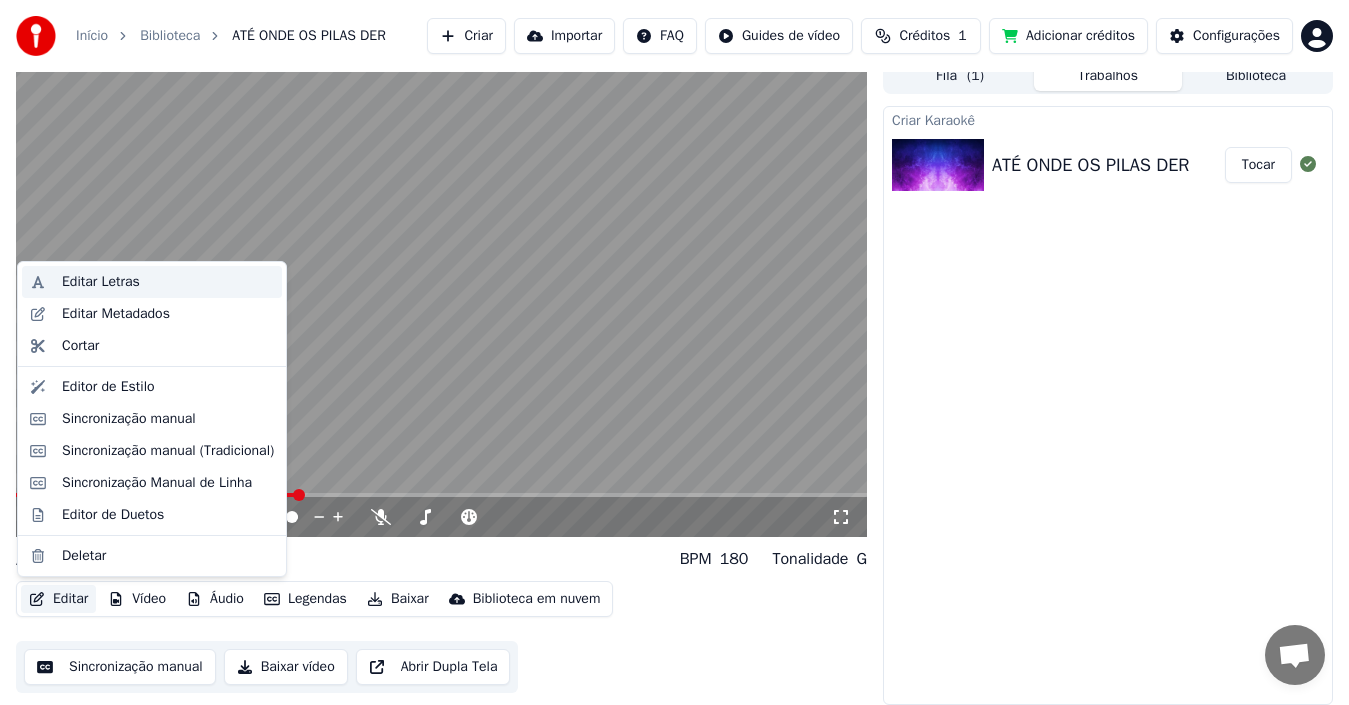 click on "Editar Letras" at bounding box center (101, 282) 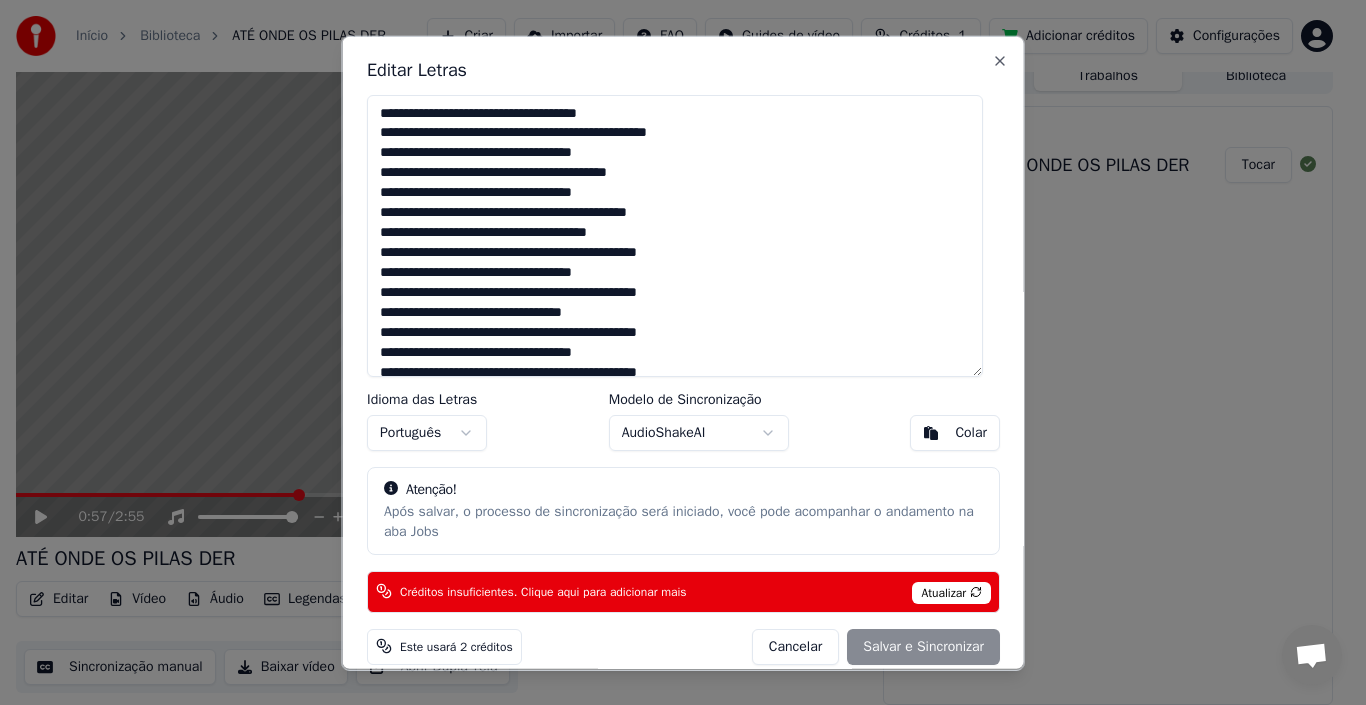 click at bounding box center (675, 235) 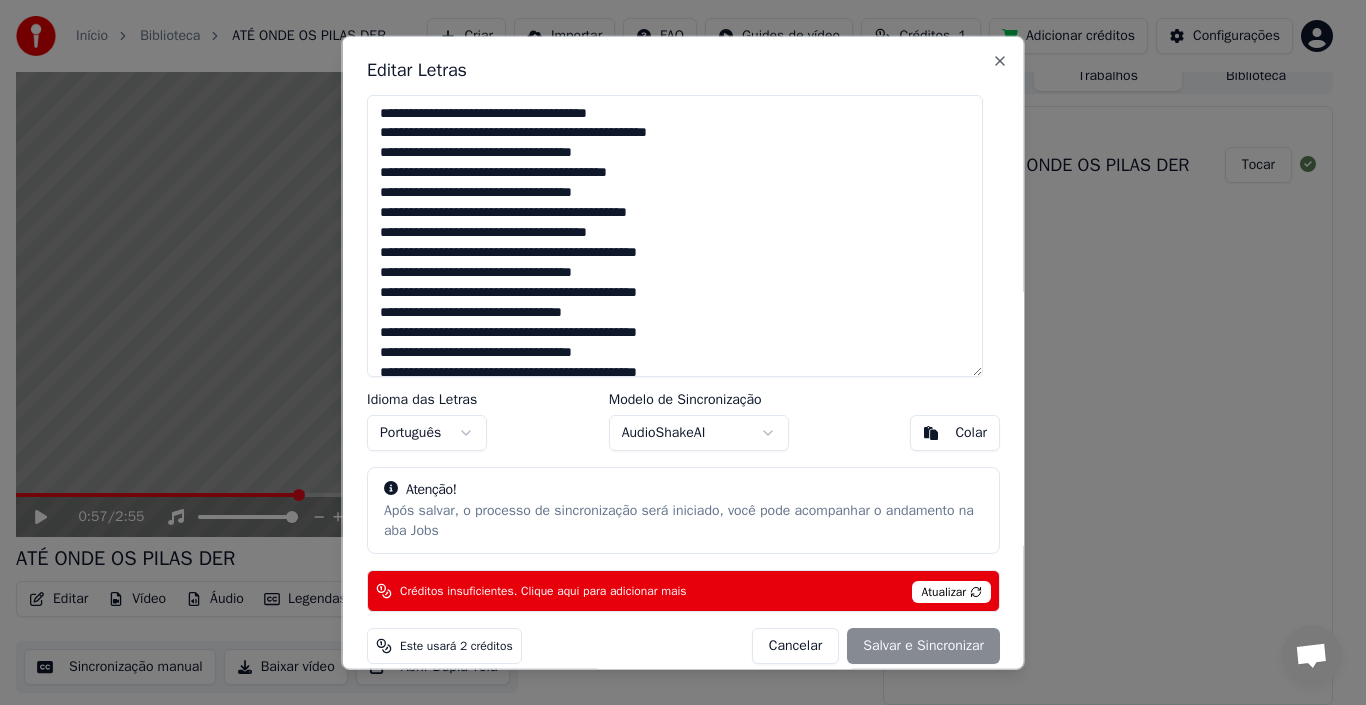 click at bounding box center (675, 235) 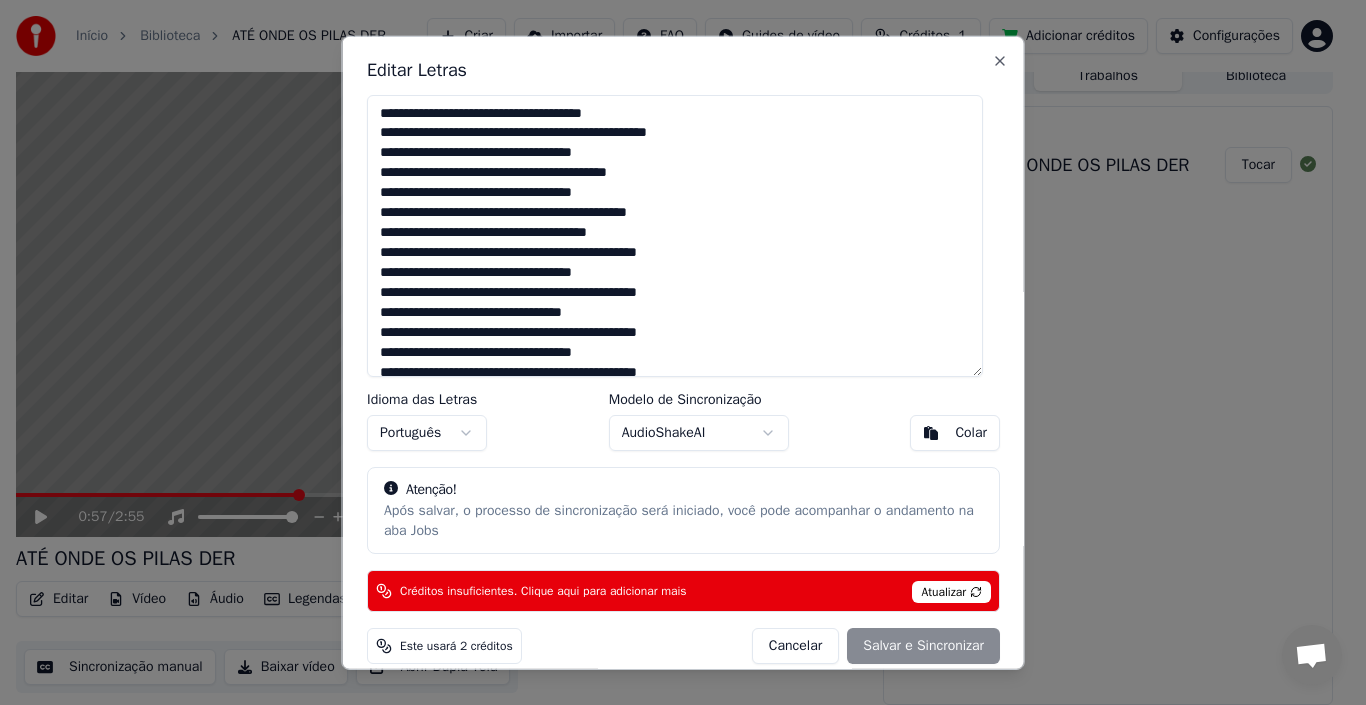 click at bounding box center (675, 235) 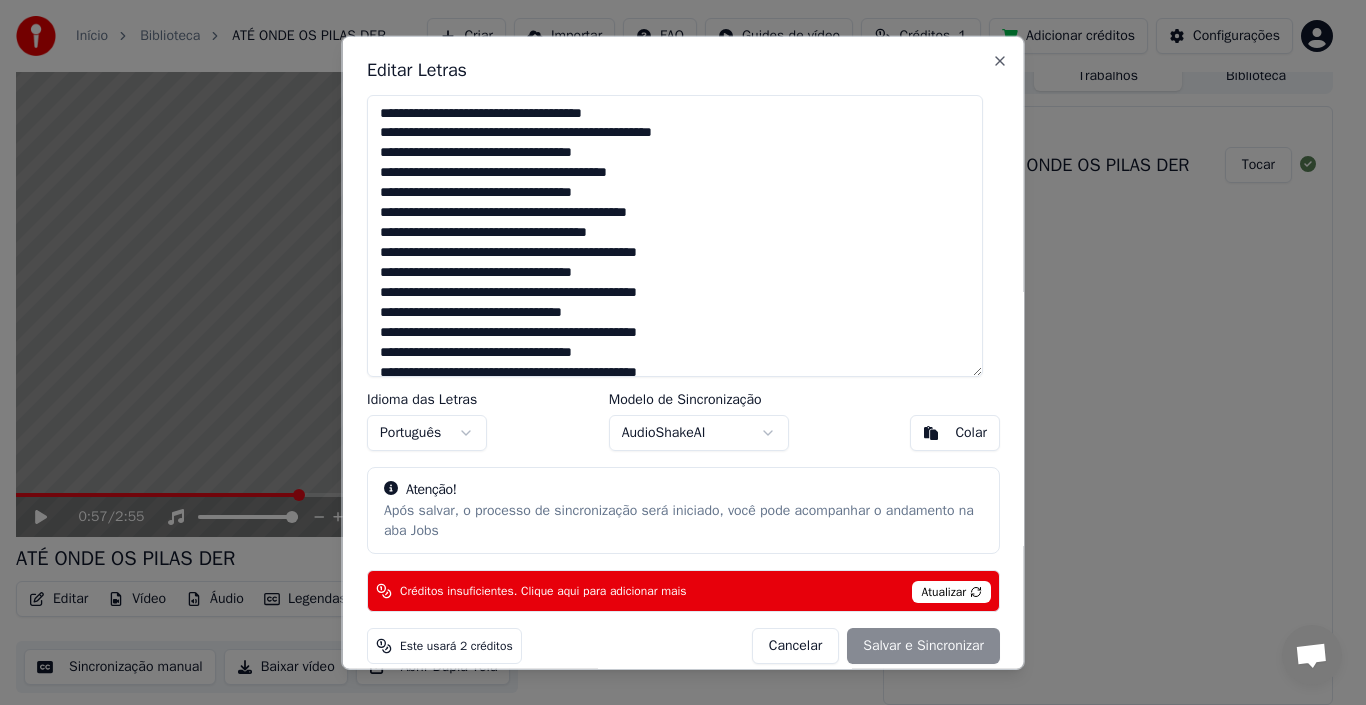 click at bounding box center (675, 235) 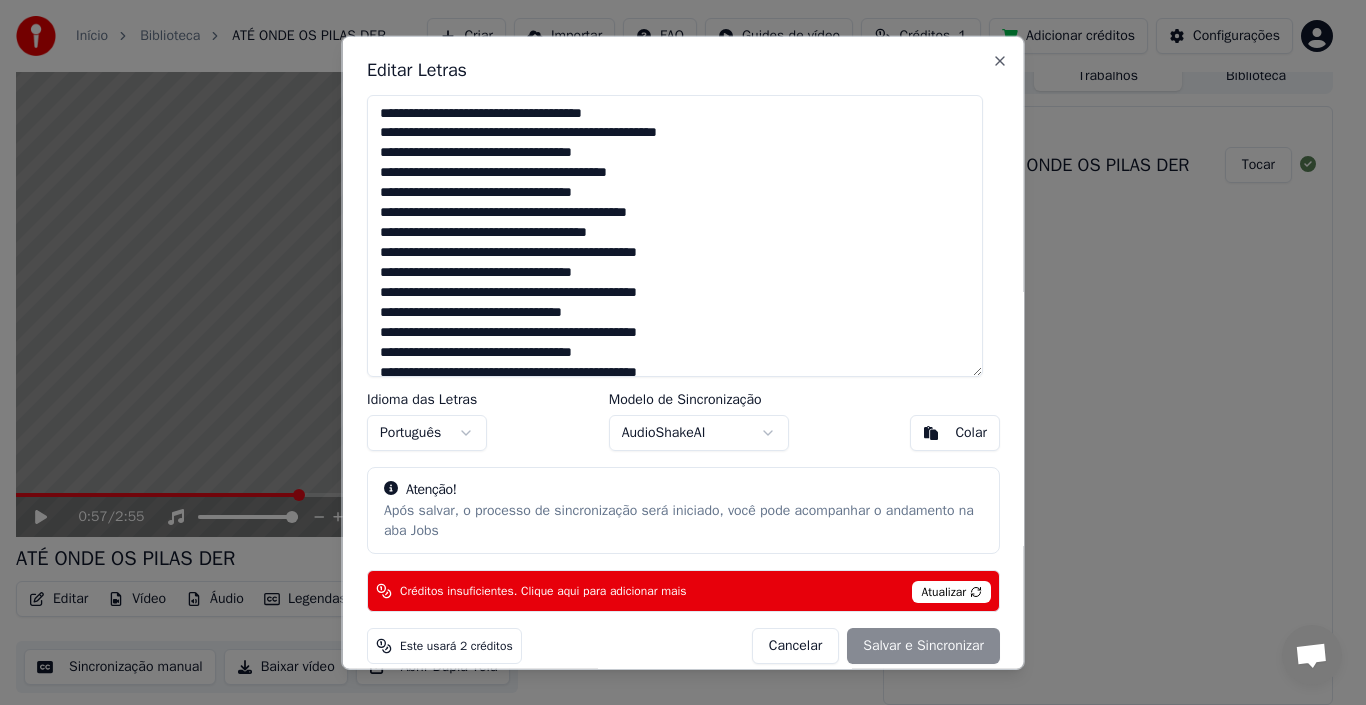 click at bounding box center (675, 235) 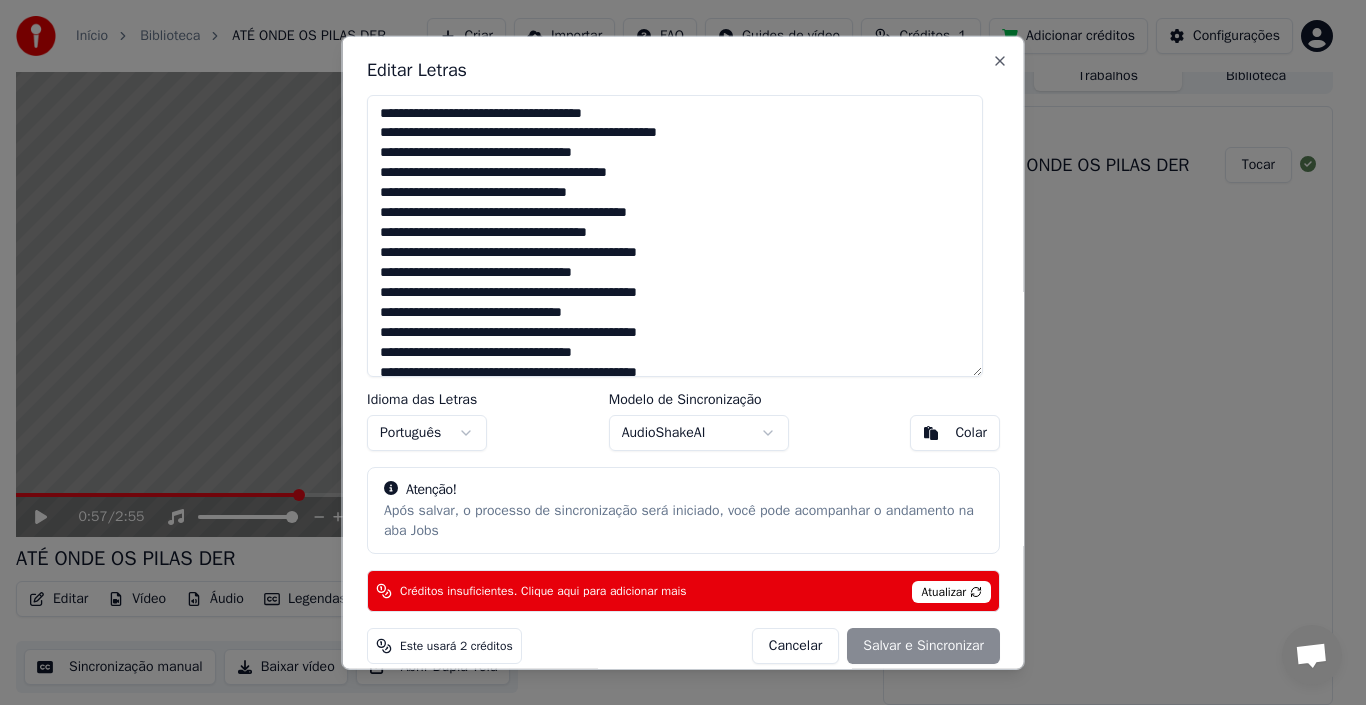 click at bounding box center [675, 235] 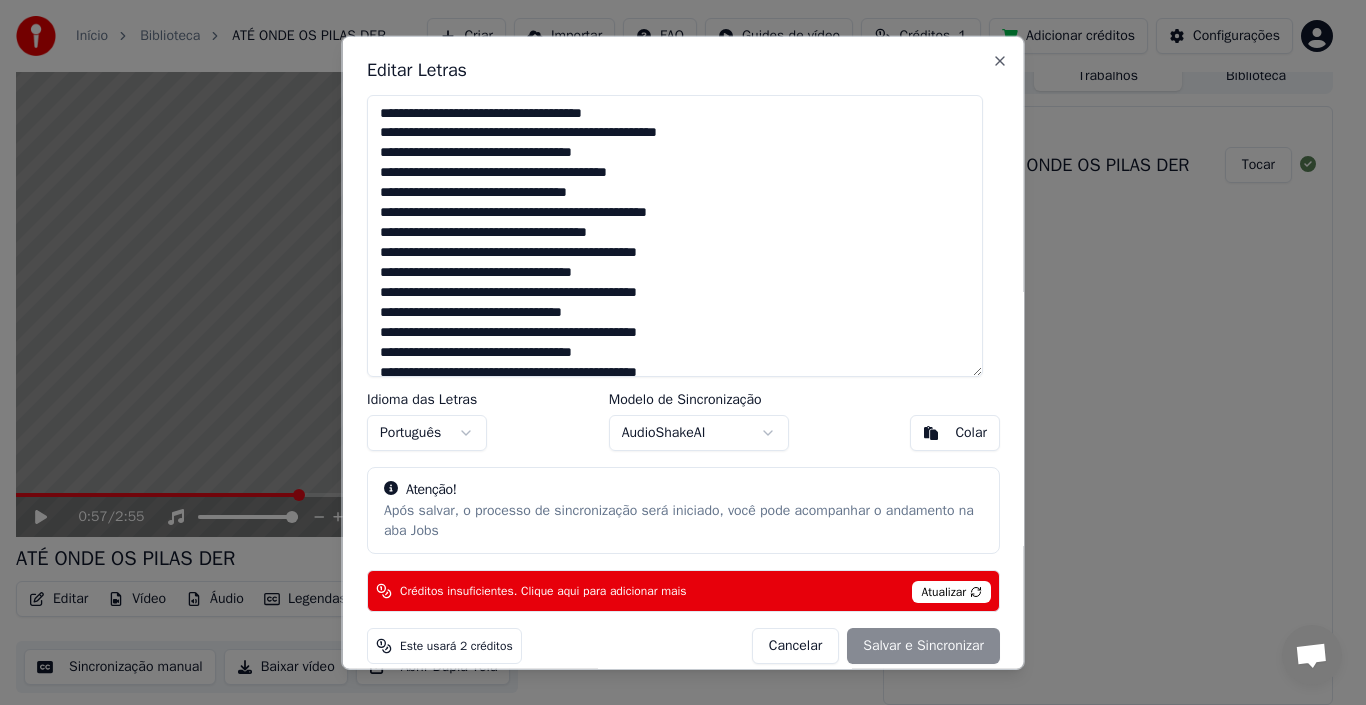 click at bounding box center [675, 235] 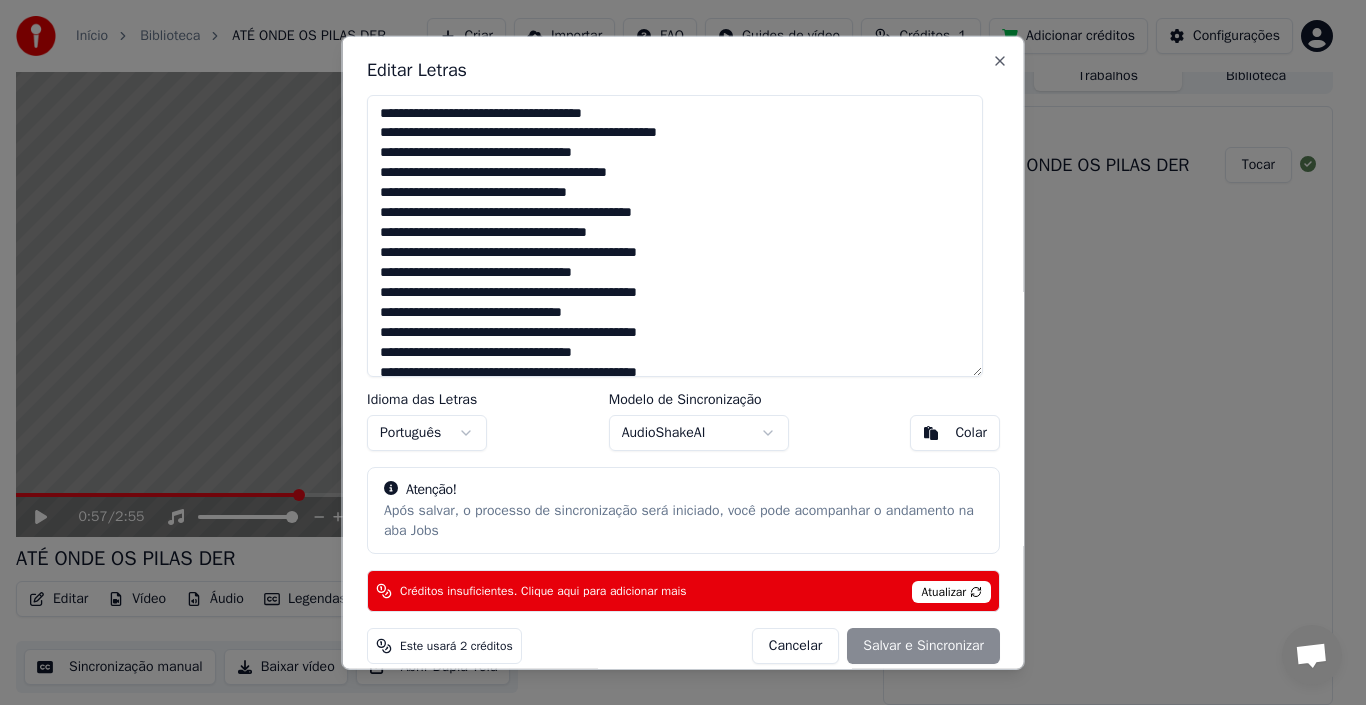 click at bounding box center (675, 235) 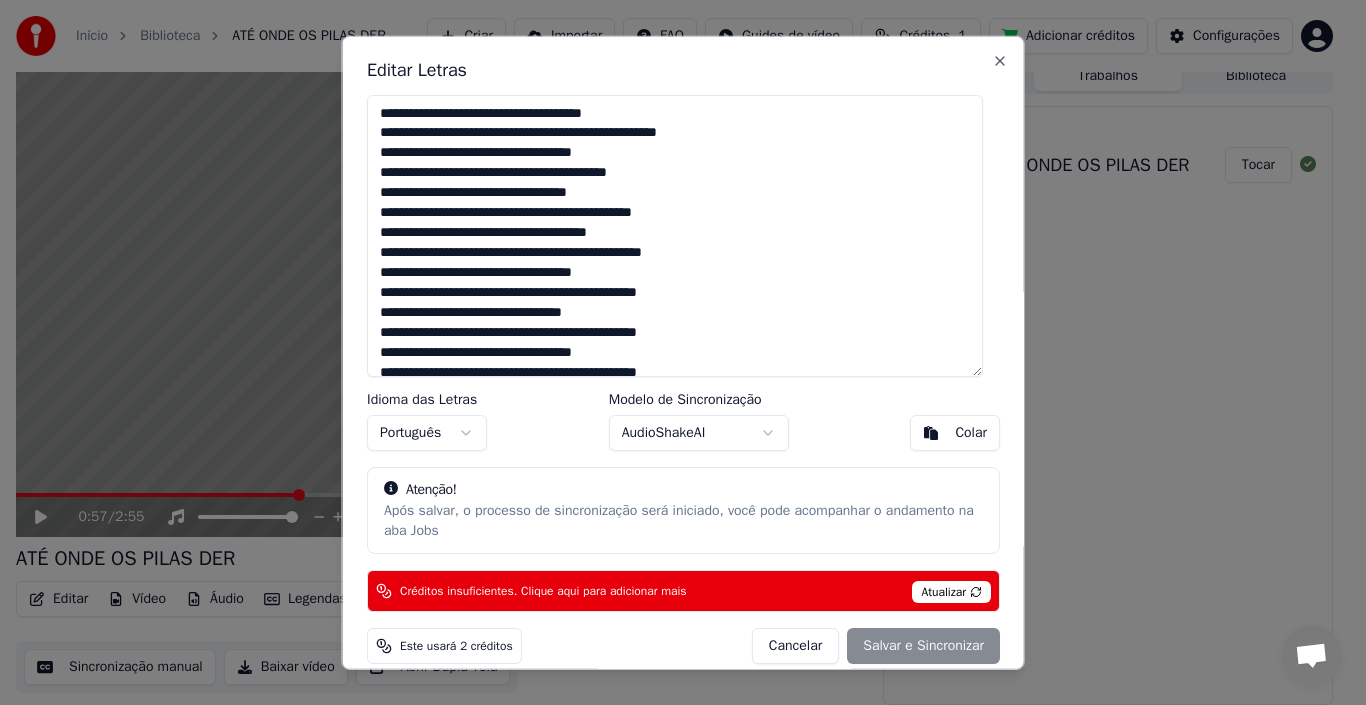 click at bounding box center [675, 235] 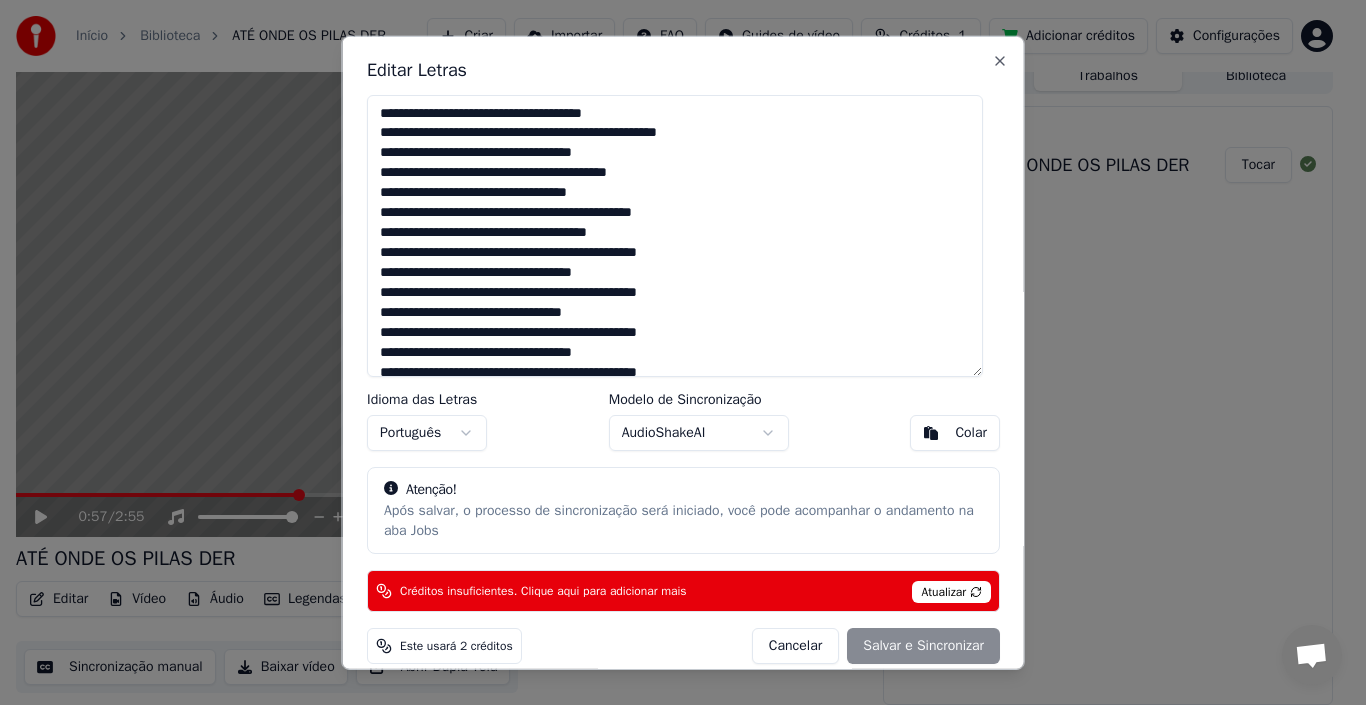 click at bounding box center [675, 235] 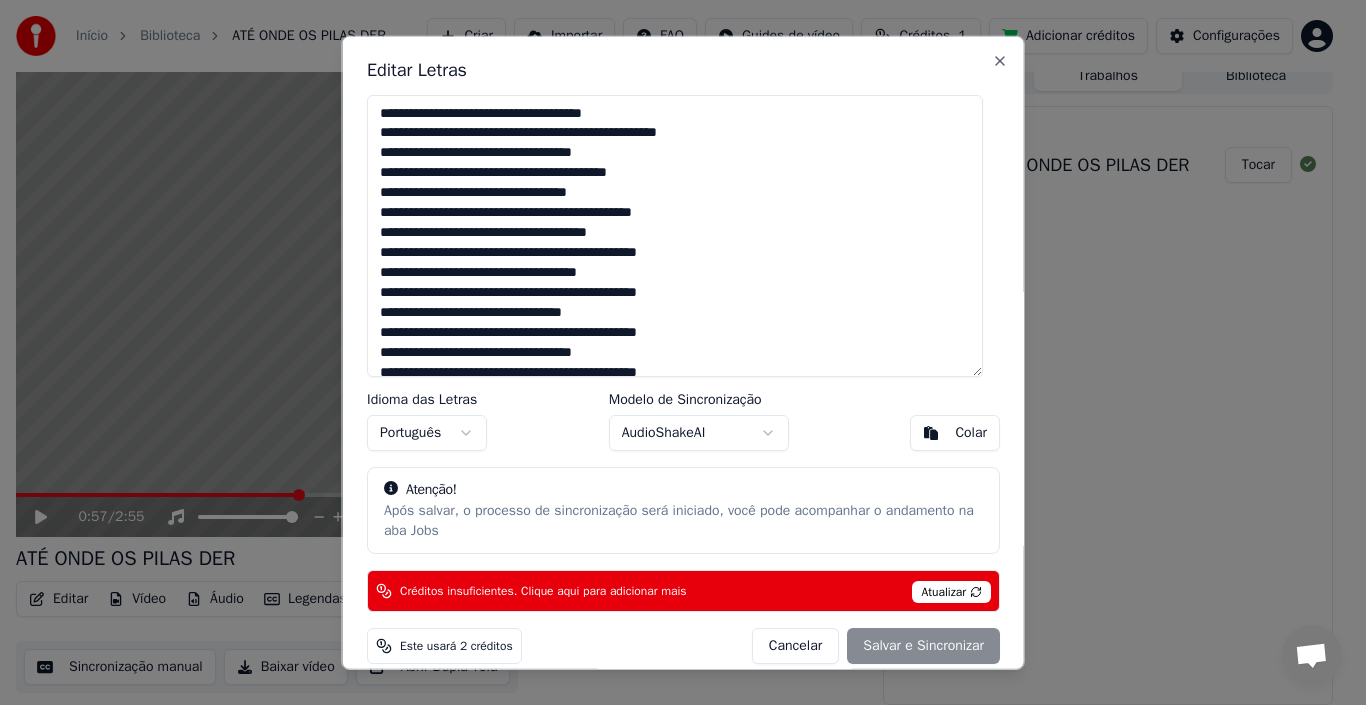 click at bounding box center [675, 235] 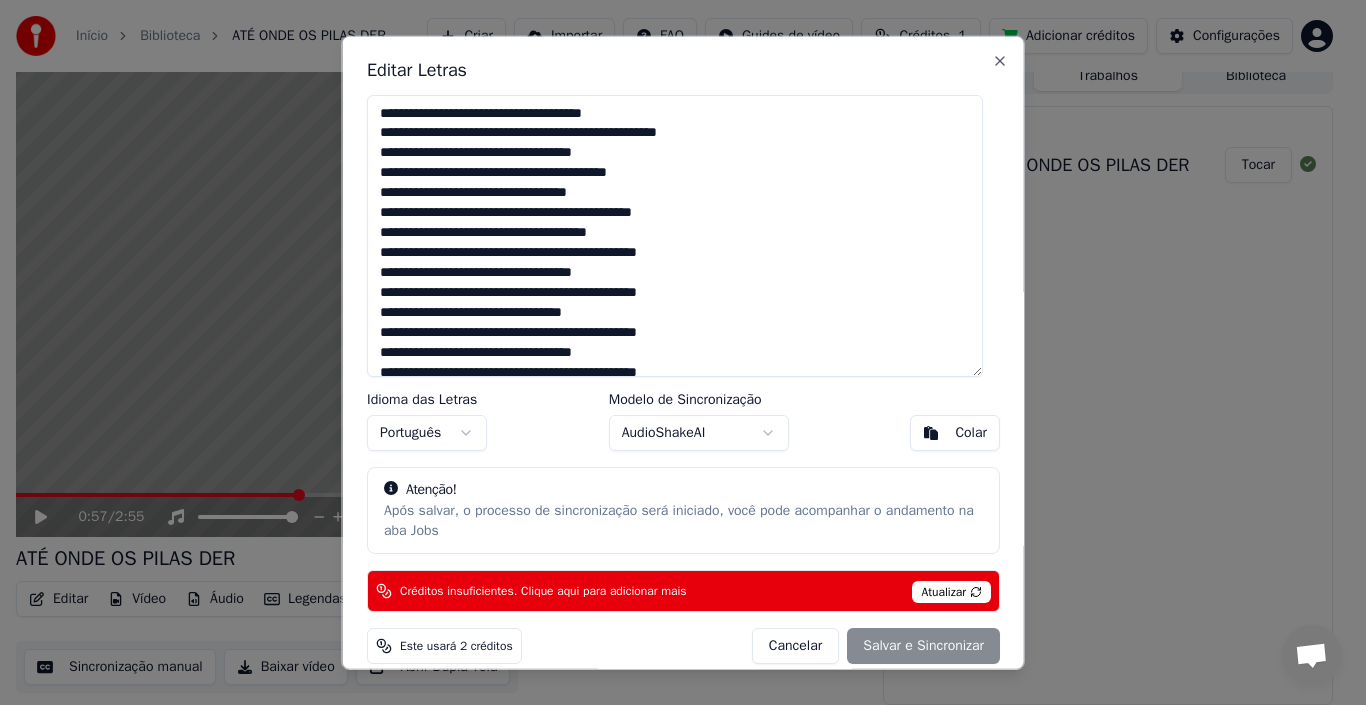 click at bounding box center [675, 235] 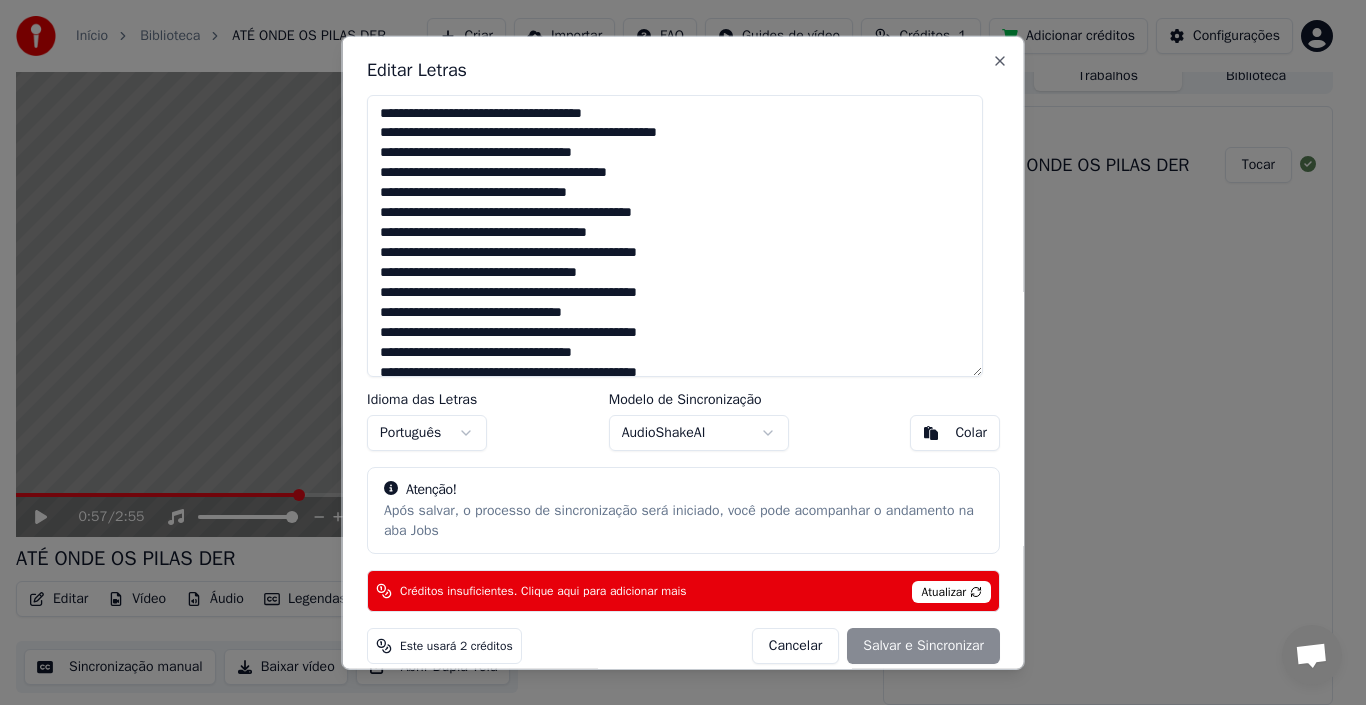 click at bounding box center (675, 235) 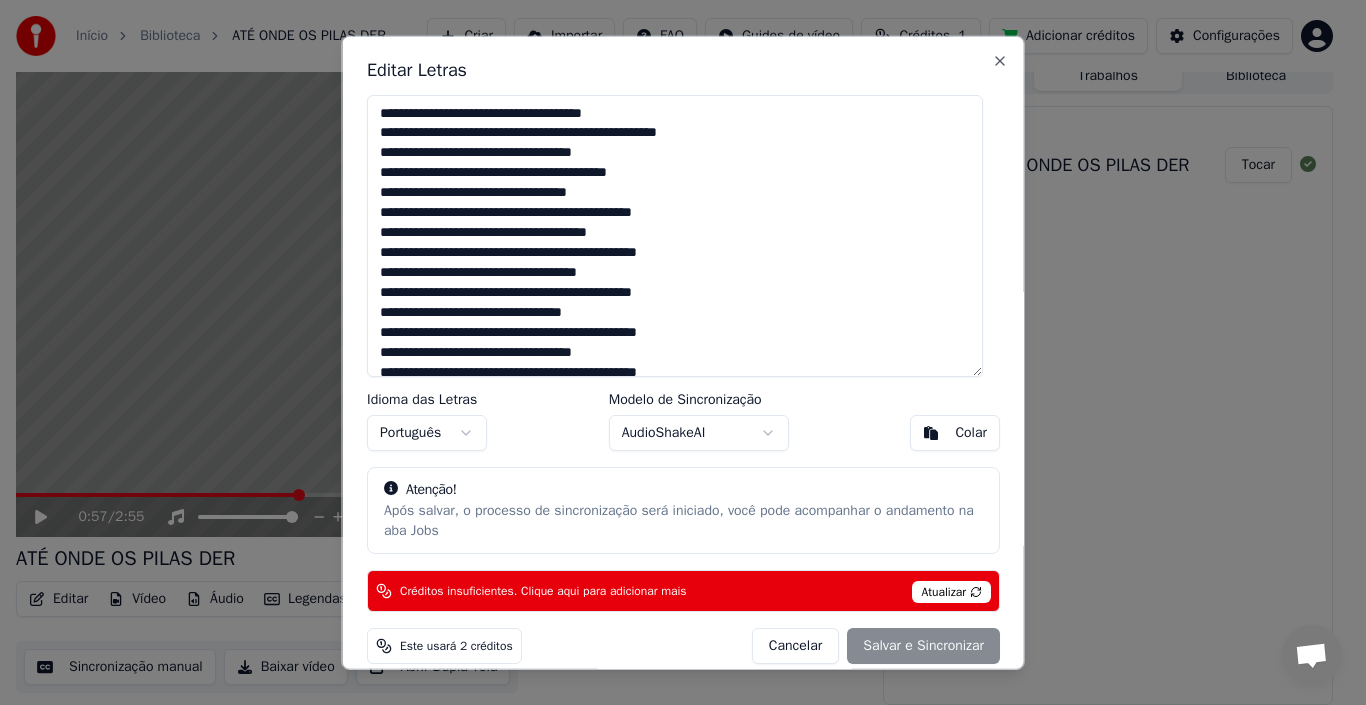 click at bounding box center (675, 235) 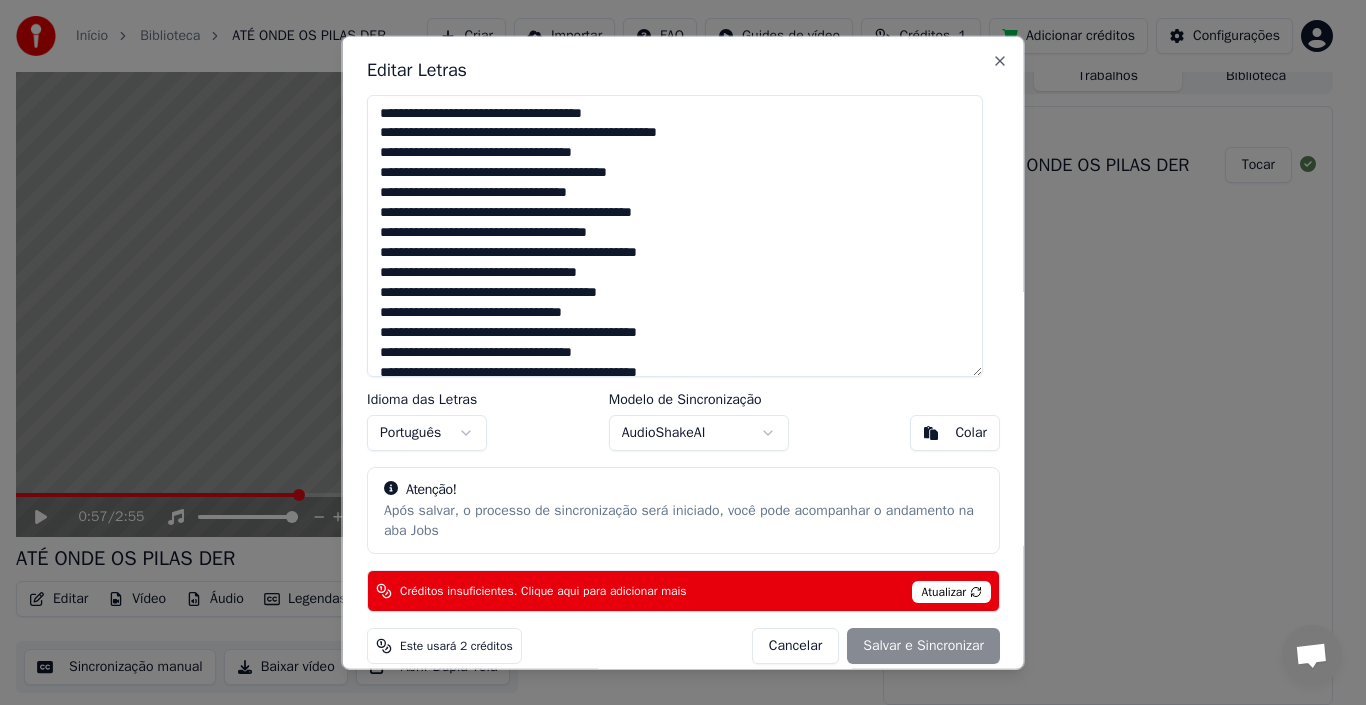 click on "Atualizar" at bounding box center (951, 592) 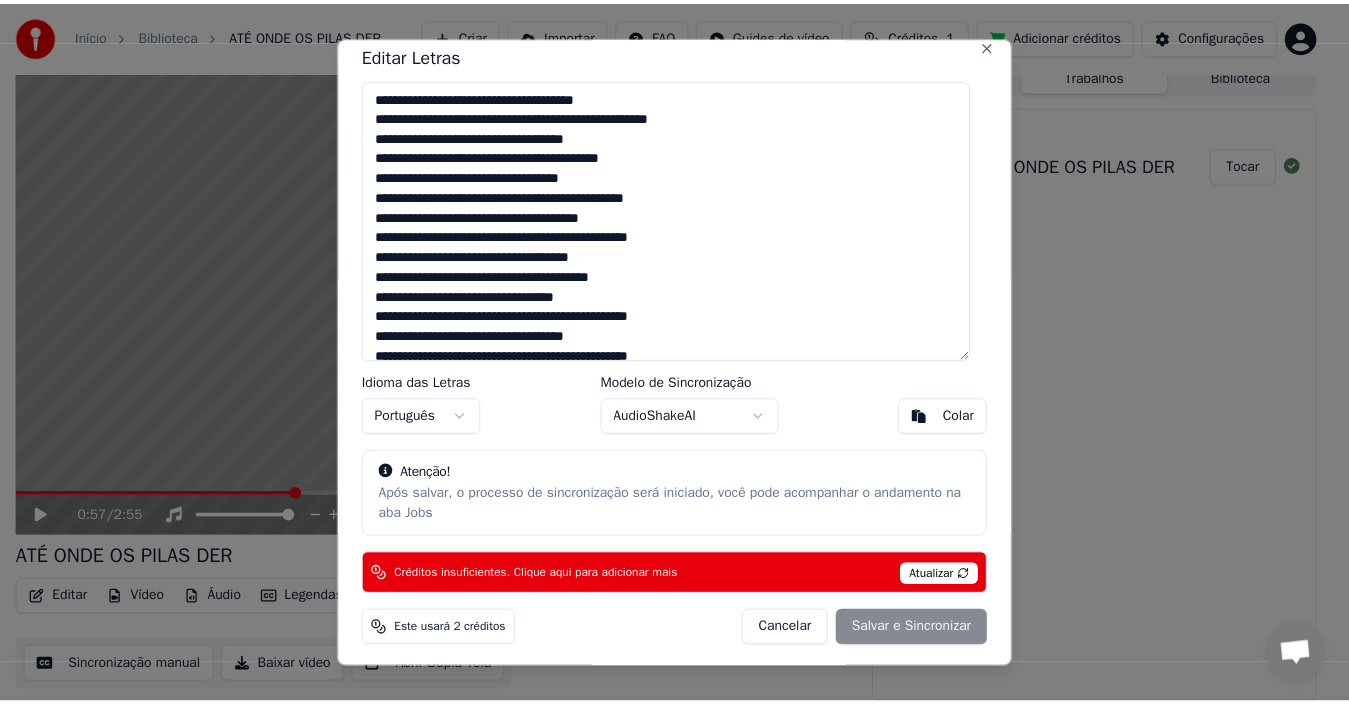 scroll, scrollTop: 19, scrollLeft: 0, axis: vertical 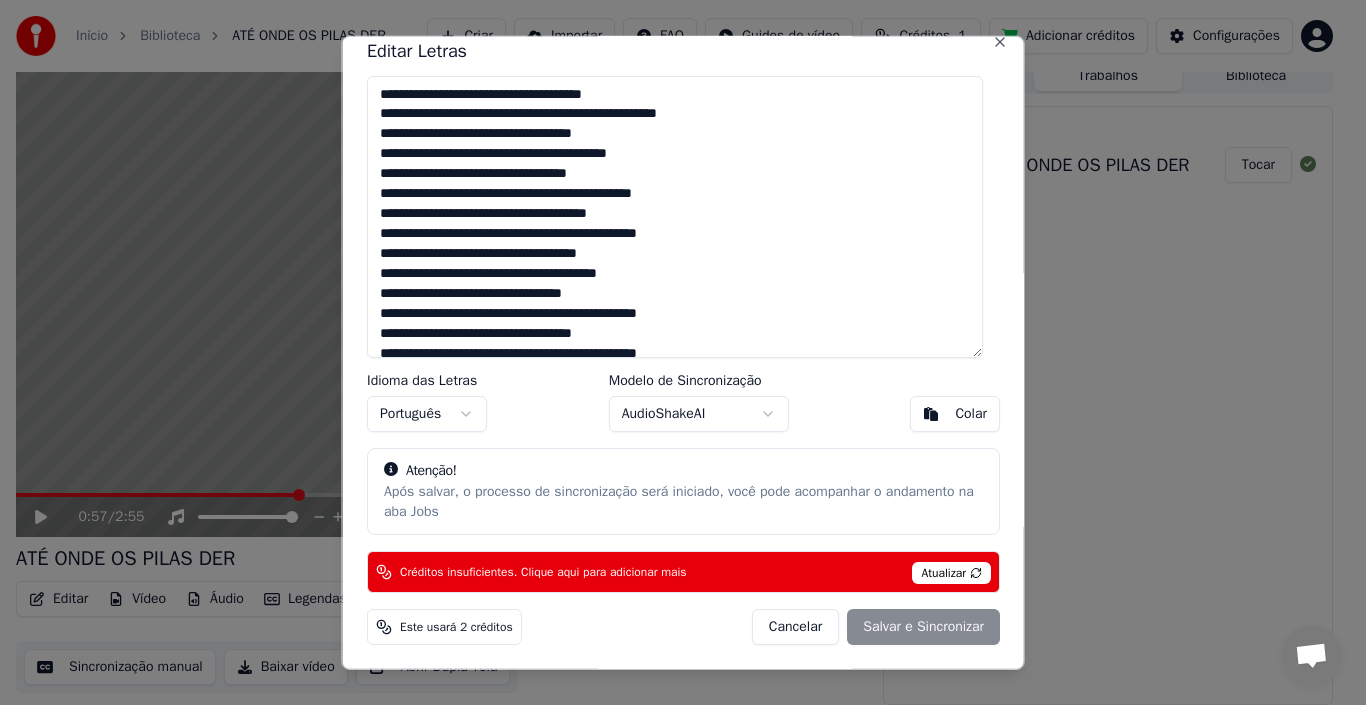click on "Créditos insuficientes. Clique aqui para adicionar mais" at bounding box center (543, 572) 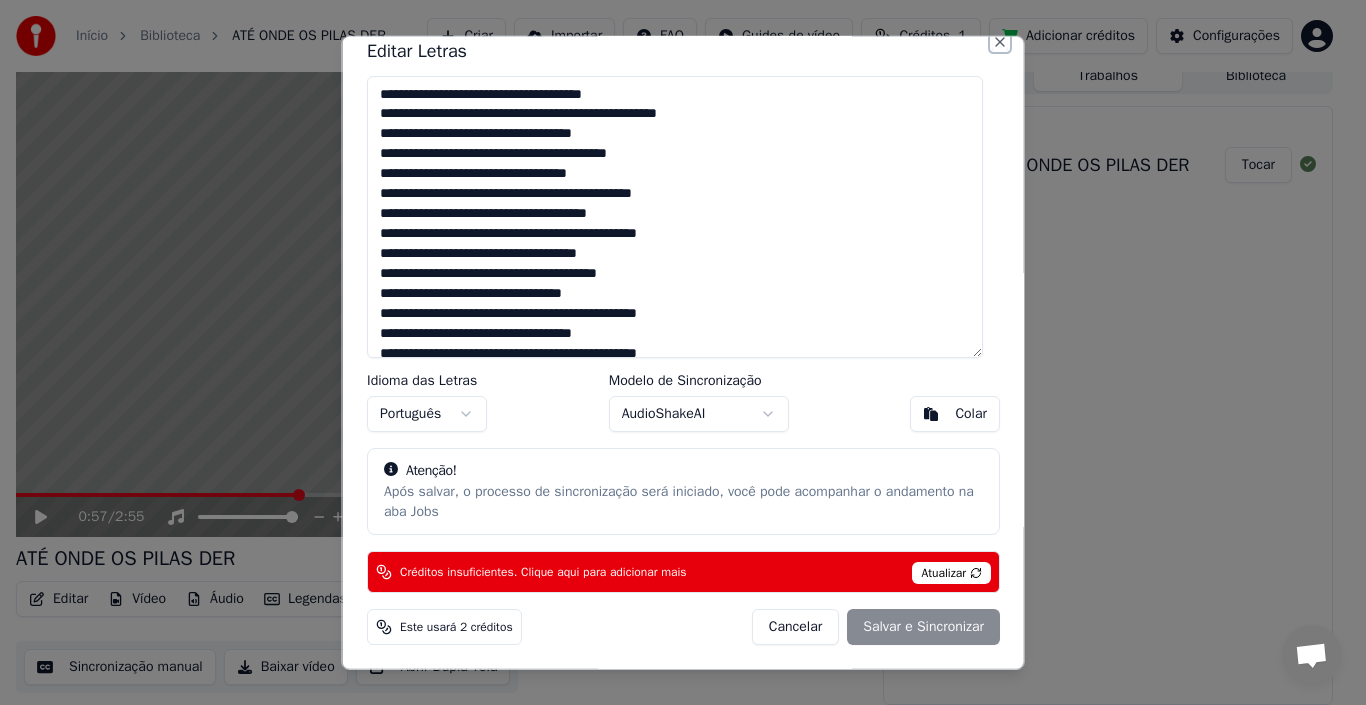 click on "Close" at bounding box center [1000, 41] 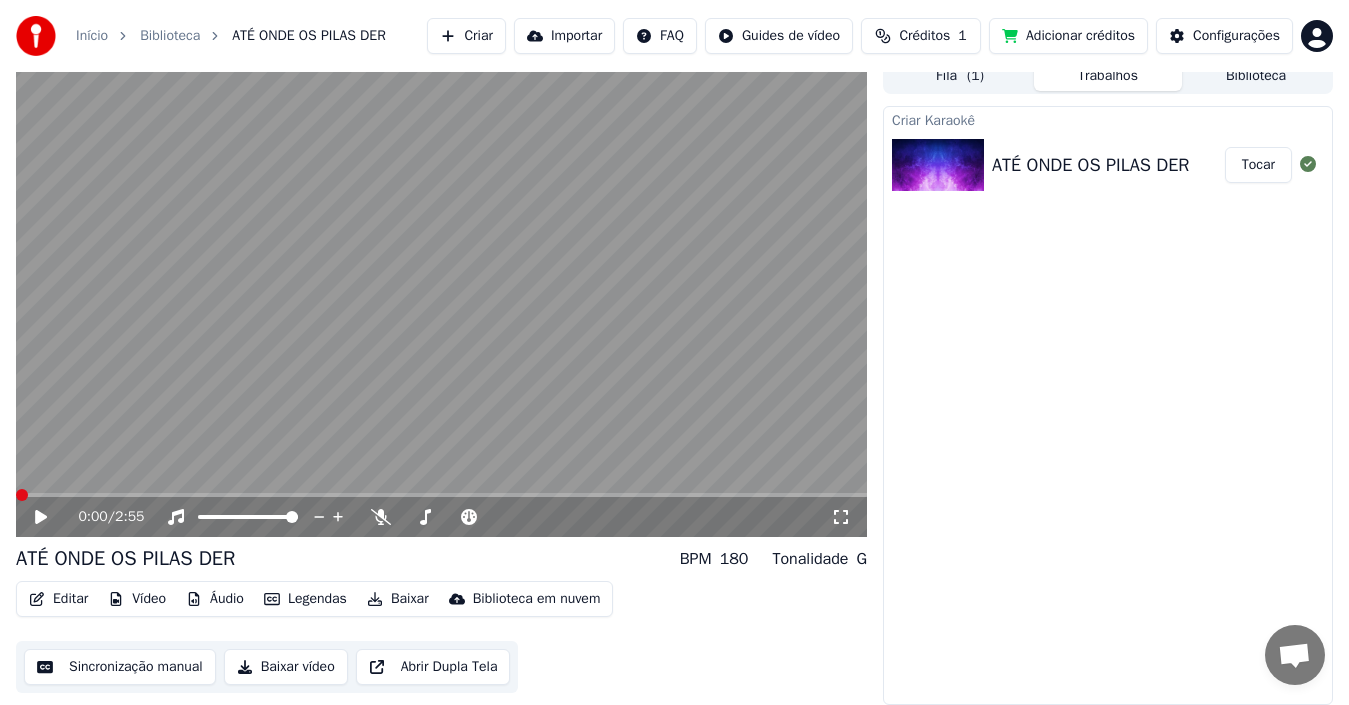 click at bounding box center (22, 495) 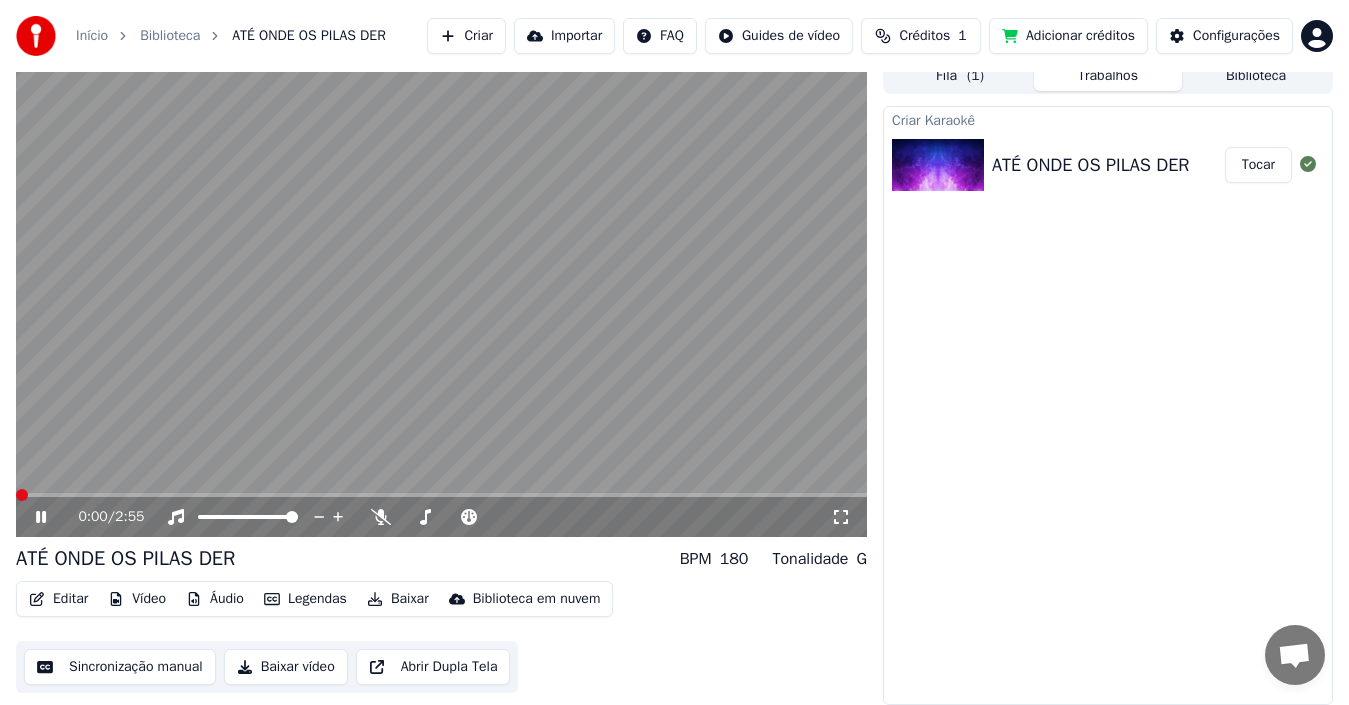 click at bounding box center [22, 495] 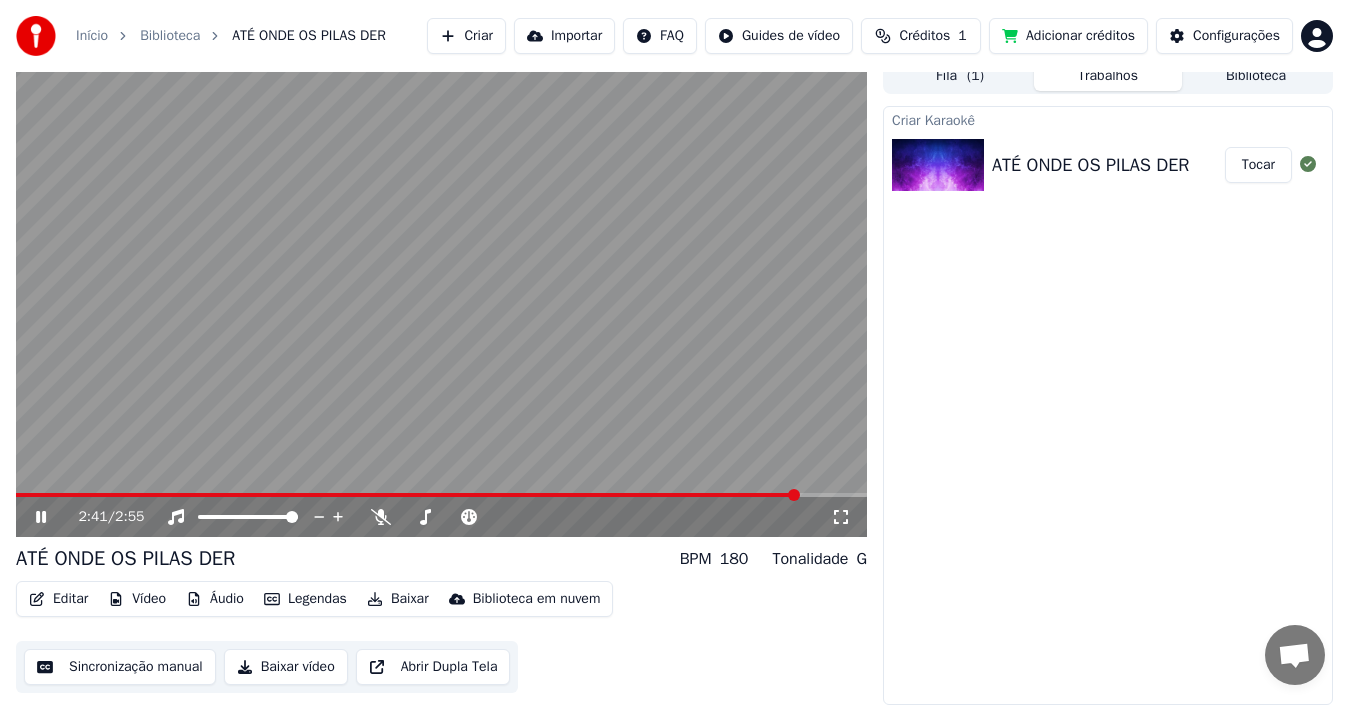 click on "Baixar vídeo" at bounding box center [286, 667] 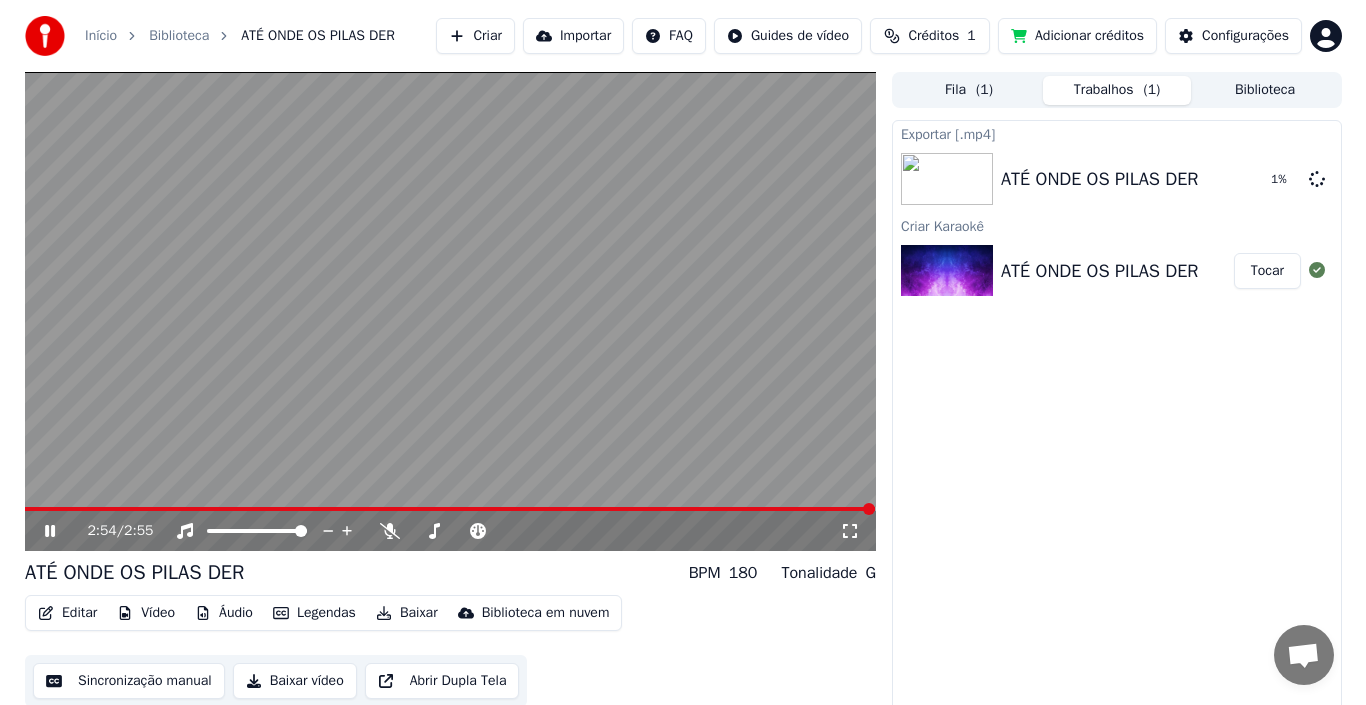 scroll, scrollTop: 14, scrollLeft: 0, axis: vertical 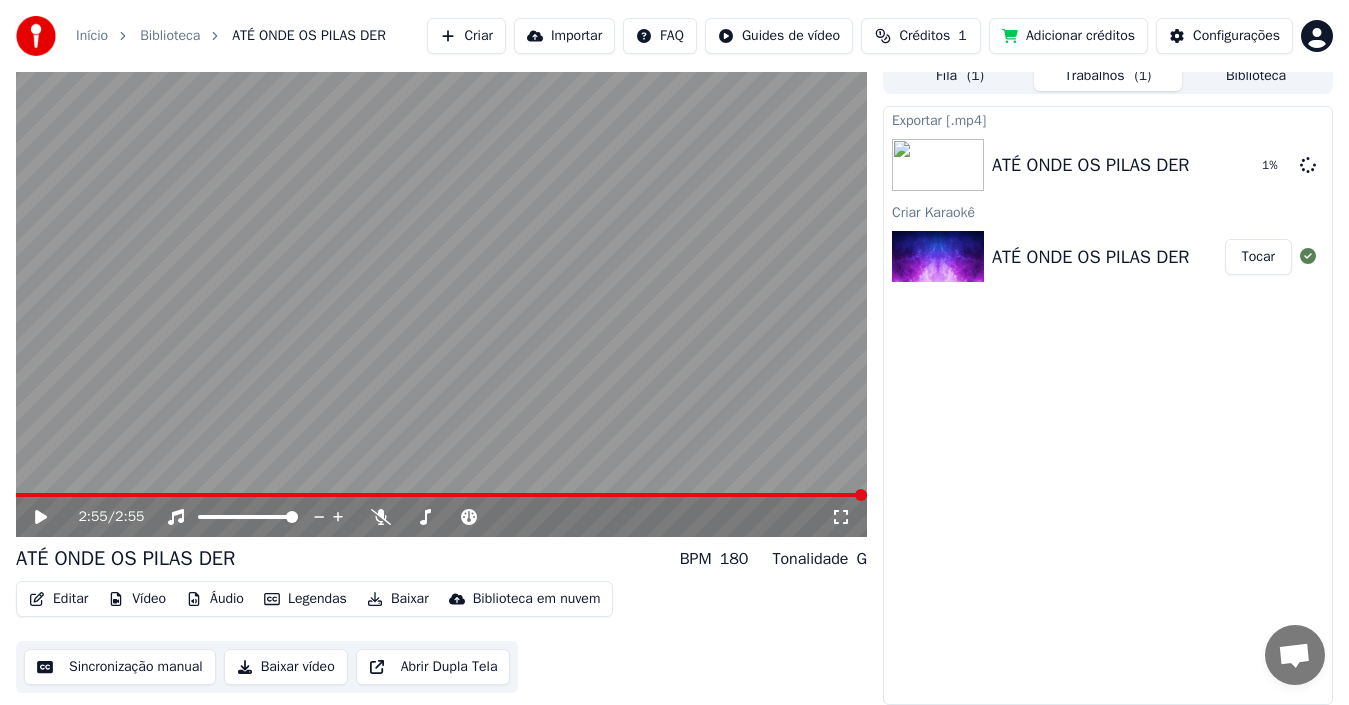 click on "Baixar vídeo" at bounding box center [286, 667] 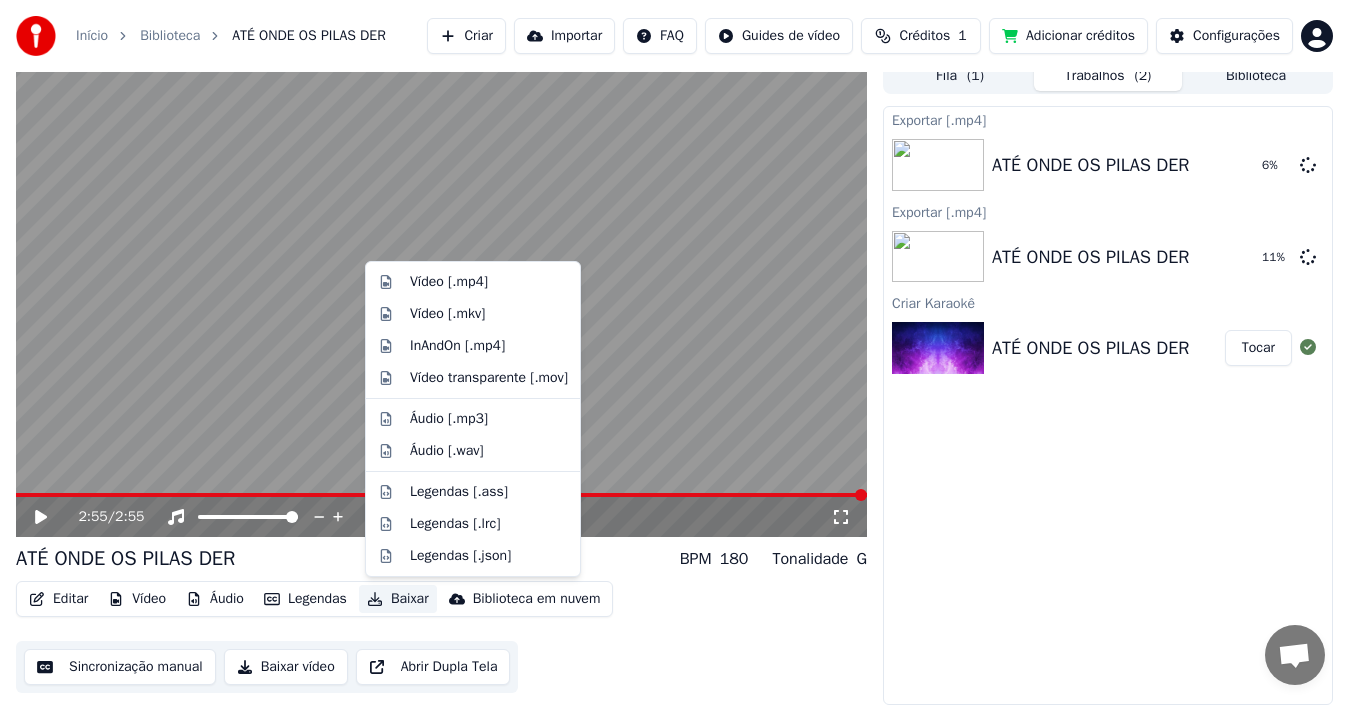 click on "Baixar" at bounding box center [398, 599] 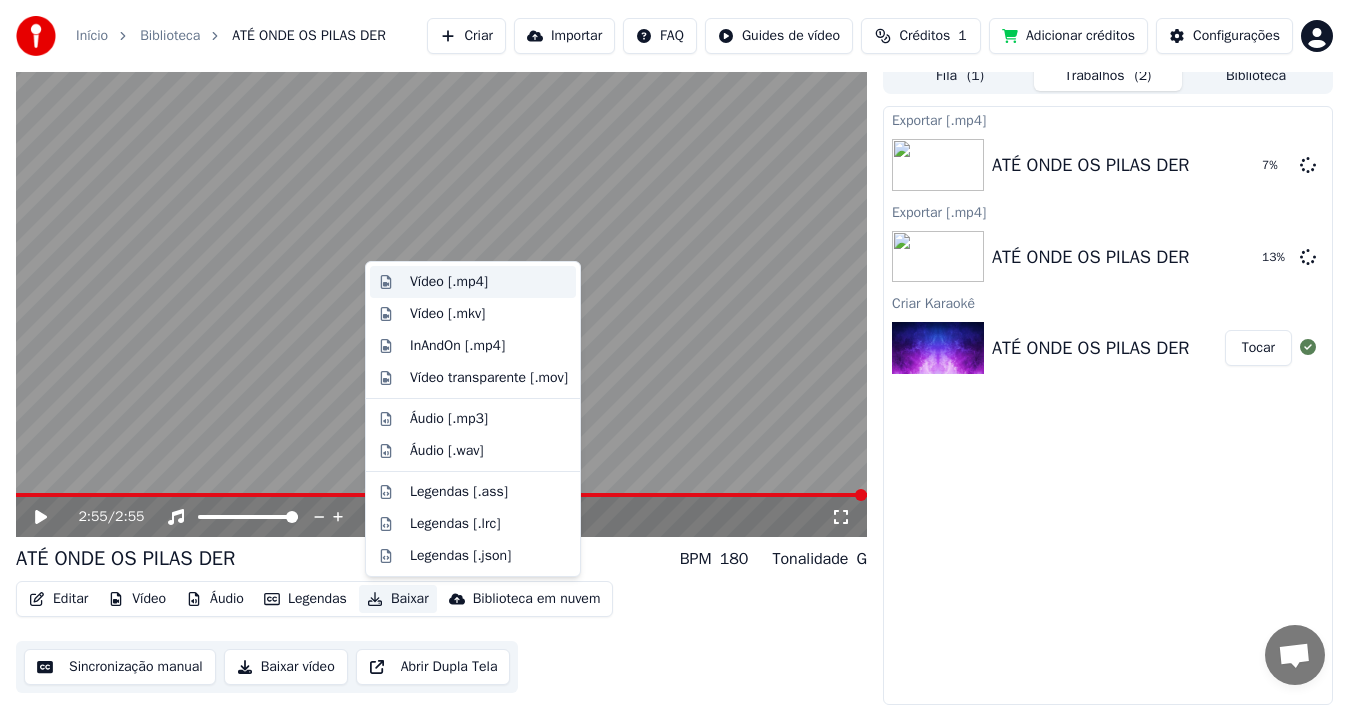 click on "Vídeo [.mp4]" at bounding box center (449, 282) 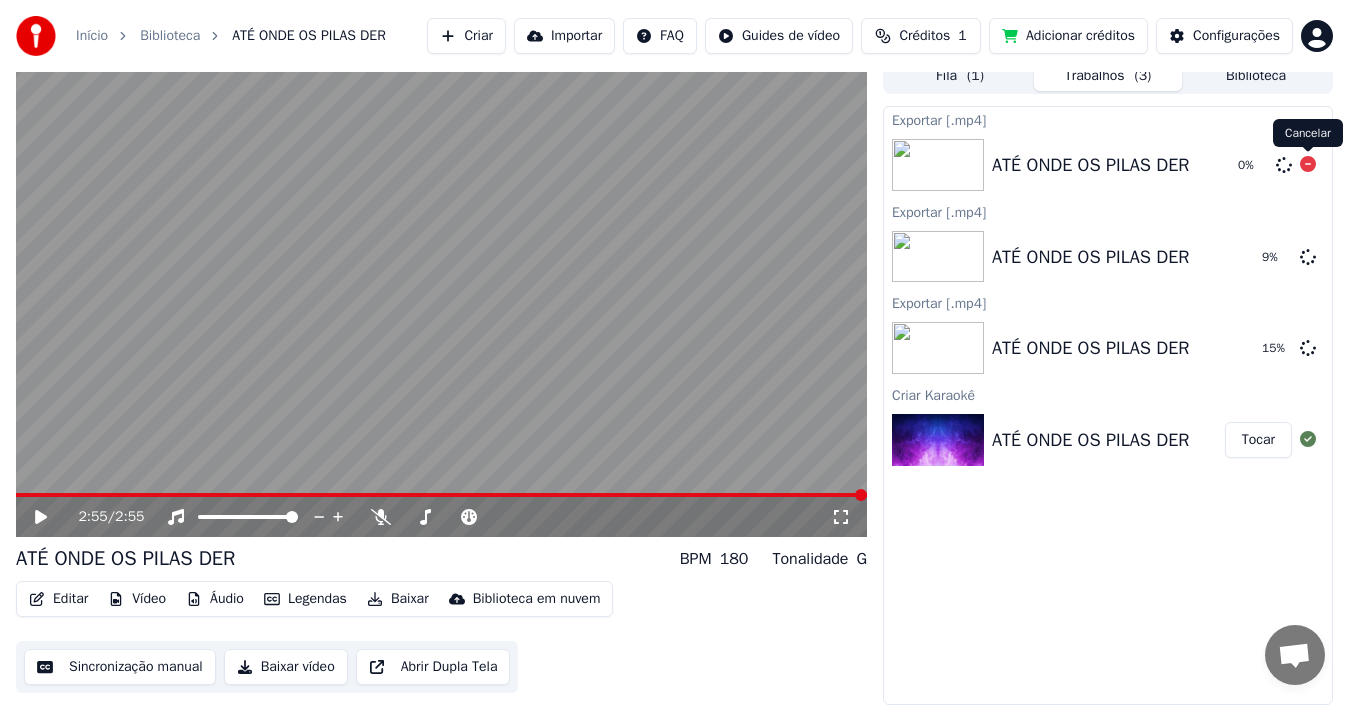 click 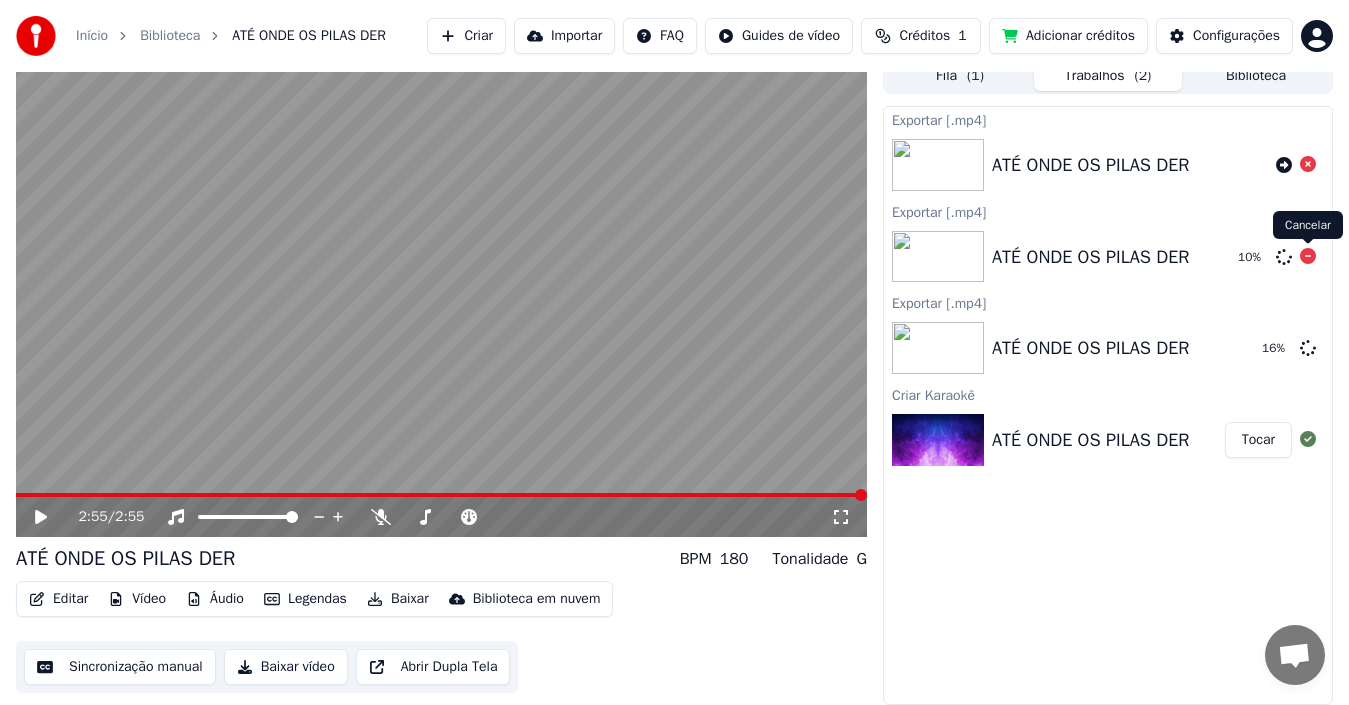 click 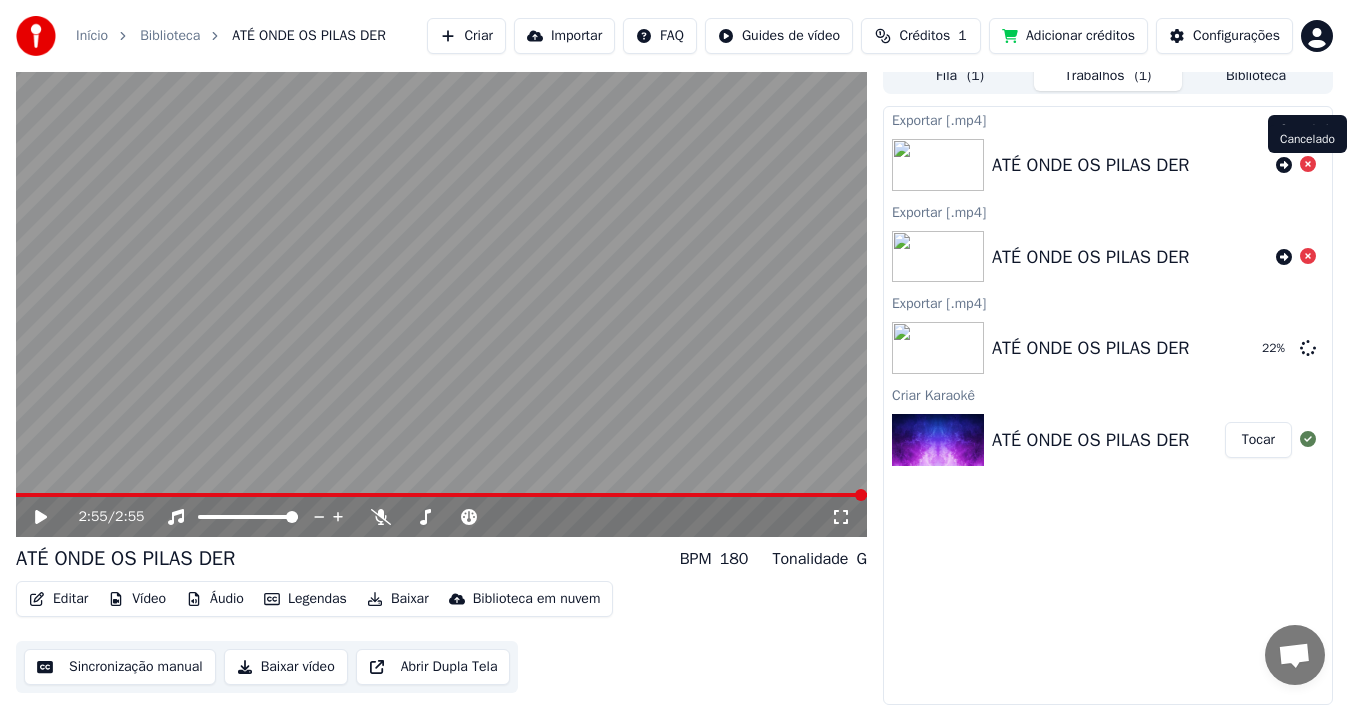 click 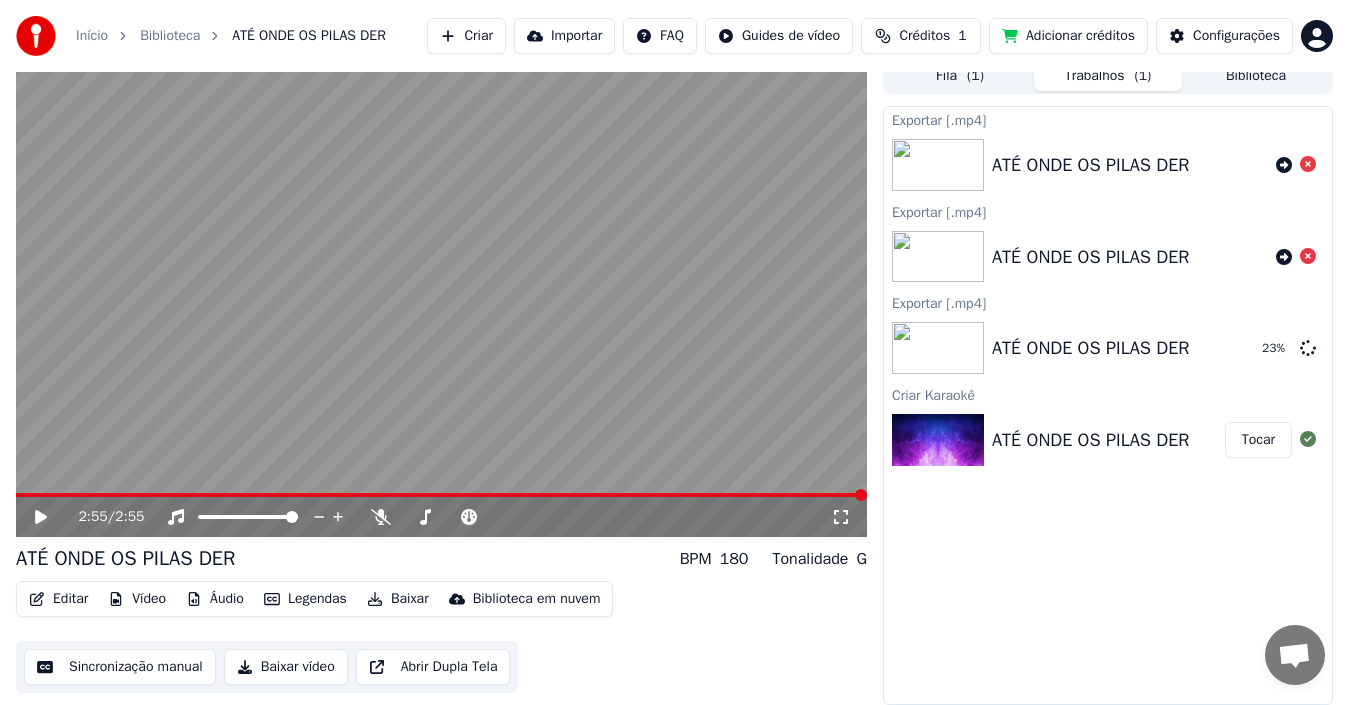 click on "Biblioteca" at bounding box center (1256, 76) 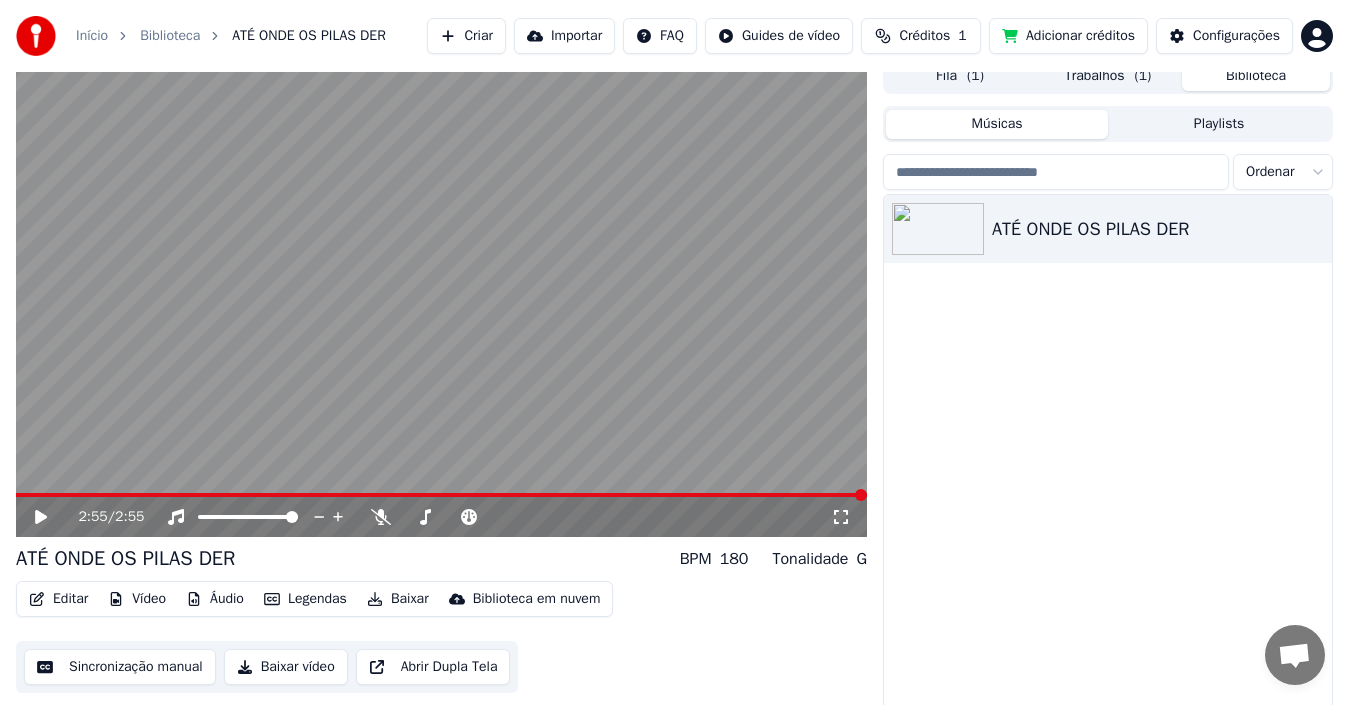 click on "Trabalhos ( 1 )" at bounding box center [1108, 76] 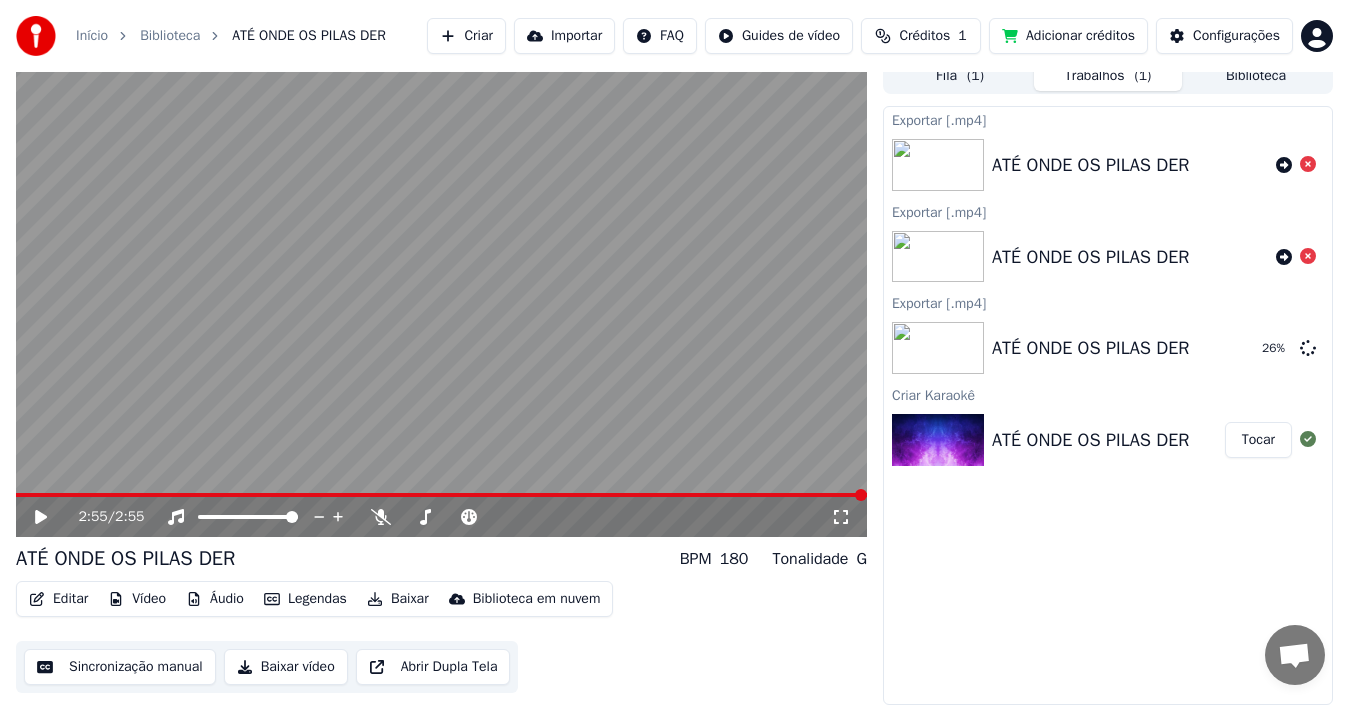click on "Criar" at bounding box center [466, 36] 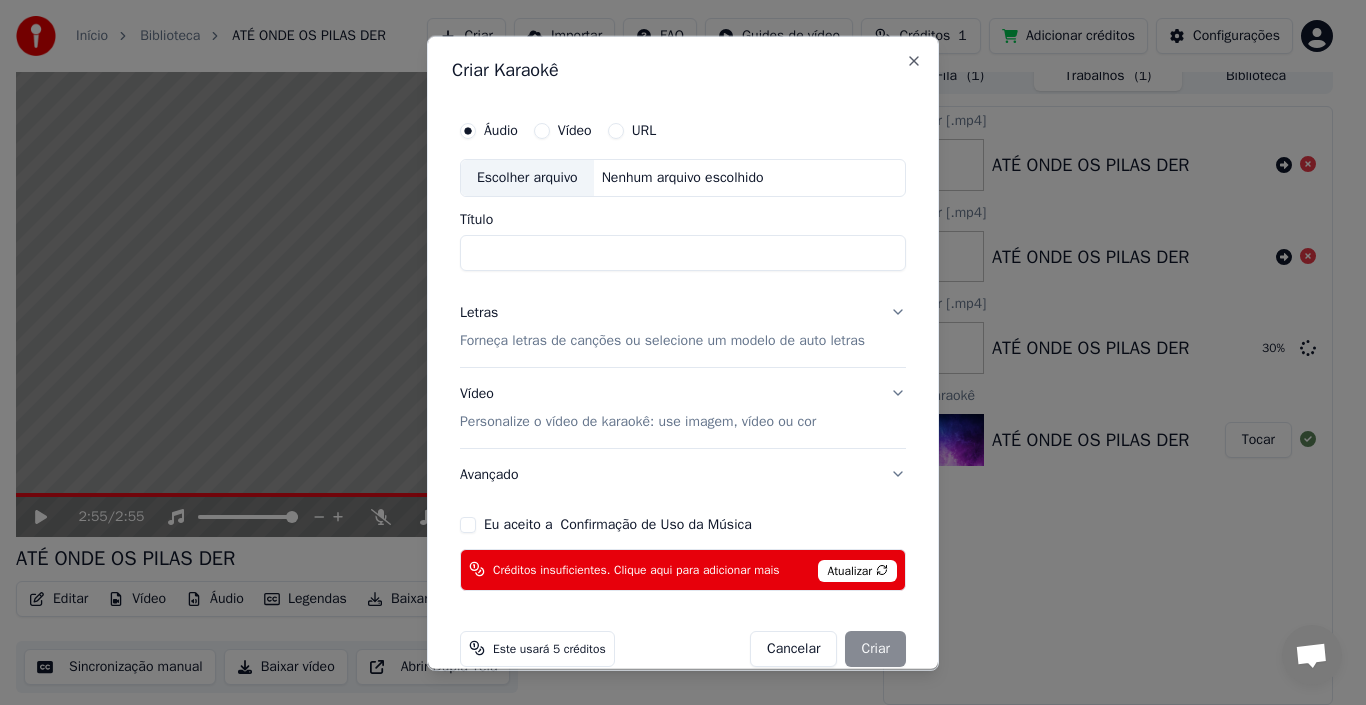 click on "Escolher arquivo" at bounding box center [527, 177] 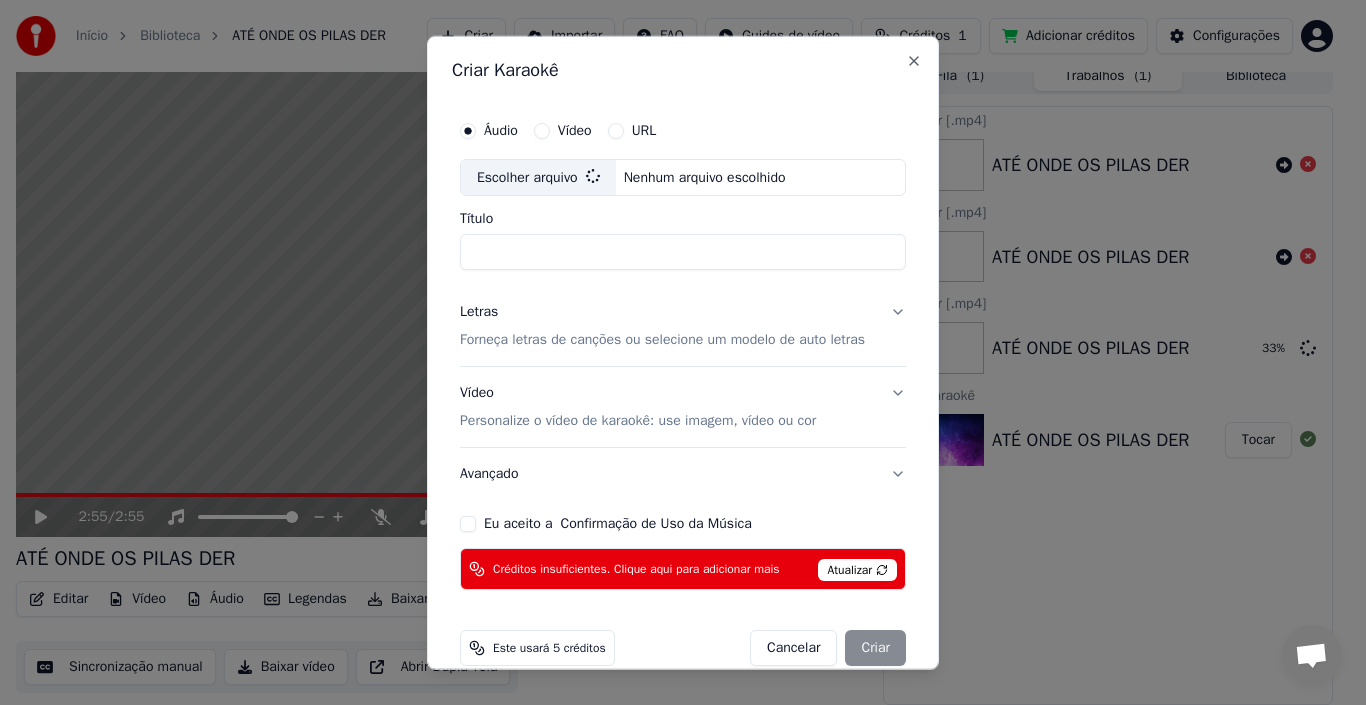 type on "**********" 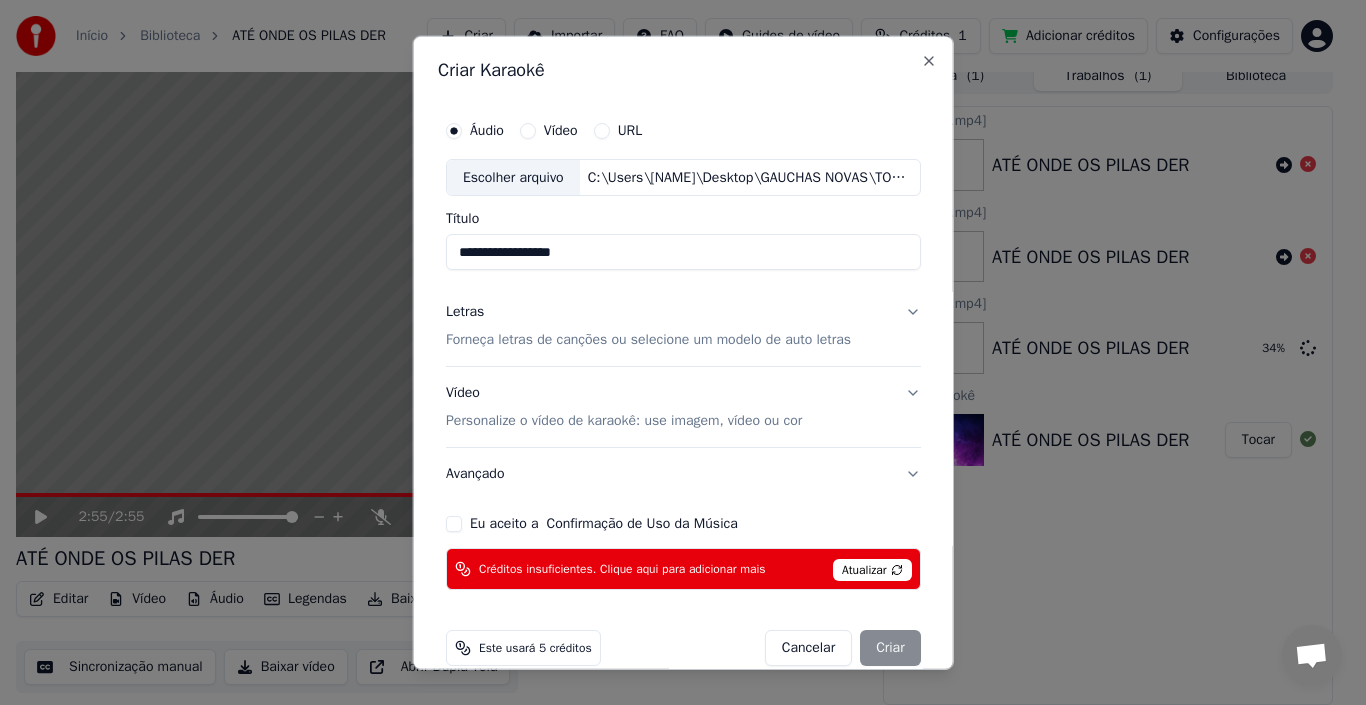 scroll, scrollTop: 29, scrollLeft: 0, axis: vertical 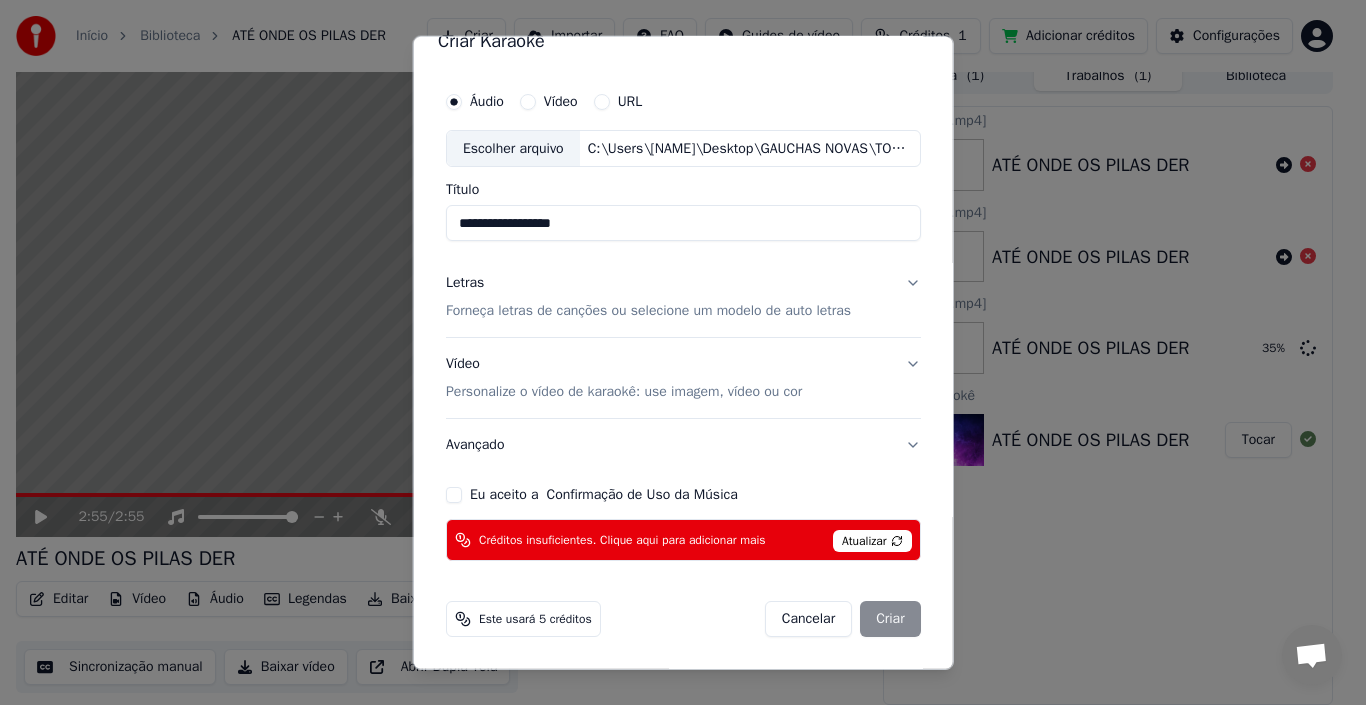 click on "Eu aceito a   Confirmação de Uso da Música" at bounding box center (454, 495) 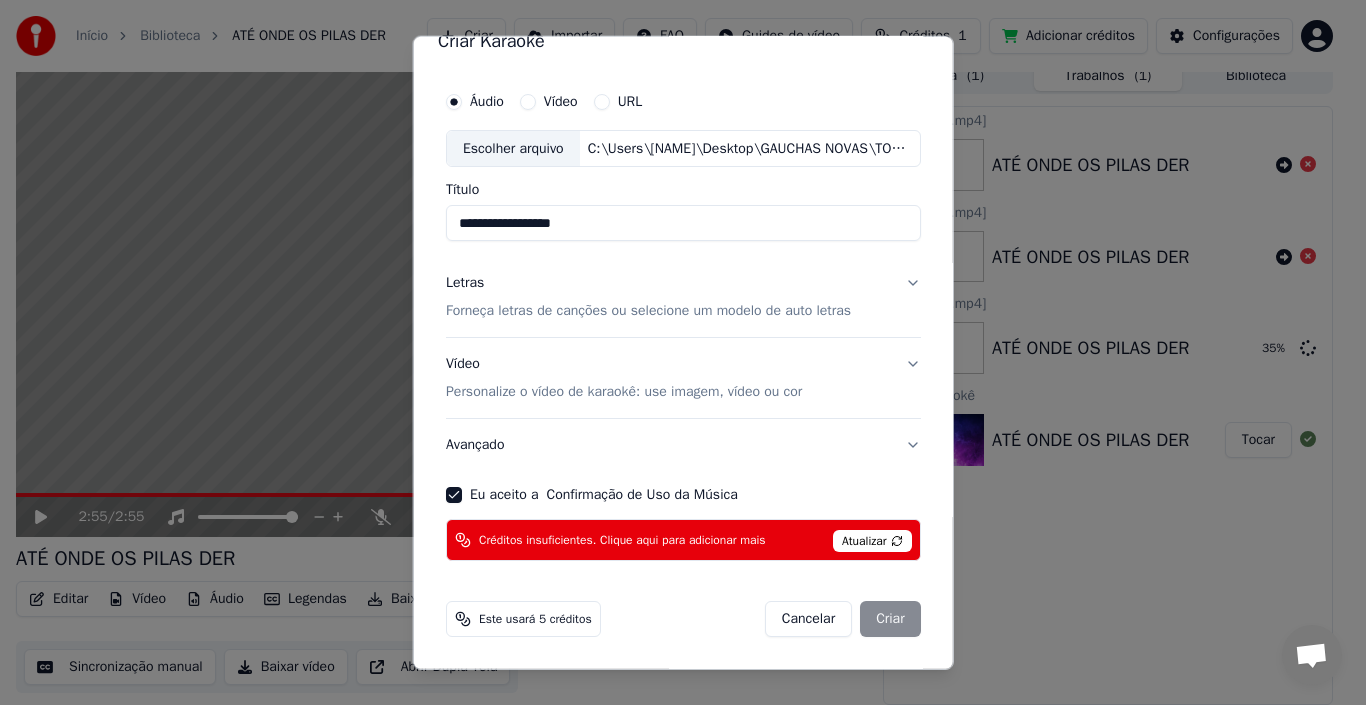 click on "Atualizar" at bounding box center [872, 541] 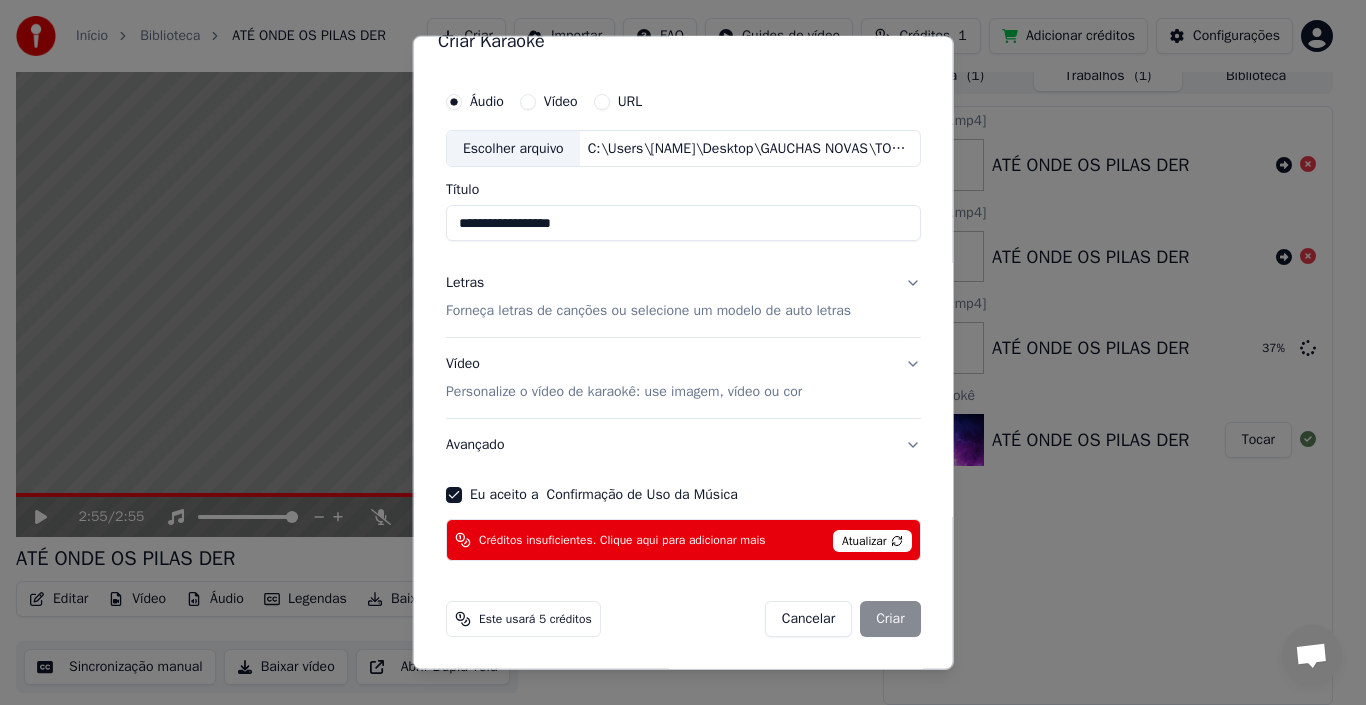 click on "Cancelar Criar" at bounding box center (842, 619) 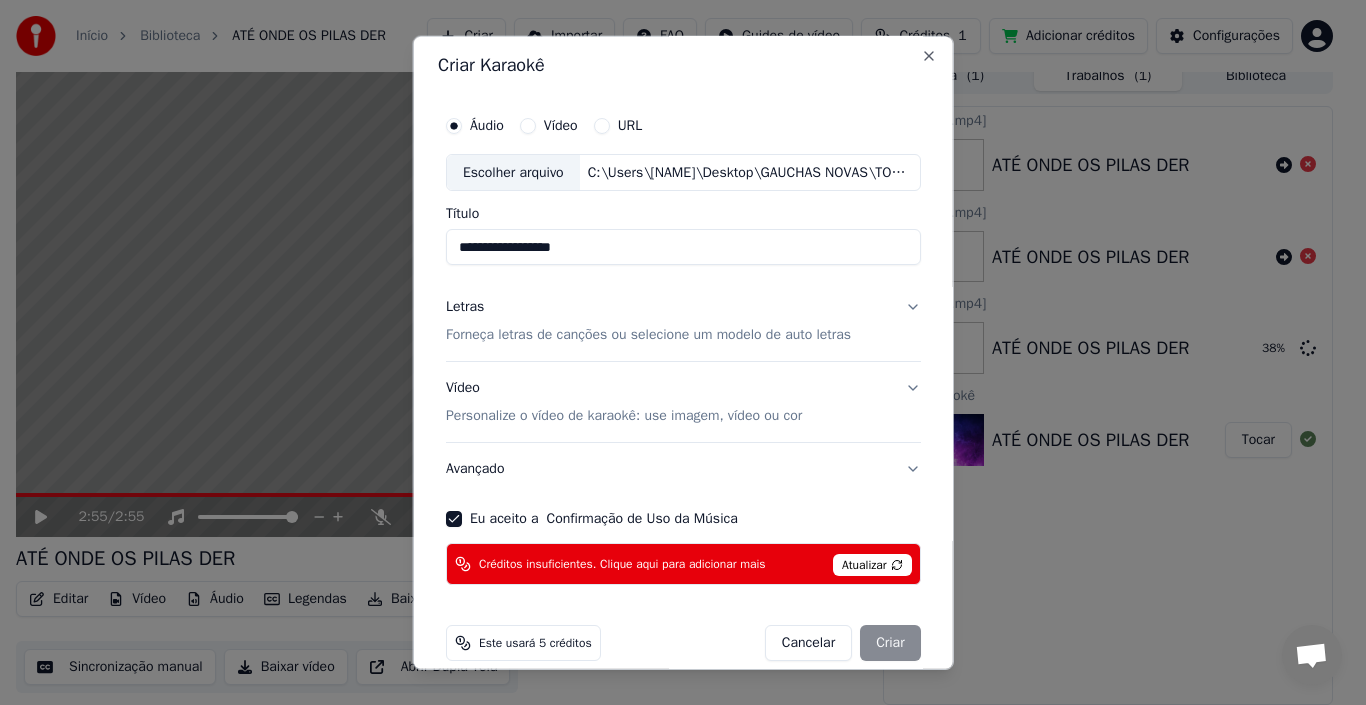 scroll, scrollTop: 0, scrollLeft: 0, axis: both 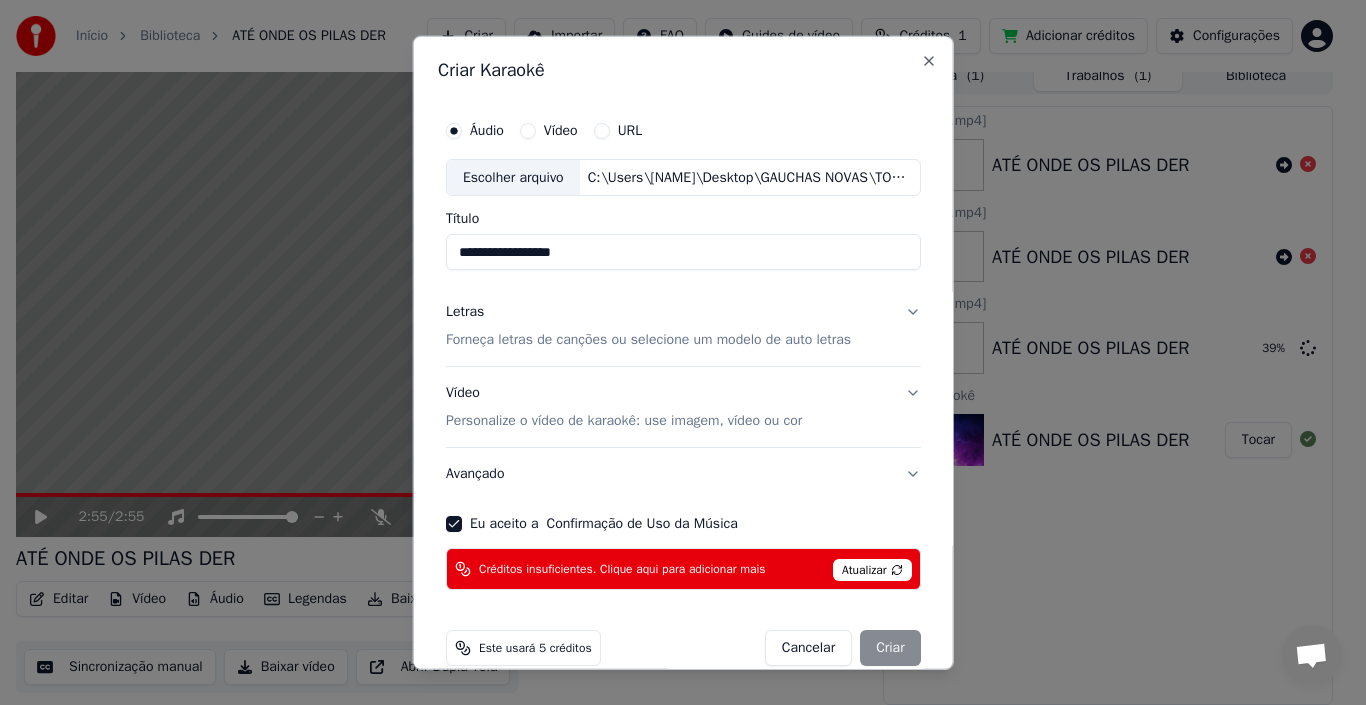 click on "Vídeo" at bounding box center [528, 130] 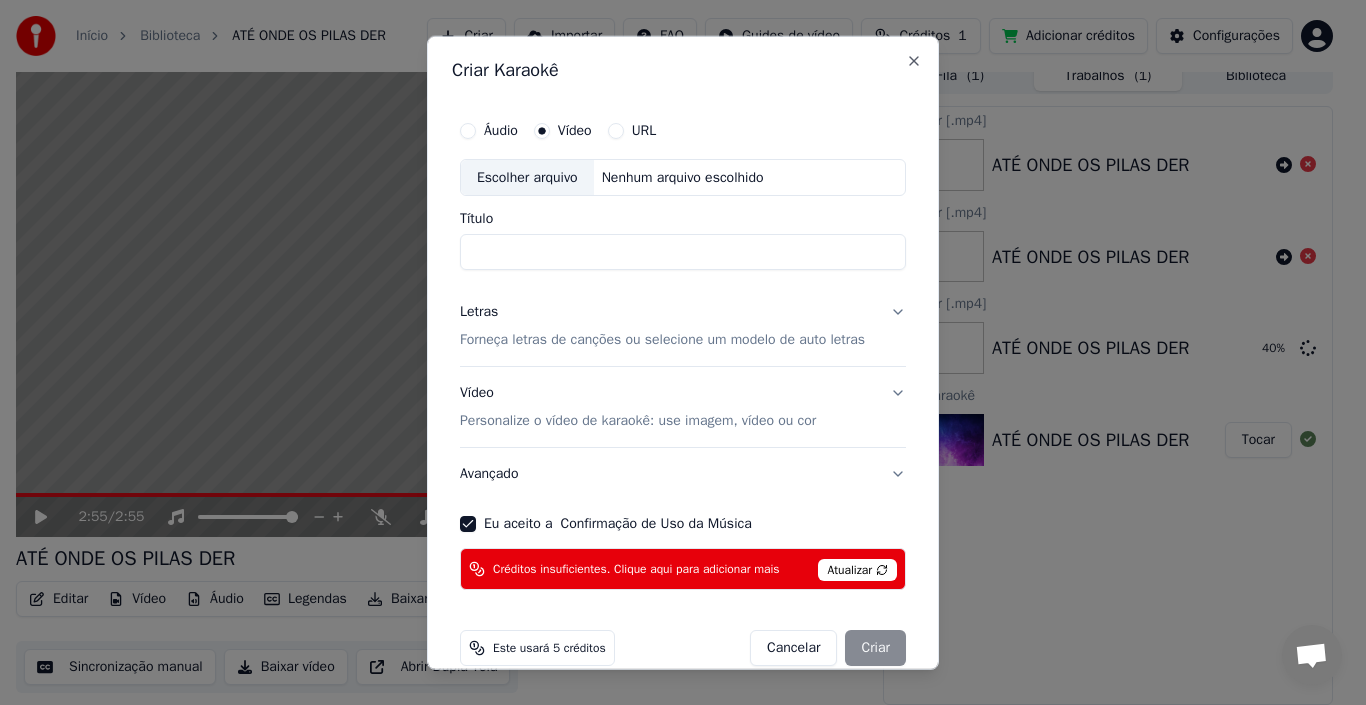 click on "Atualizar" at bounding box center [857, 570] 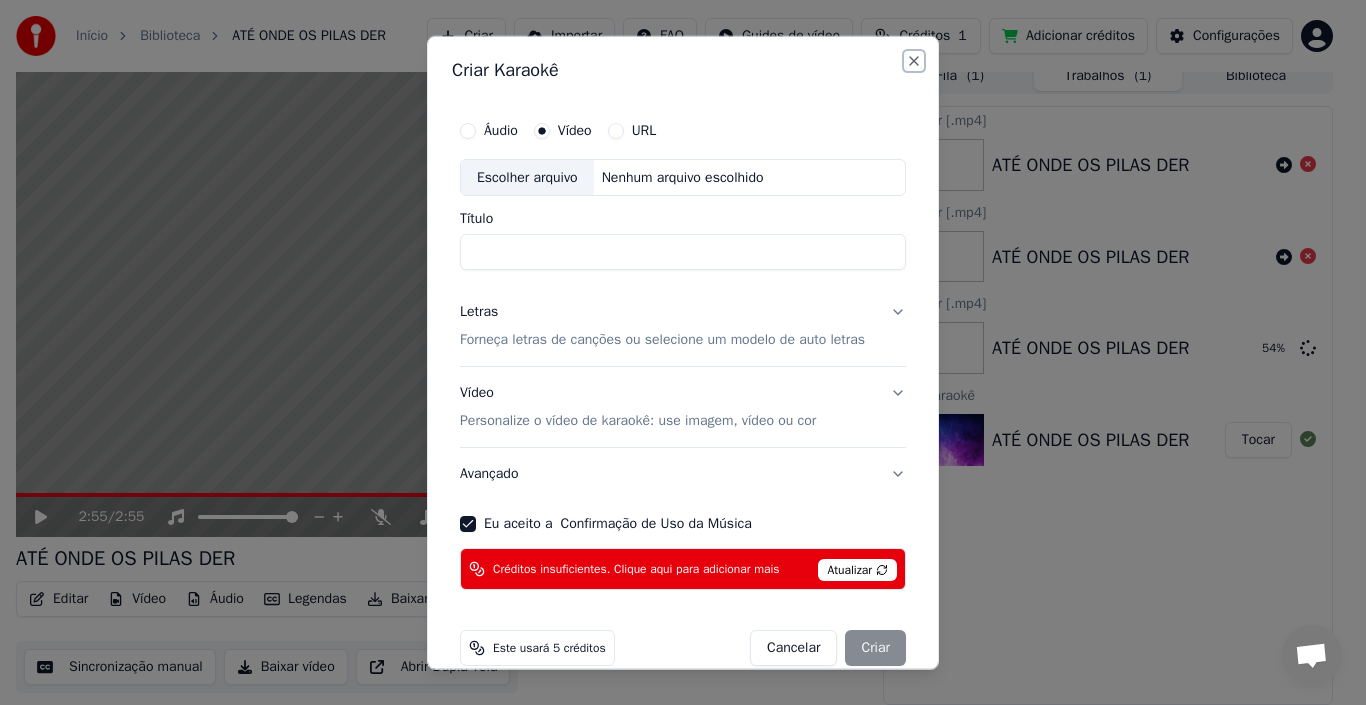 click on "Close" at bounding box center (914, 60) 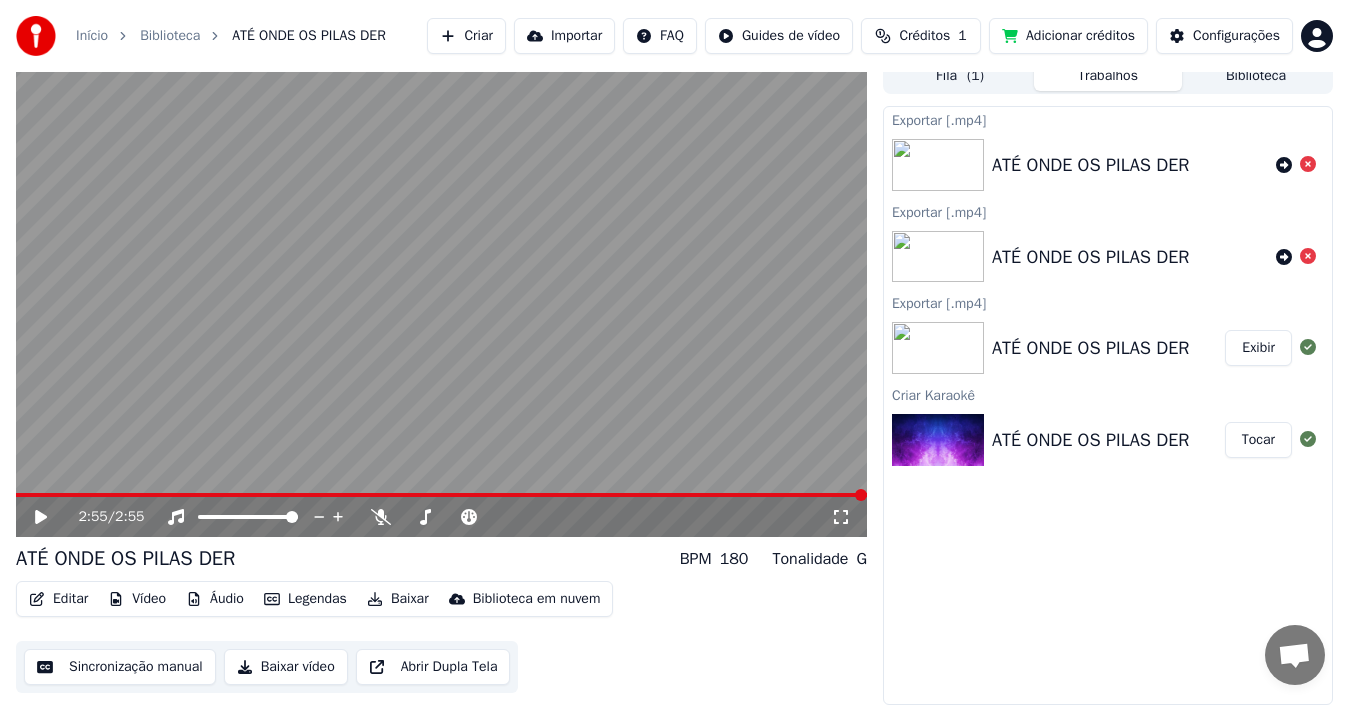 click on "ATÉ ONDE OS PILAS DER" at bounding box center (1090, 348) 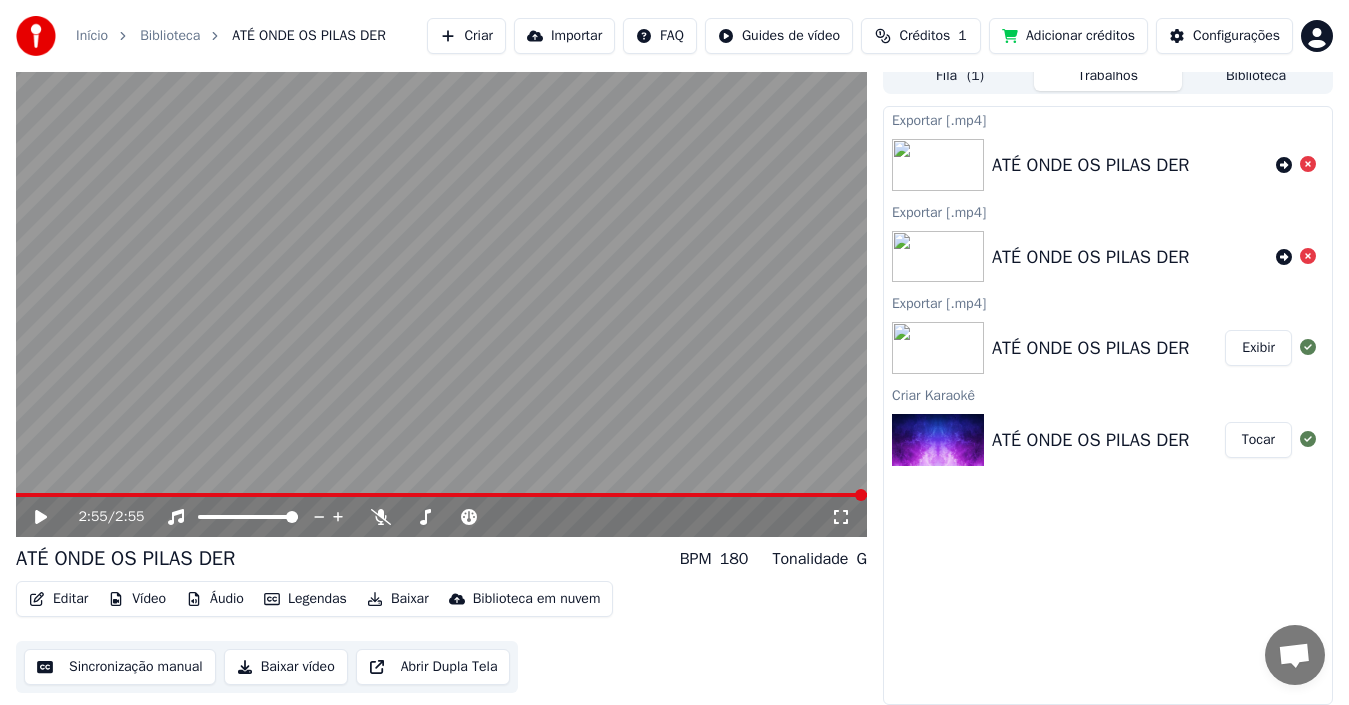click on "Importar" at bounding box center (564, 36) 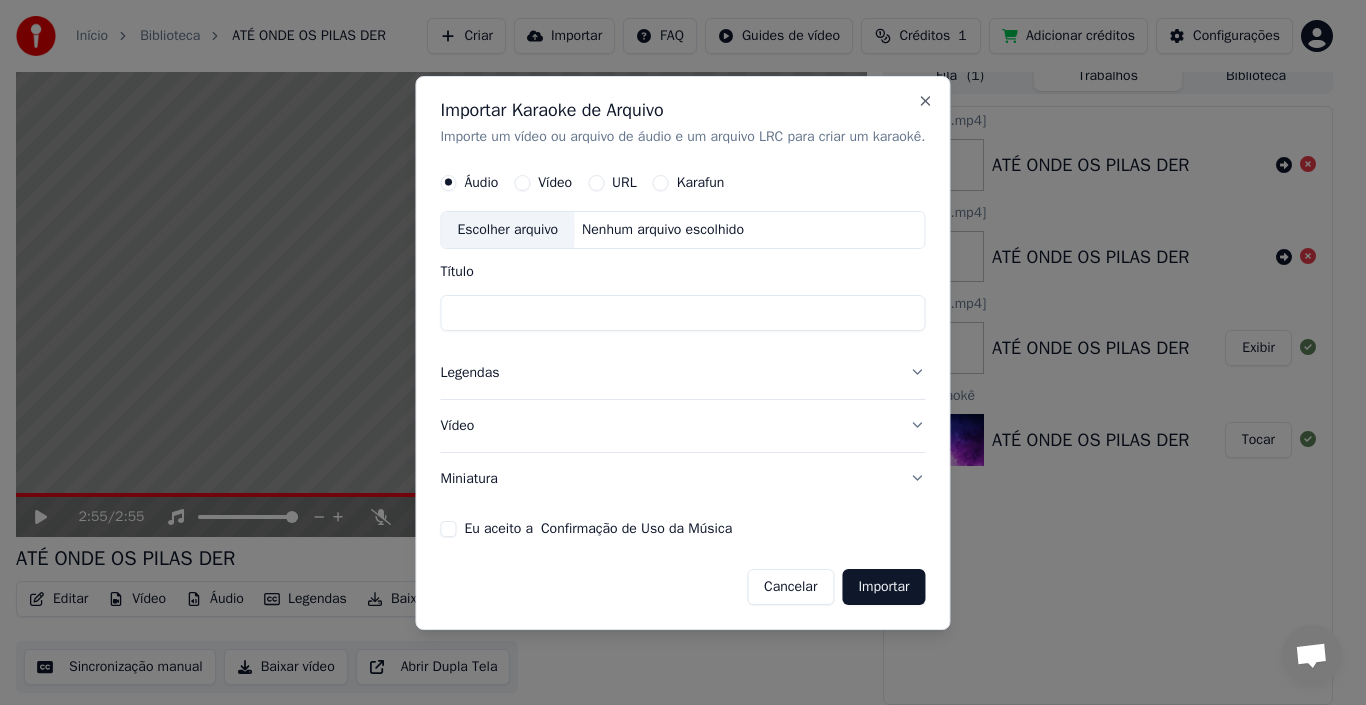 click on "Vídeo" at bounding box center (522, 183) 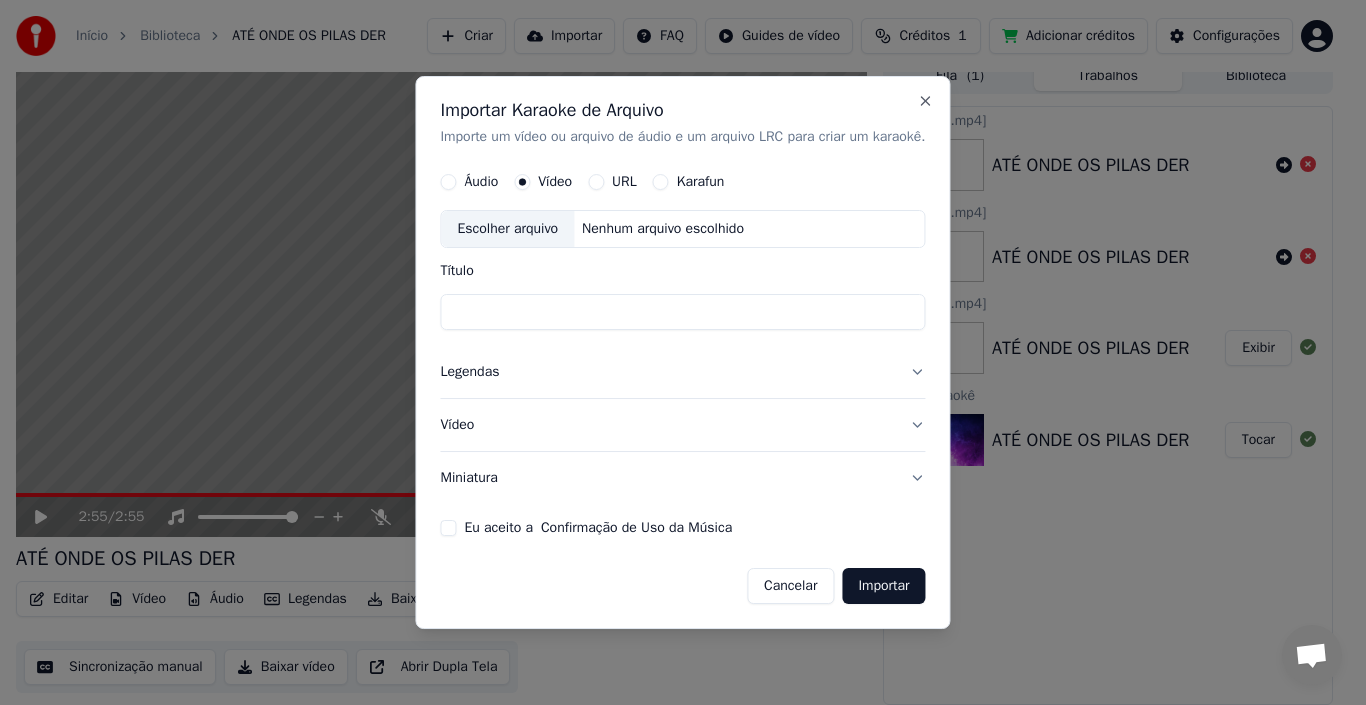 click on "Escolher arquivo" at bounding box center (507, 230) 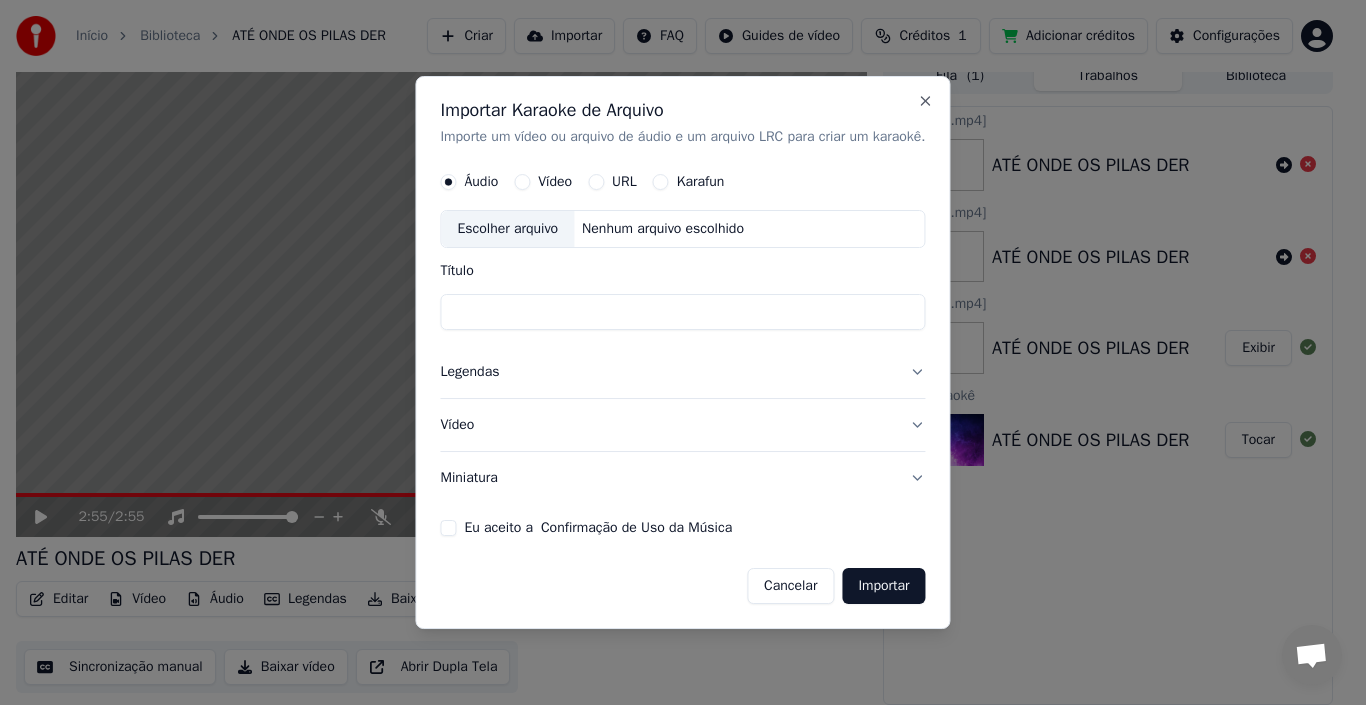 click on "Escolher arquivo" at bounding box center [507, 230] 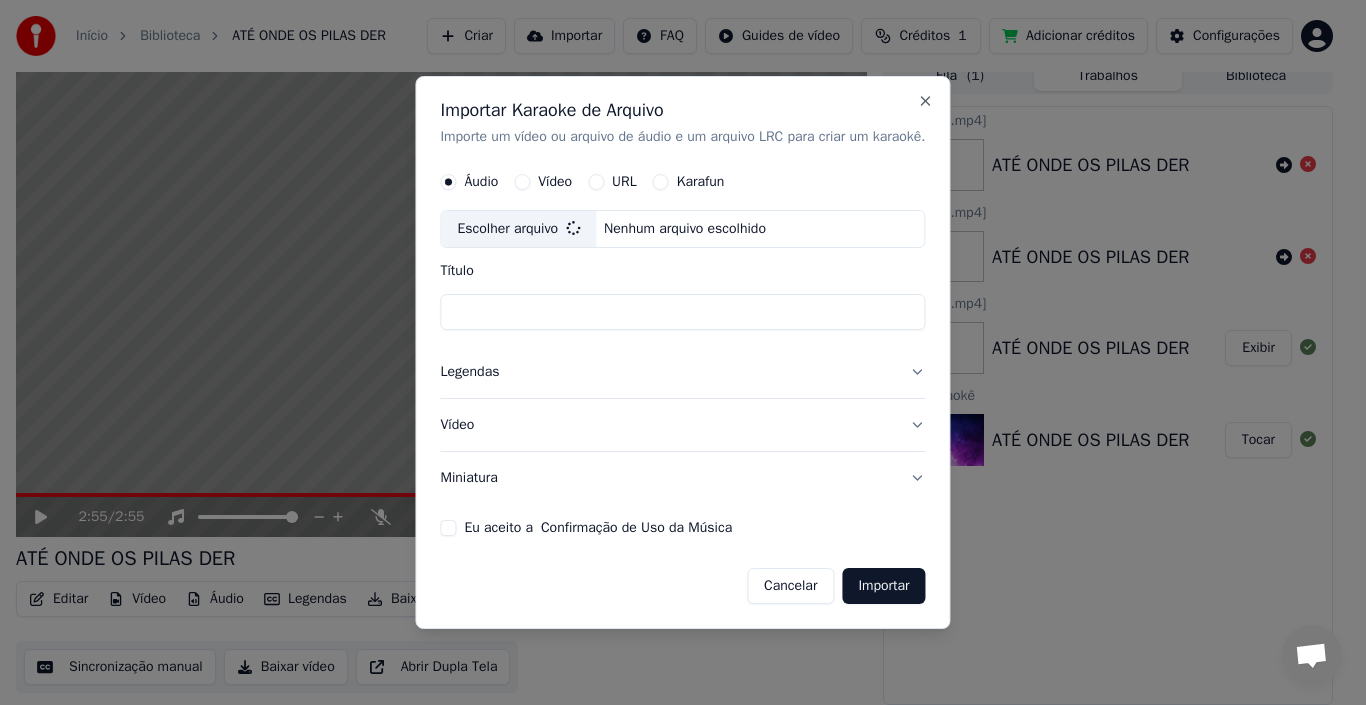 type on "**********" 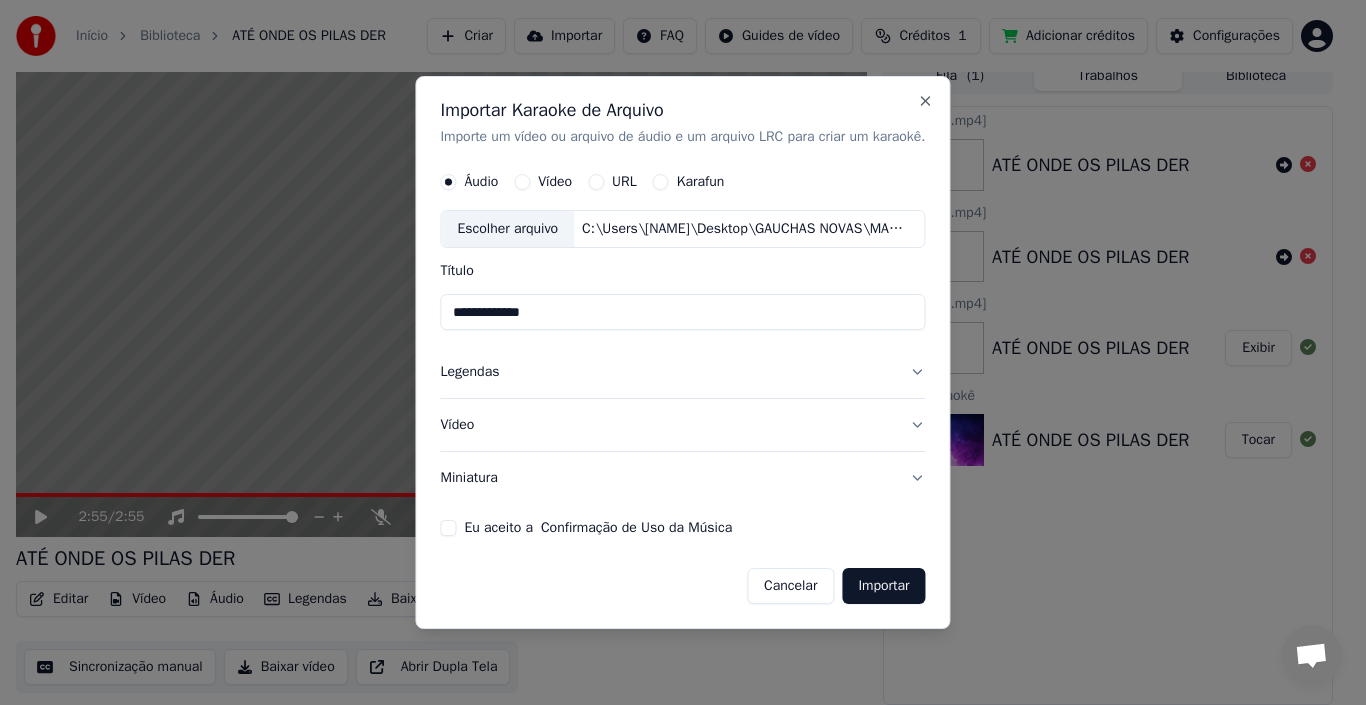 drag, startPoint x: 444, startPoint y: 525, endPoint x: 474, endPoint y: 548, distance: 37.802116 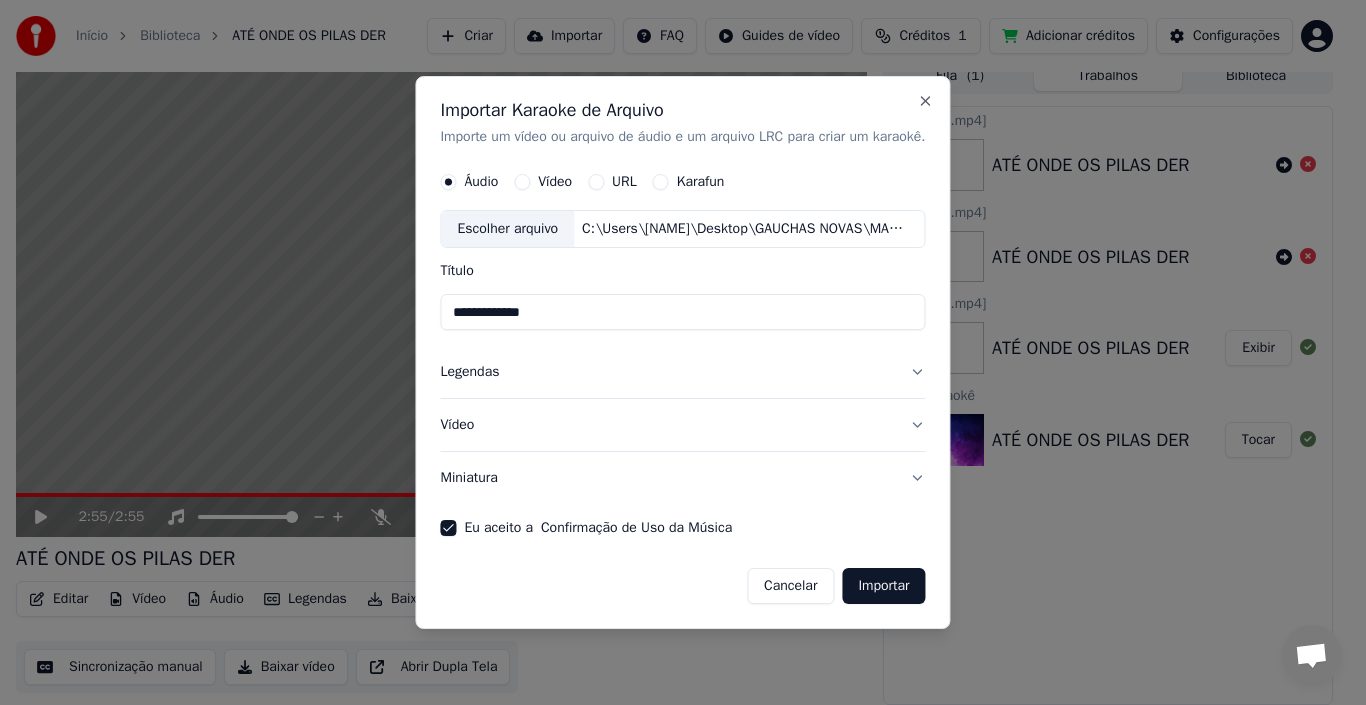 click on "Vídeo" at bounding box center (682, 425) 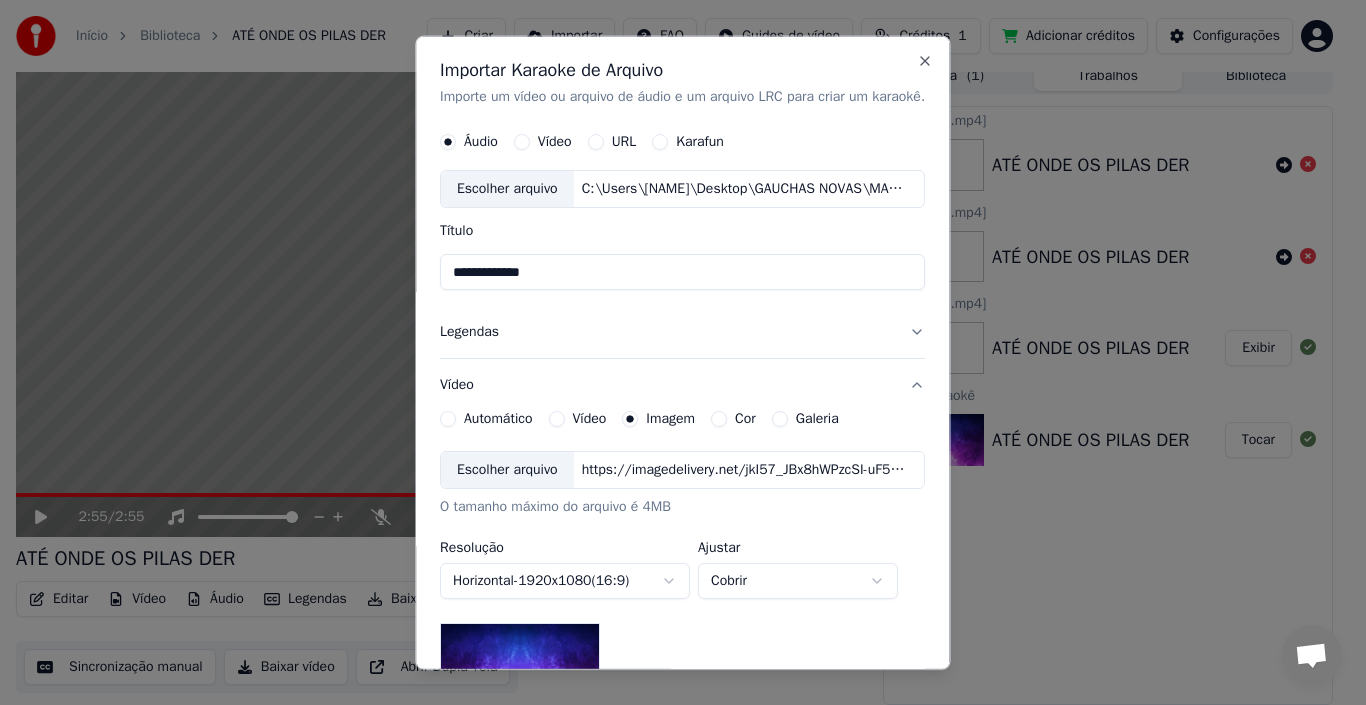 click on "Vídeo" at bounding box center [557, 419] 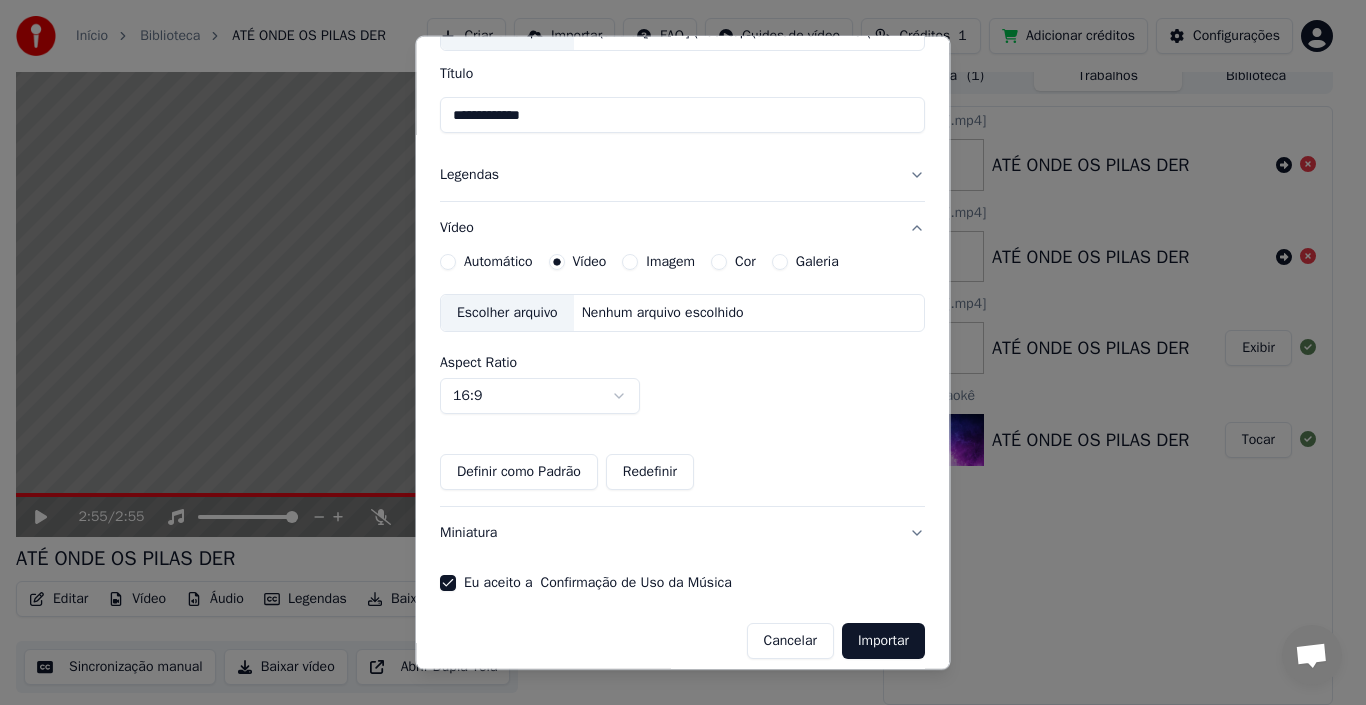 scroll, scrollTop: 171, scrollLeft: 0, axis: vertical 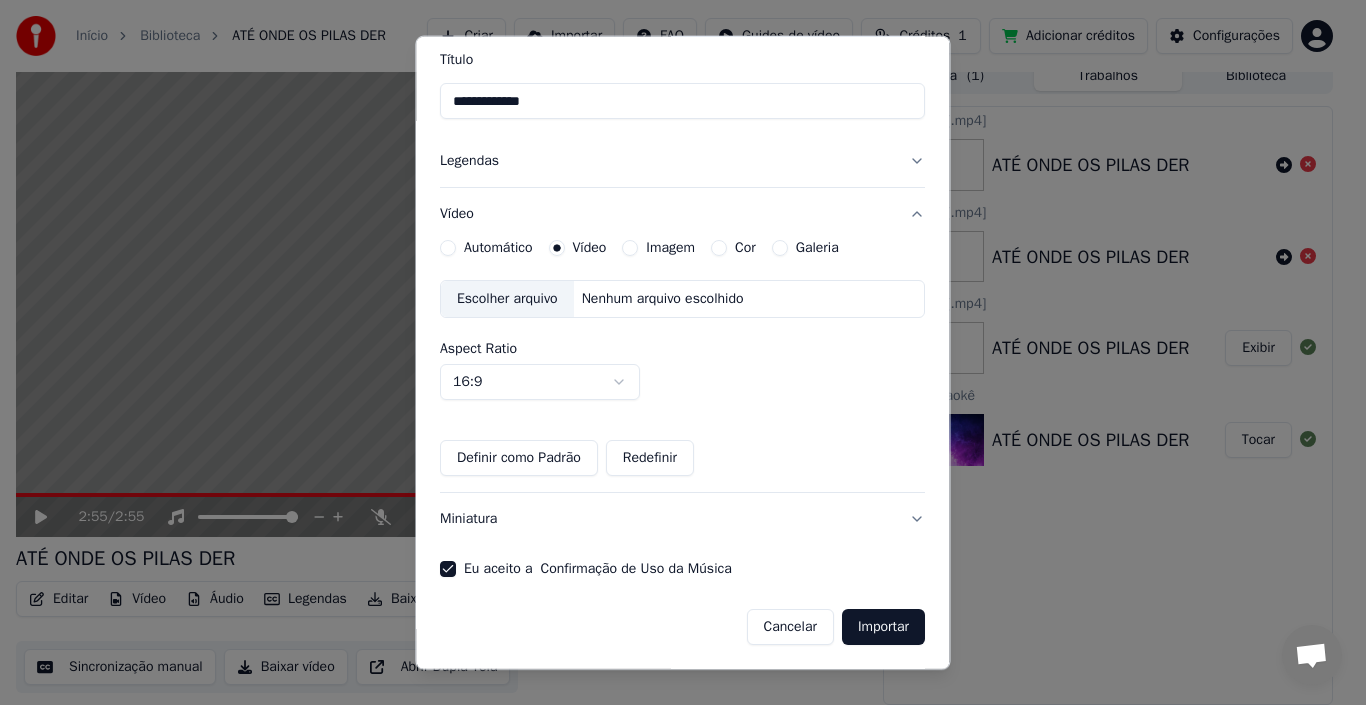 click on "Importar" at bounding box center (883, 627) 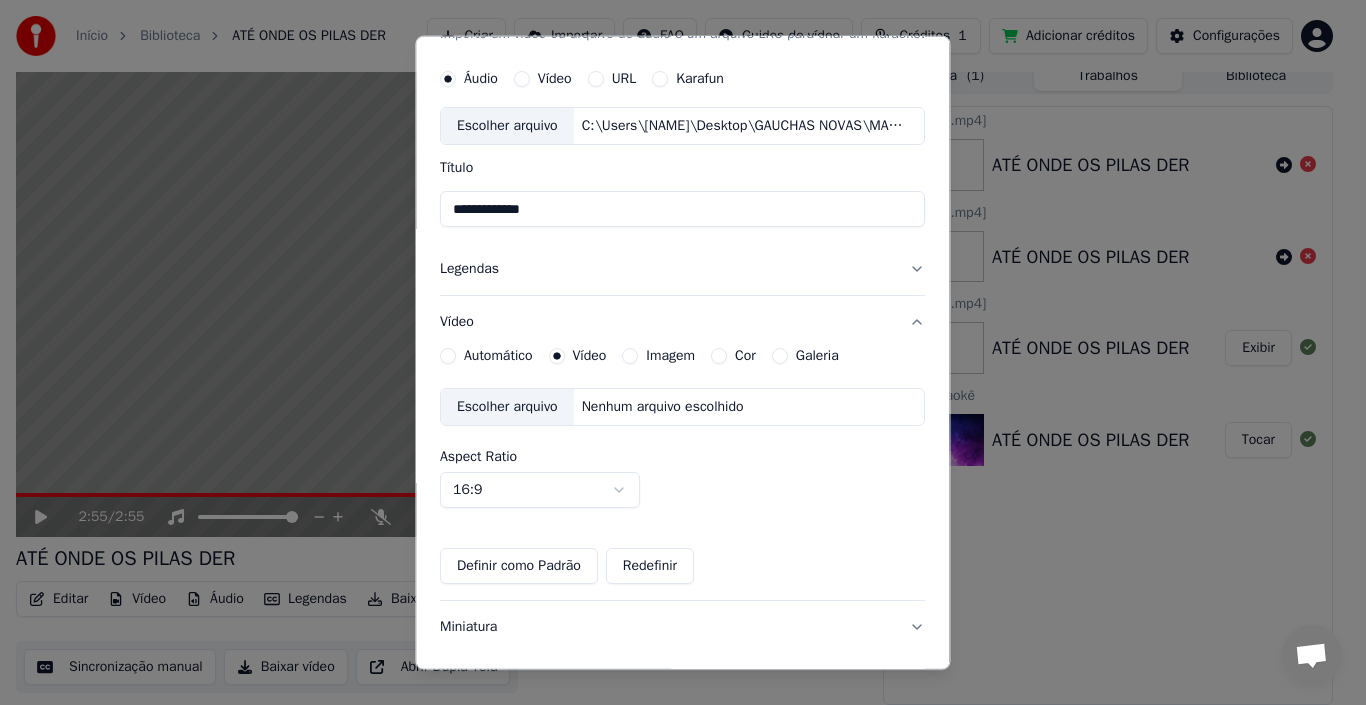 scroll, scrollTop: 0, scrollLeft: 0, axis: both 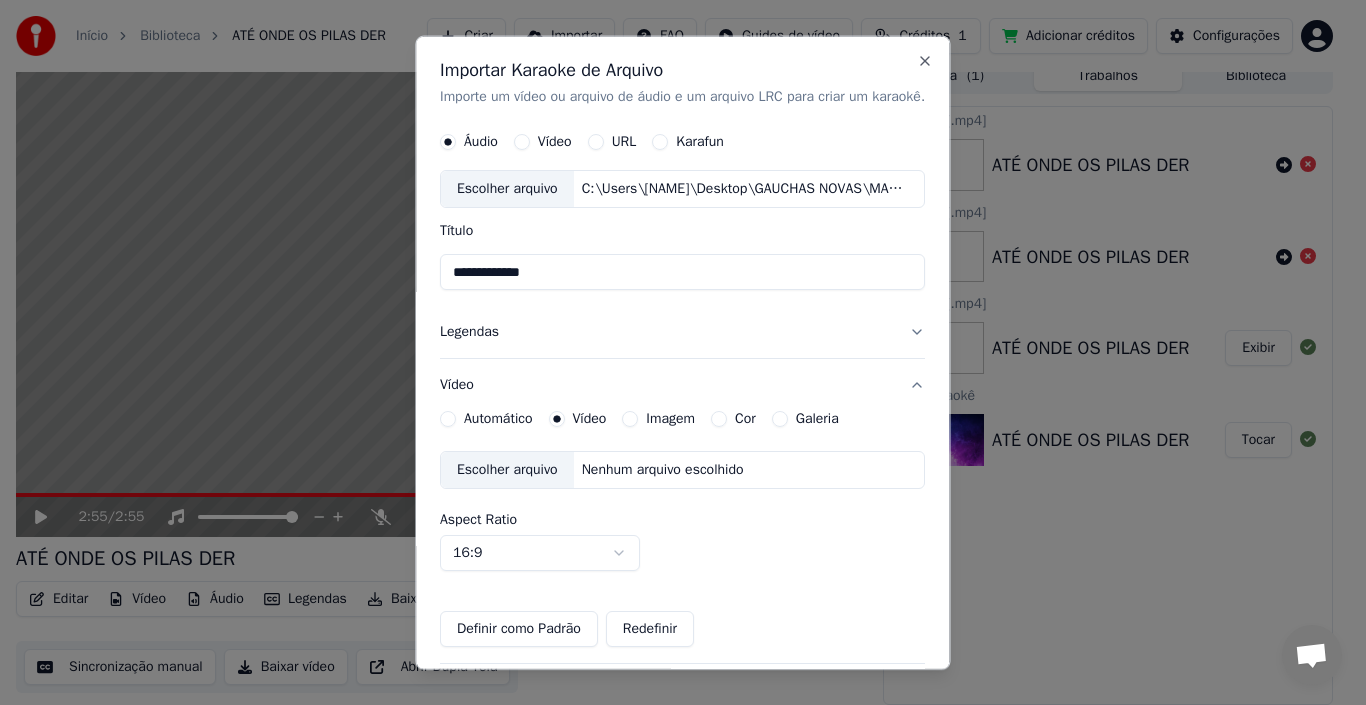 click on "Vídeo" at bounding box center [522, 142] 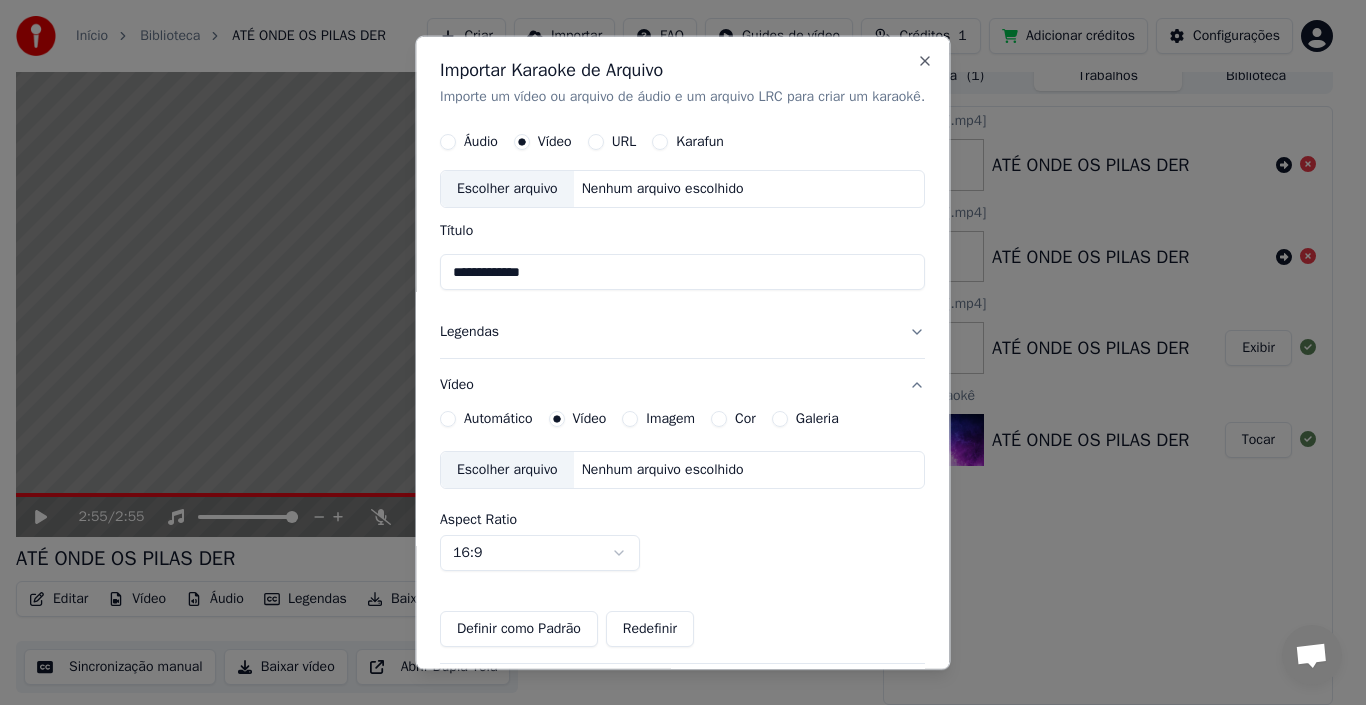 click on "Áudio" at bounding box center [448, 142] 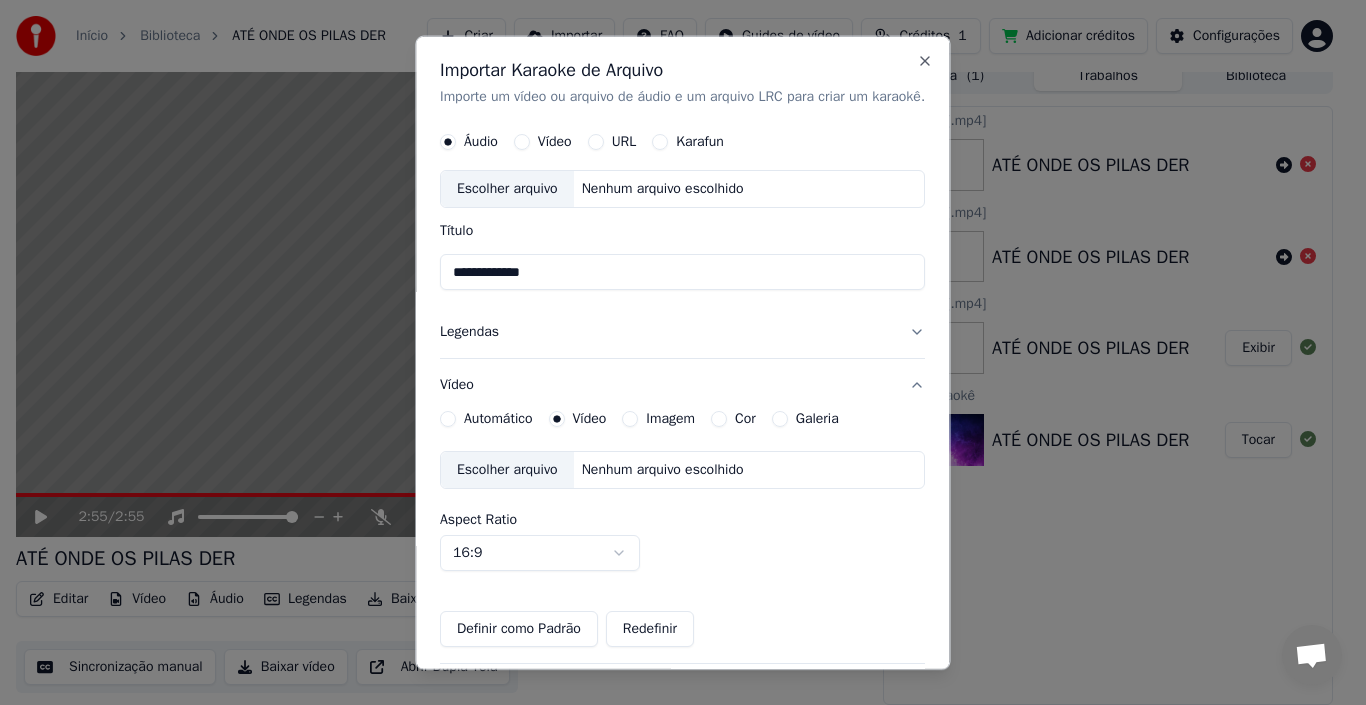 click on "Escolher arquivo" at bounding box center [507, 189] 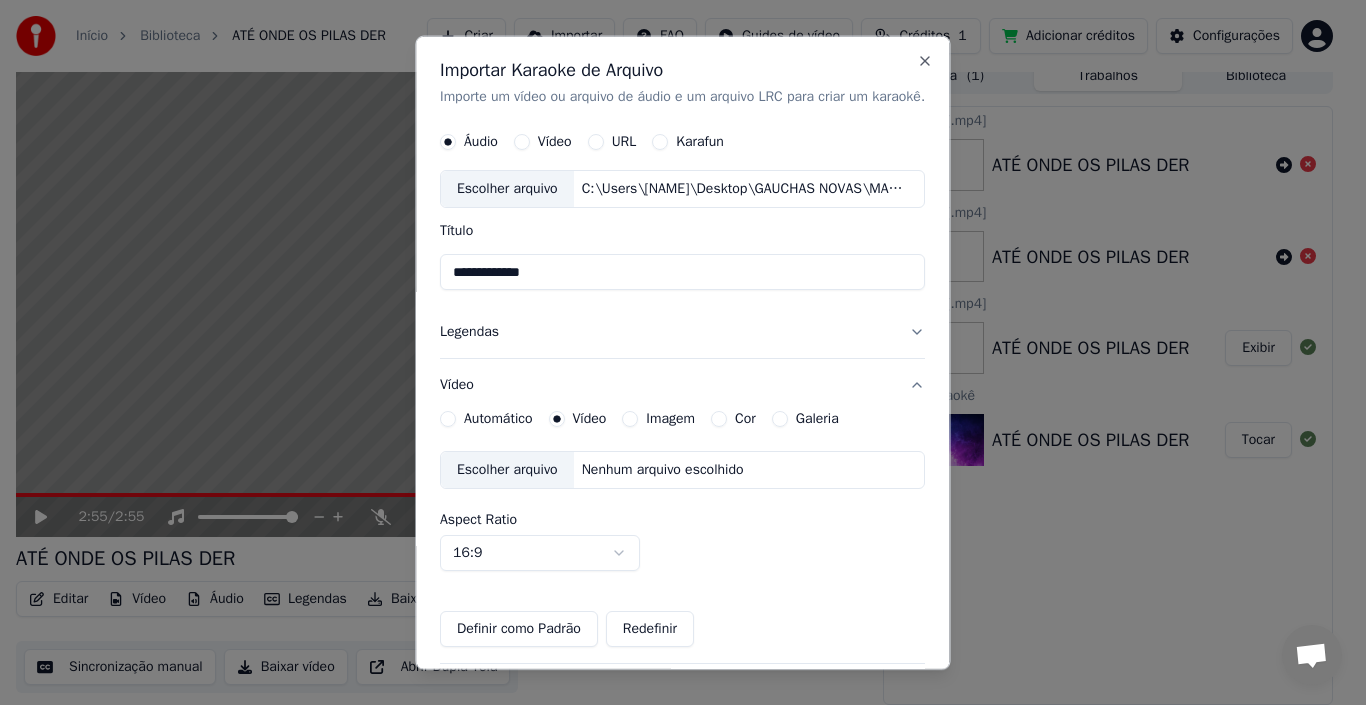 click on "Cor" at bounding box center [719, 419] 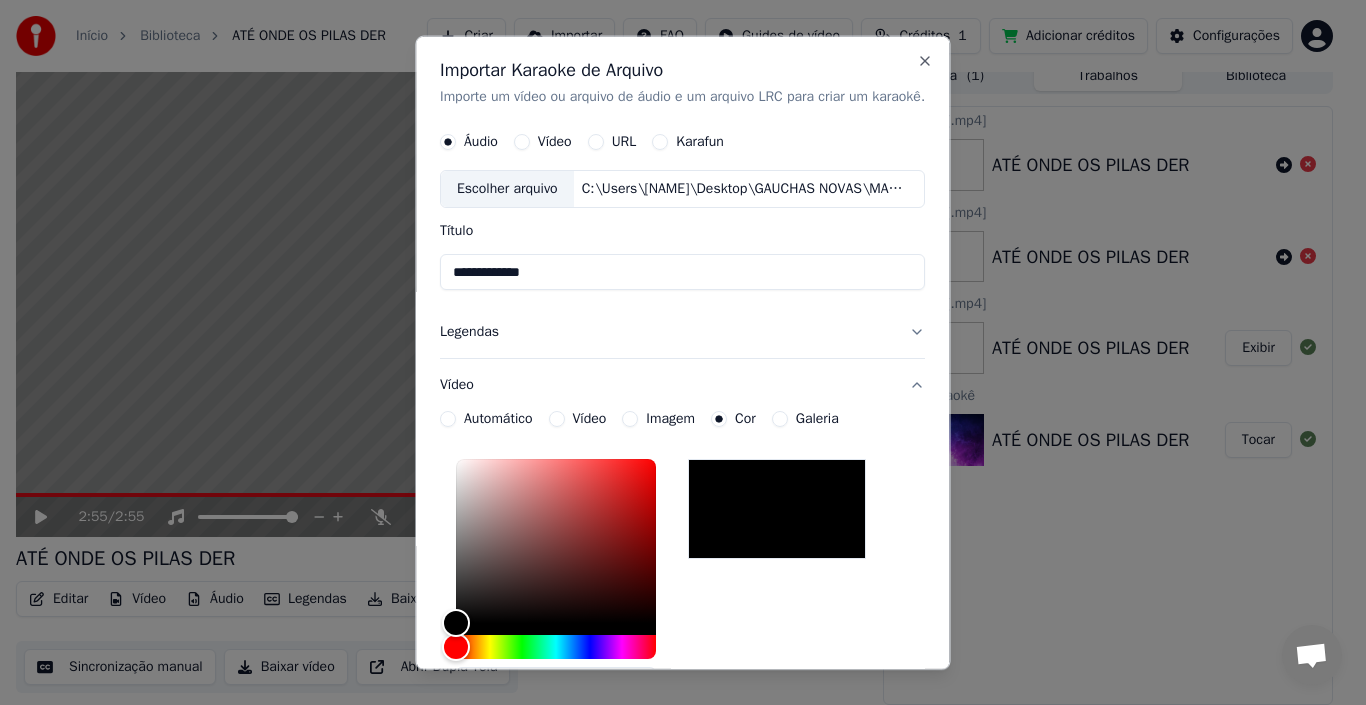 click on "Galeria" at bounding box center (780, 419) 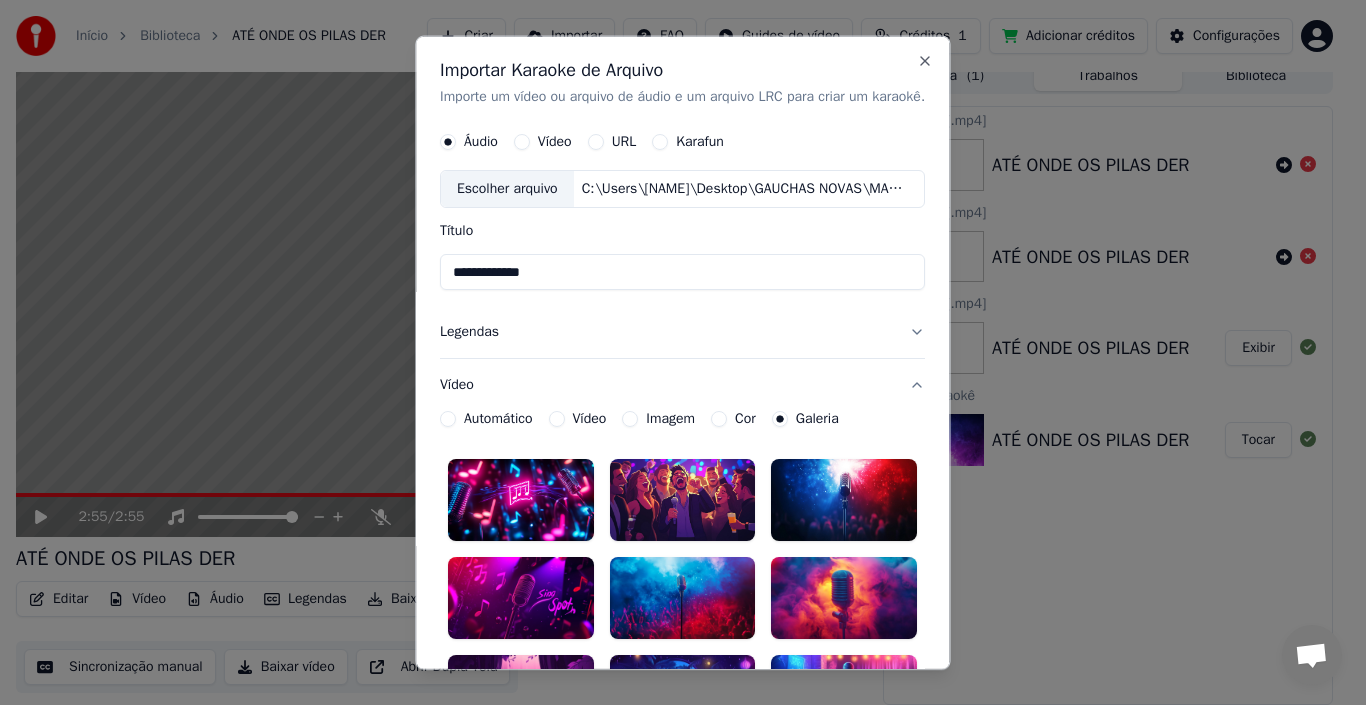 click on "Imagem" at bounding box center [631, 419] 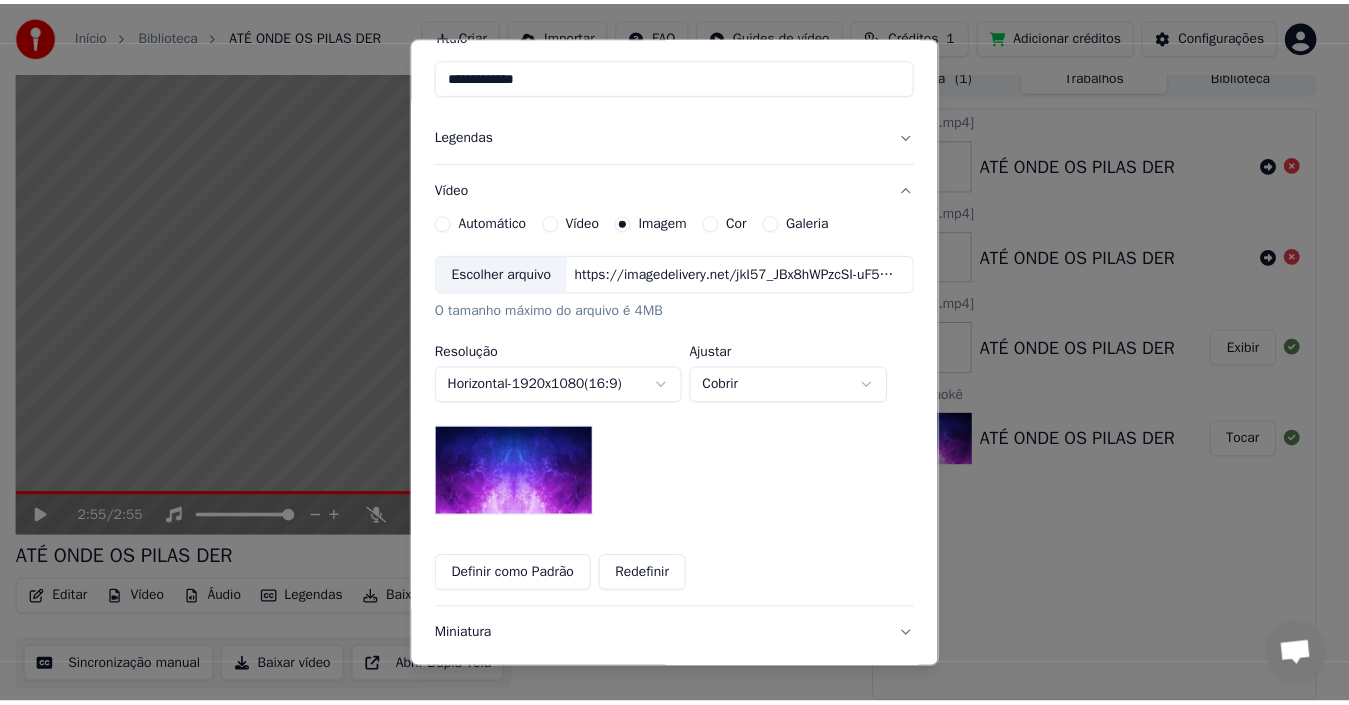 scroll, scrollTop: 300, scrollLeft: 0, axis: vertical 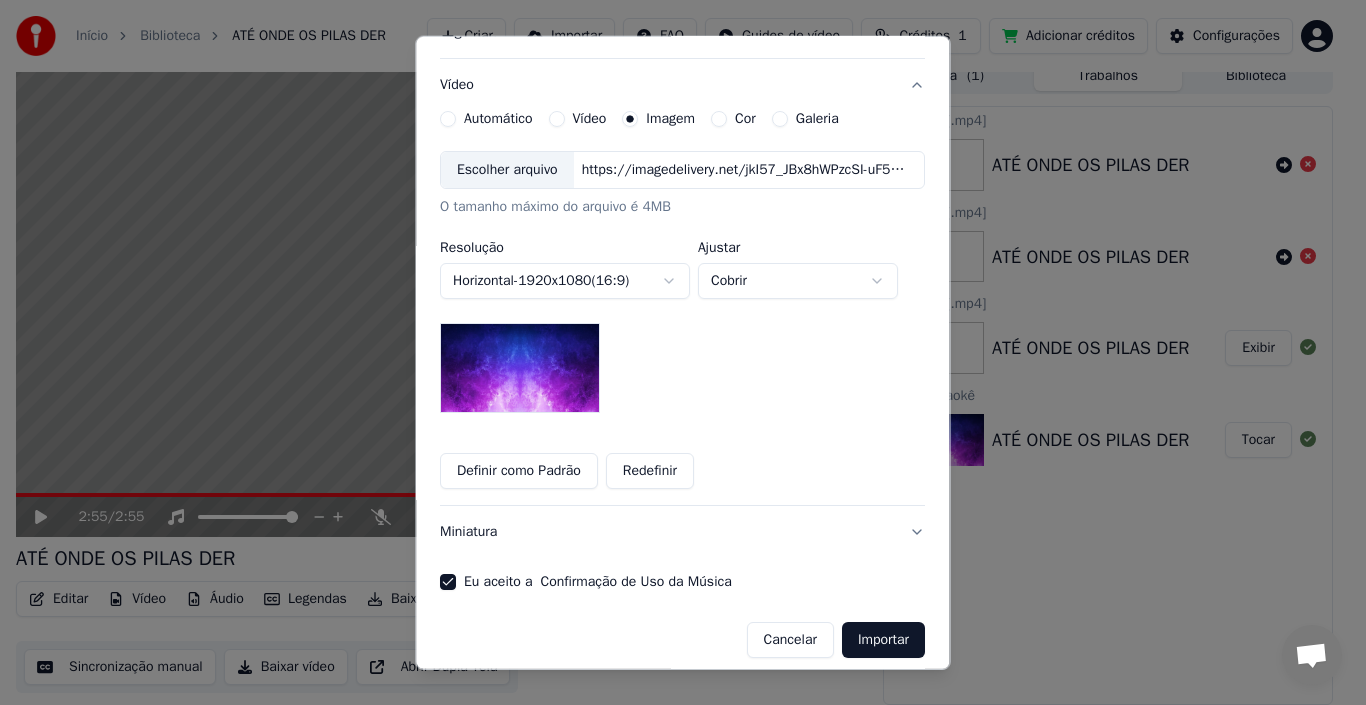 click on "Importar" at bounding box center [883, 640] 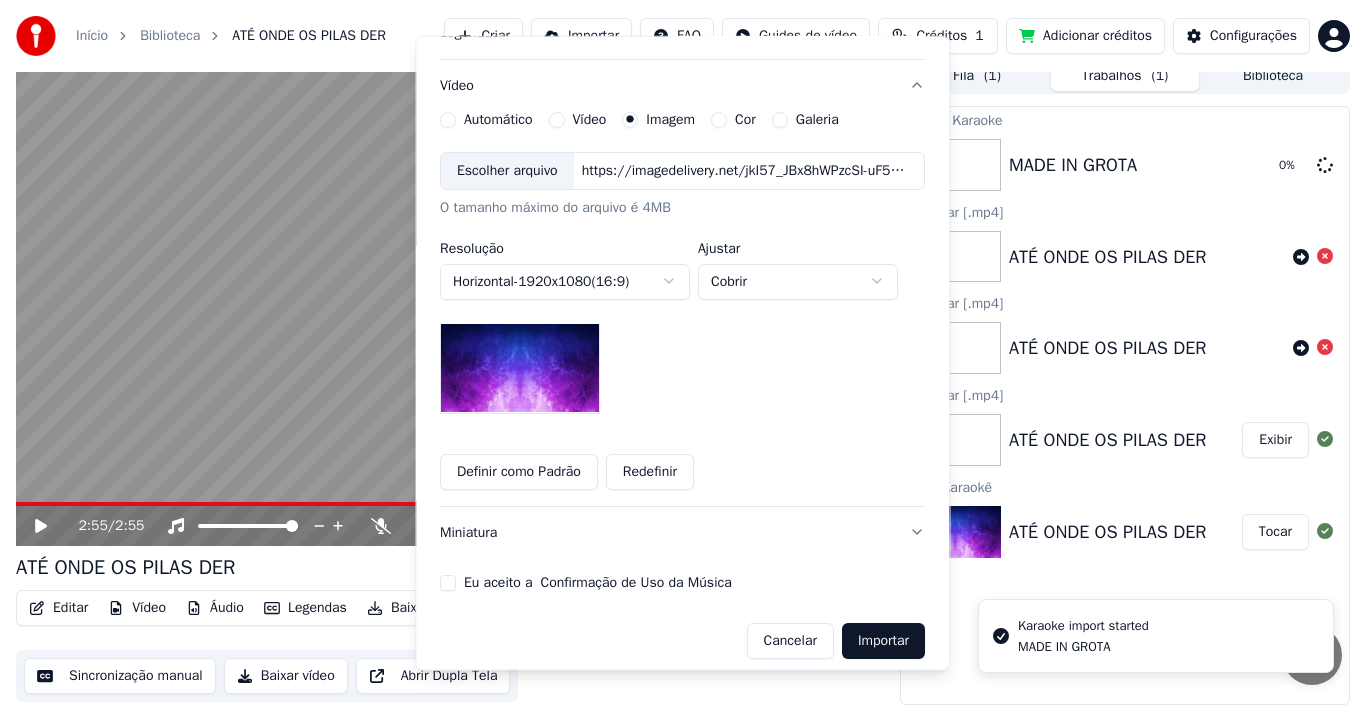 type 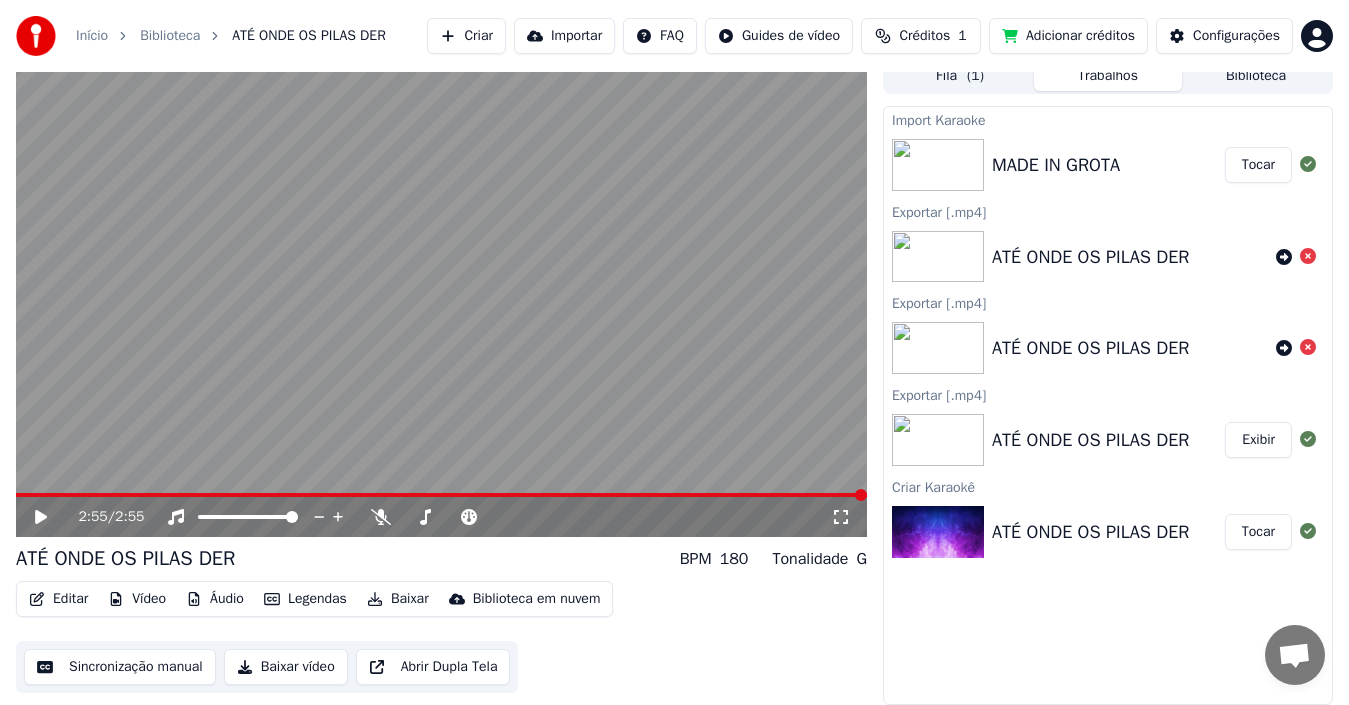 click on "Tocar" at bounding box center [1258, 165] 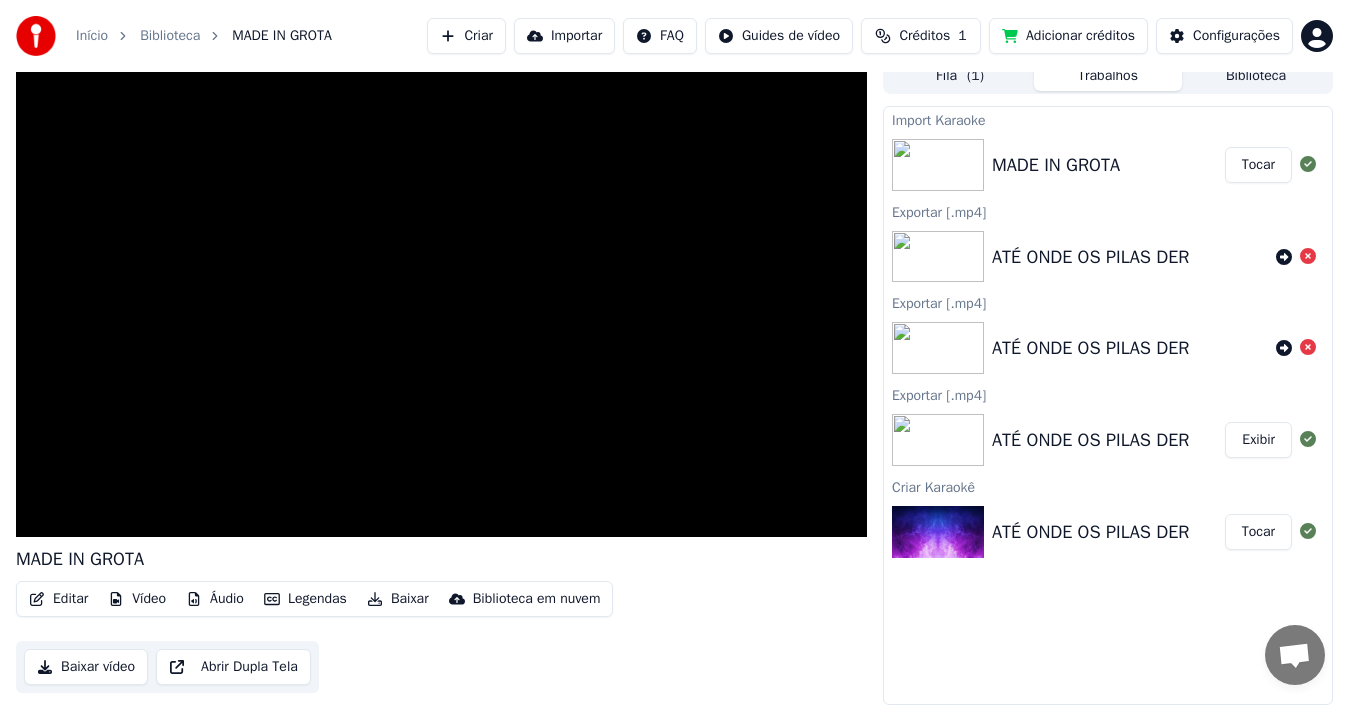 type 